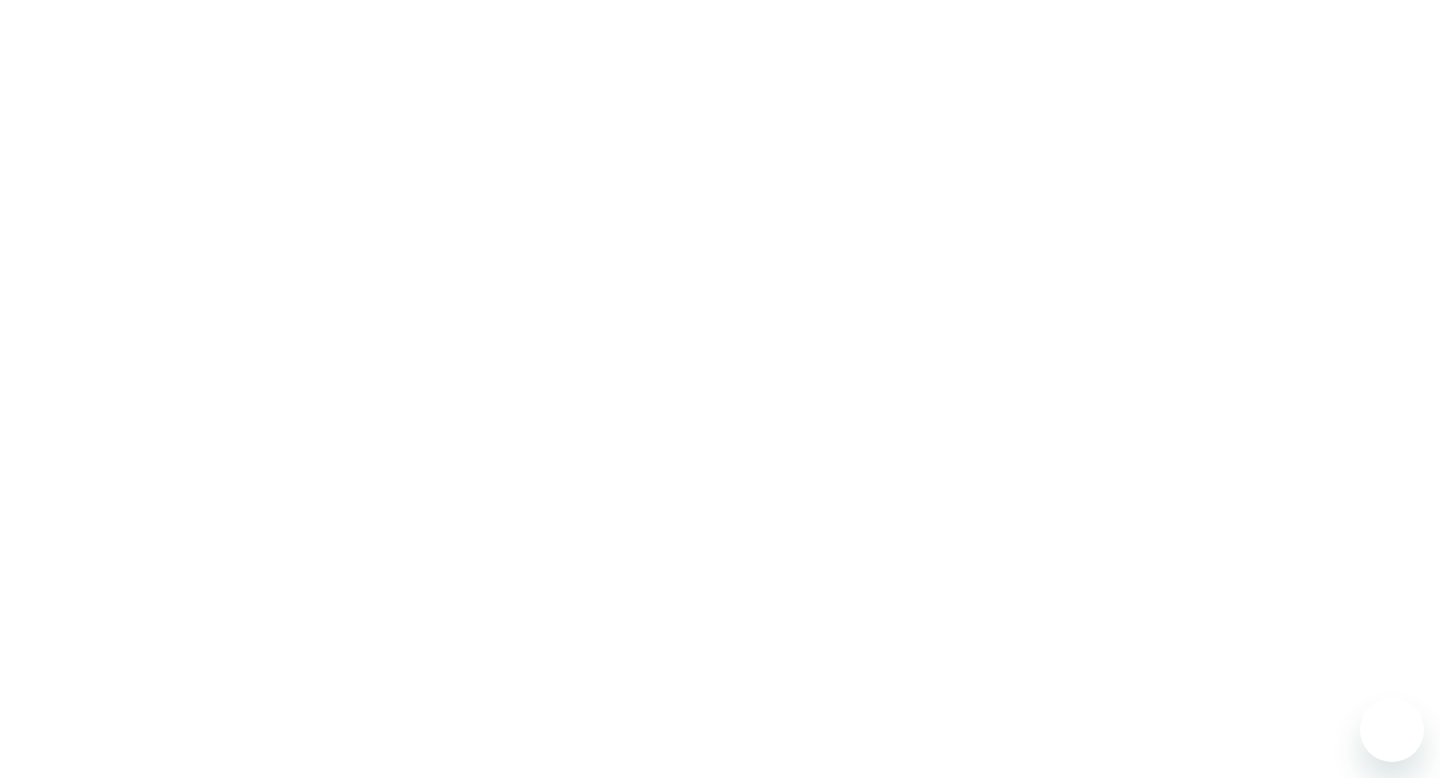 scroll, scrollTop: 0, scrollLeft: 0, axis: both 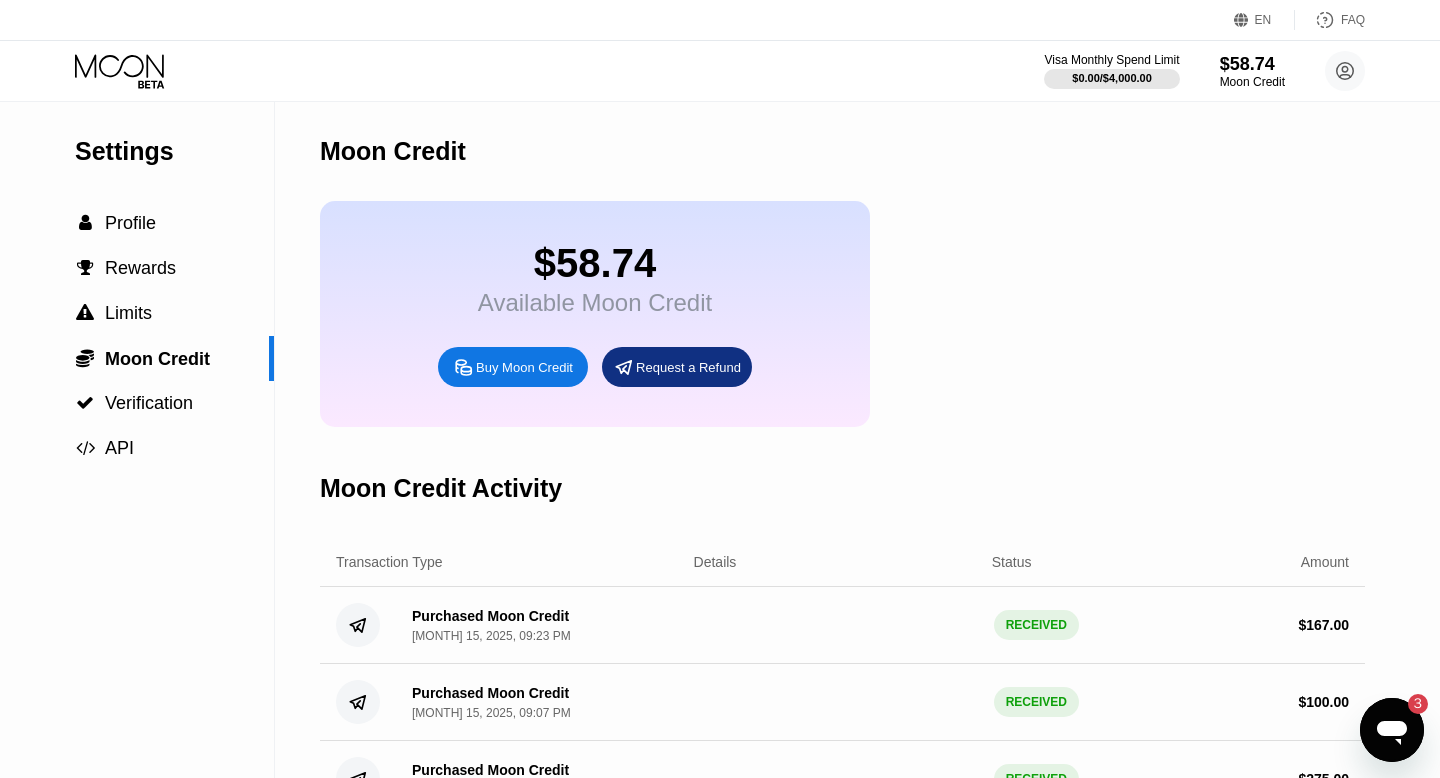 click 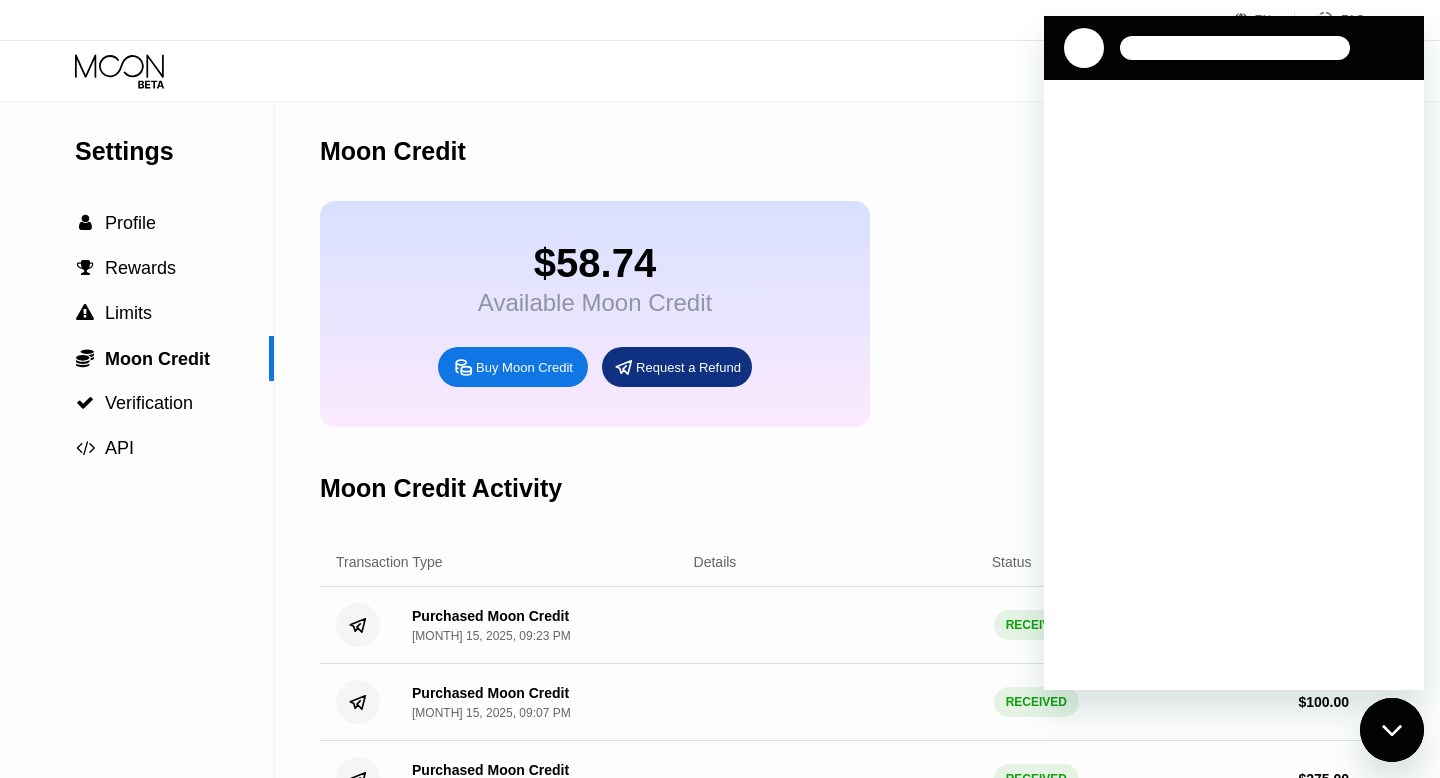 scroll, scrollTop: 0, scrollLeft: 0, axis: both 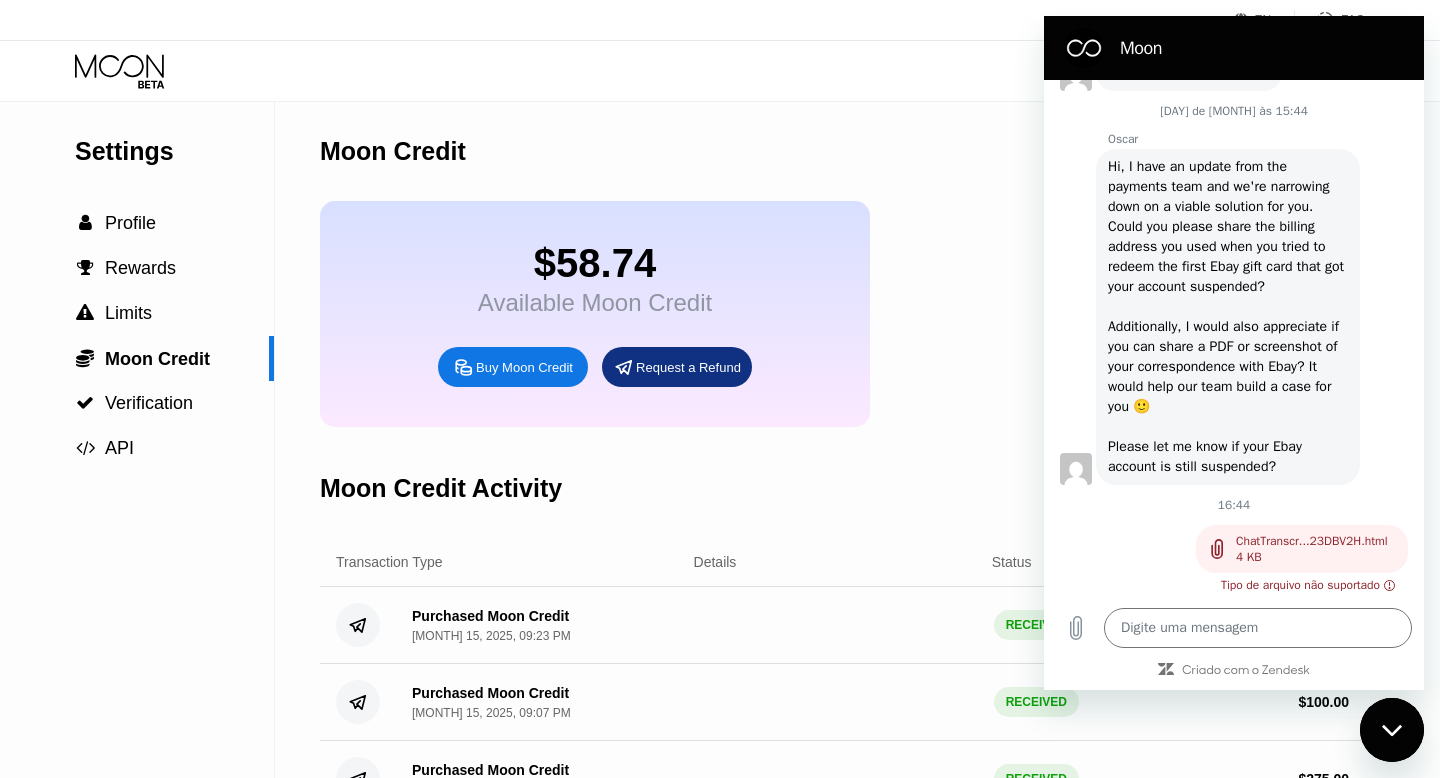 click on "4 KB" at bounding box center (1312, 557) 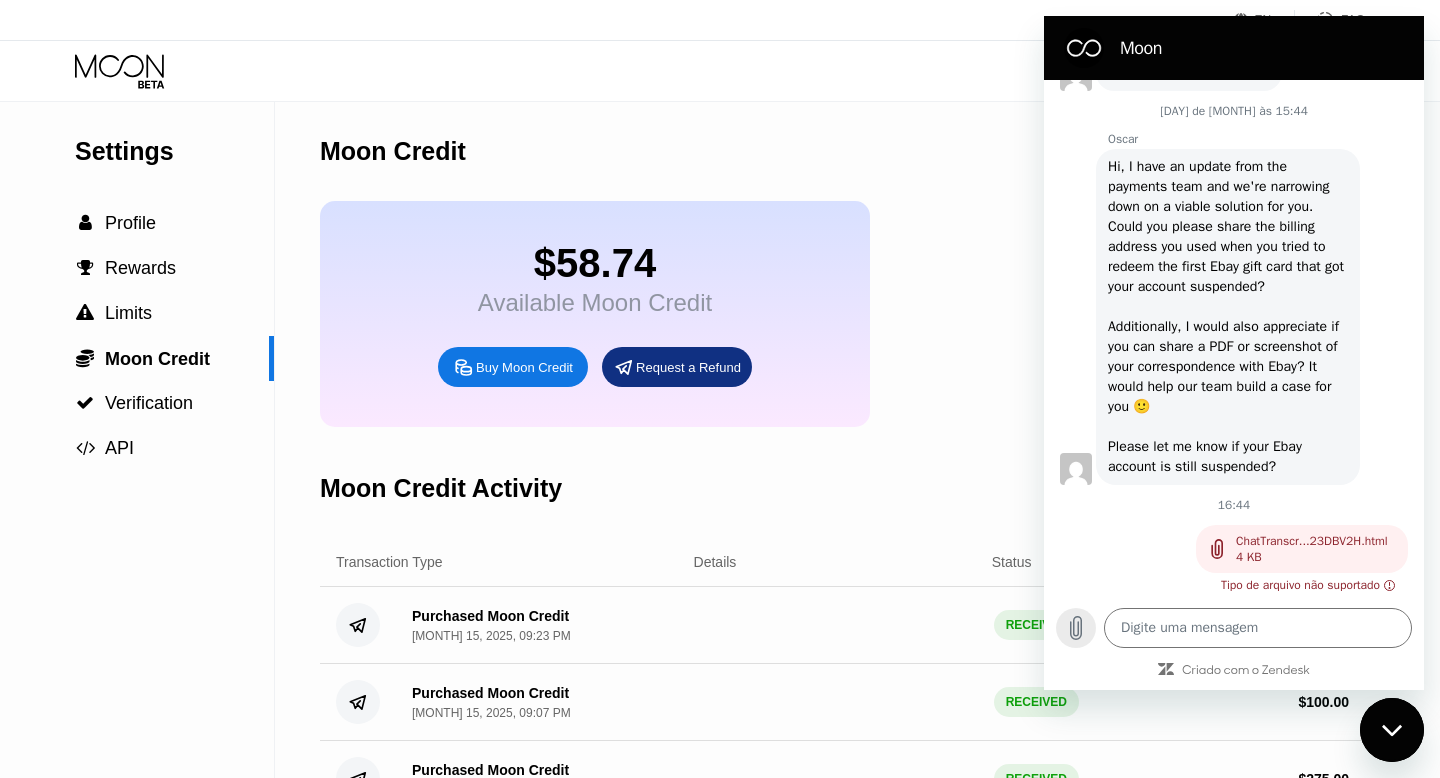 click 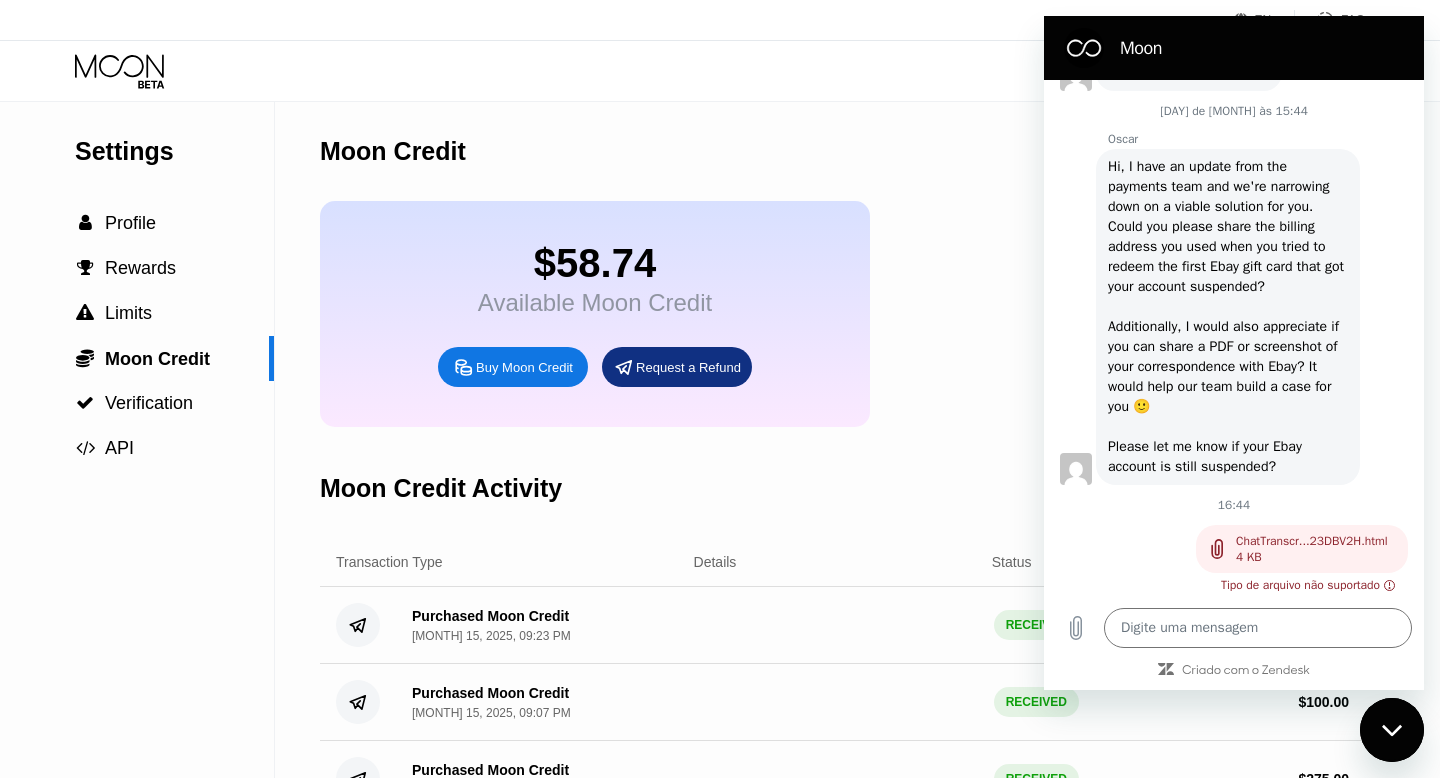 click 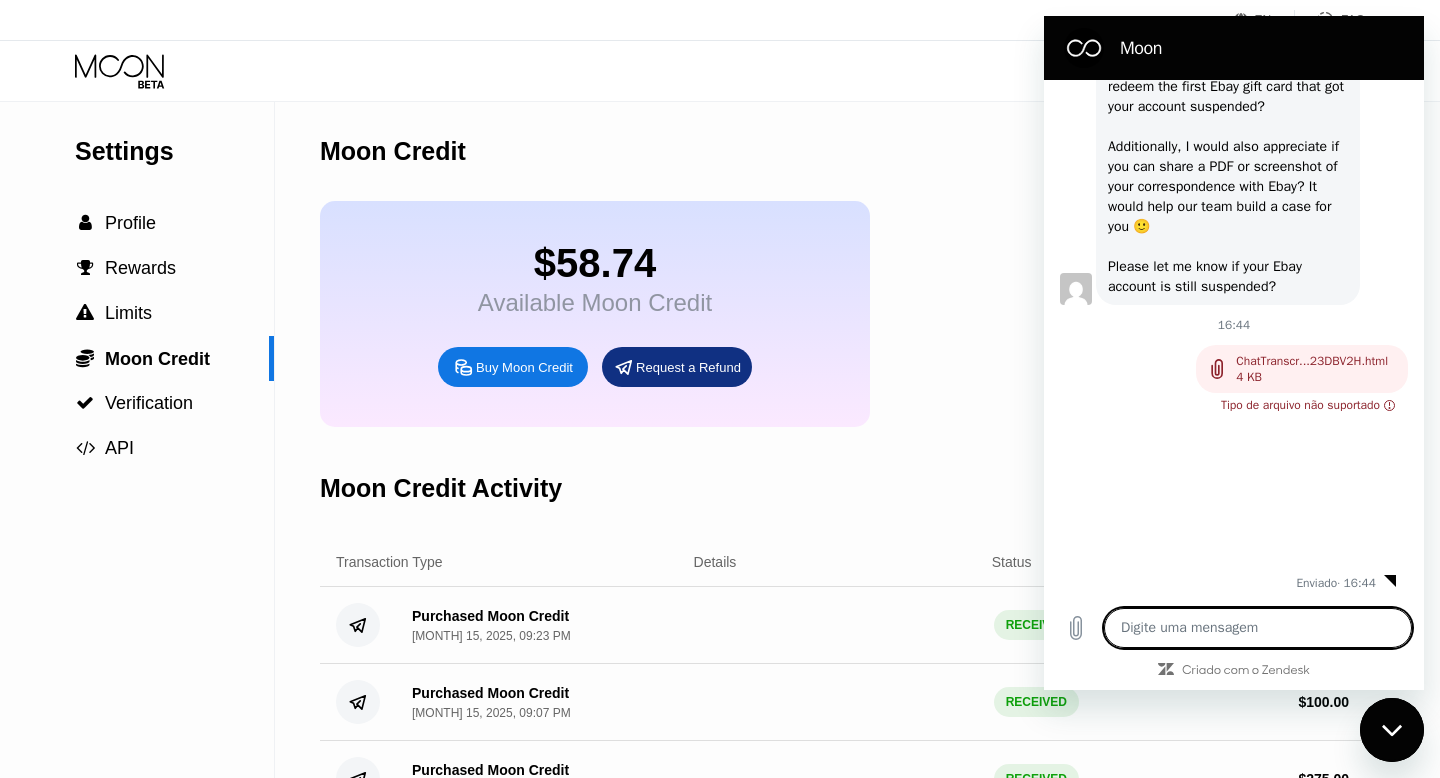 scroll, scrollTop: 3867, scrollLeft: 0, axis: vertical 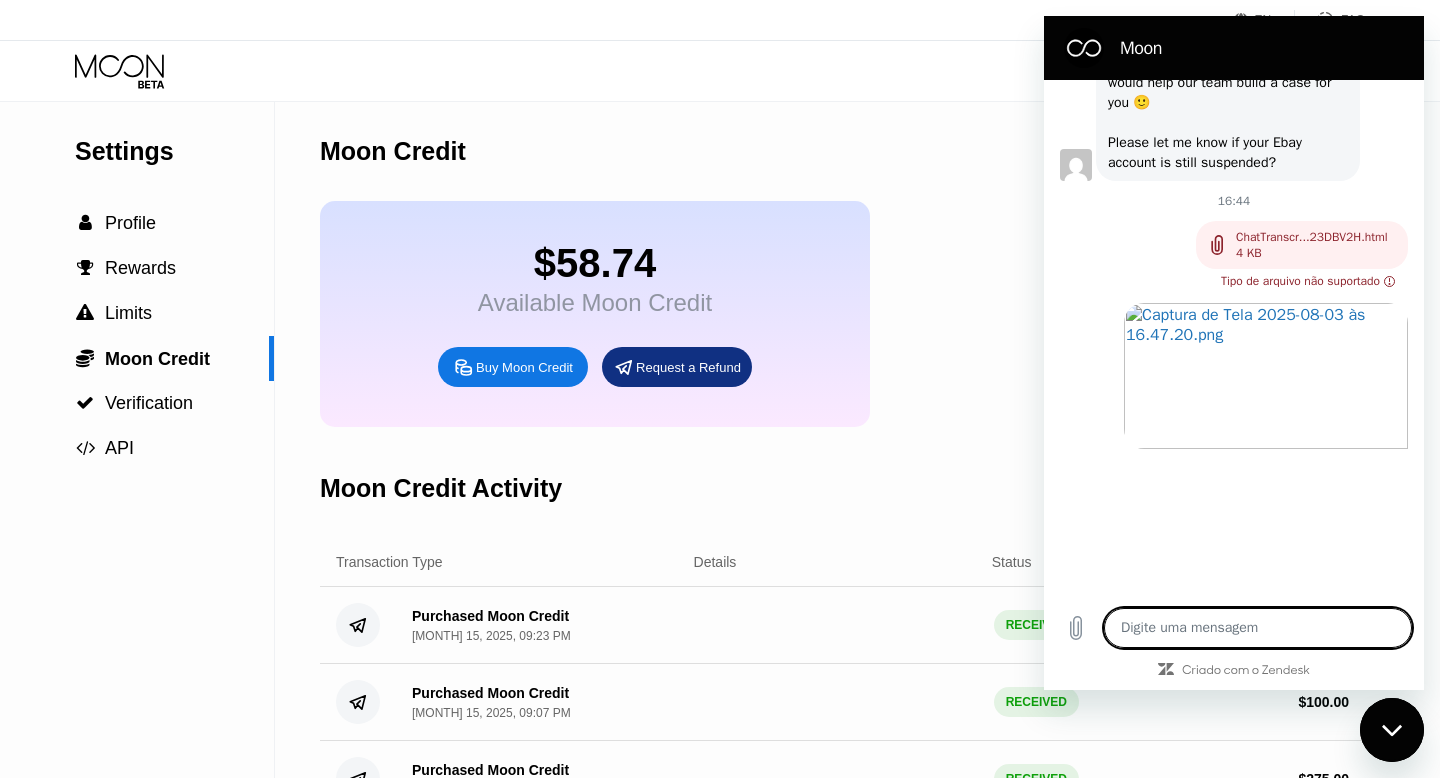 type on "x" 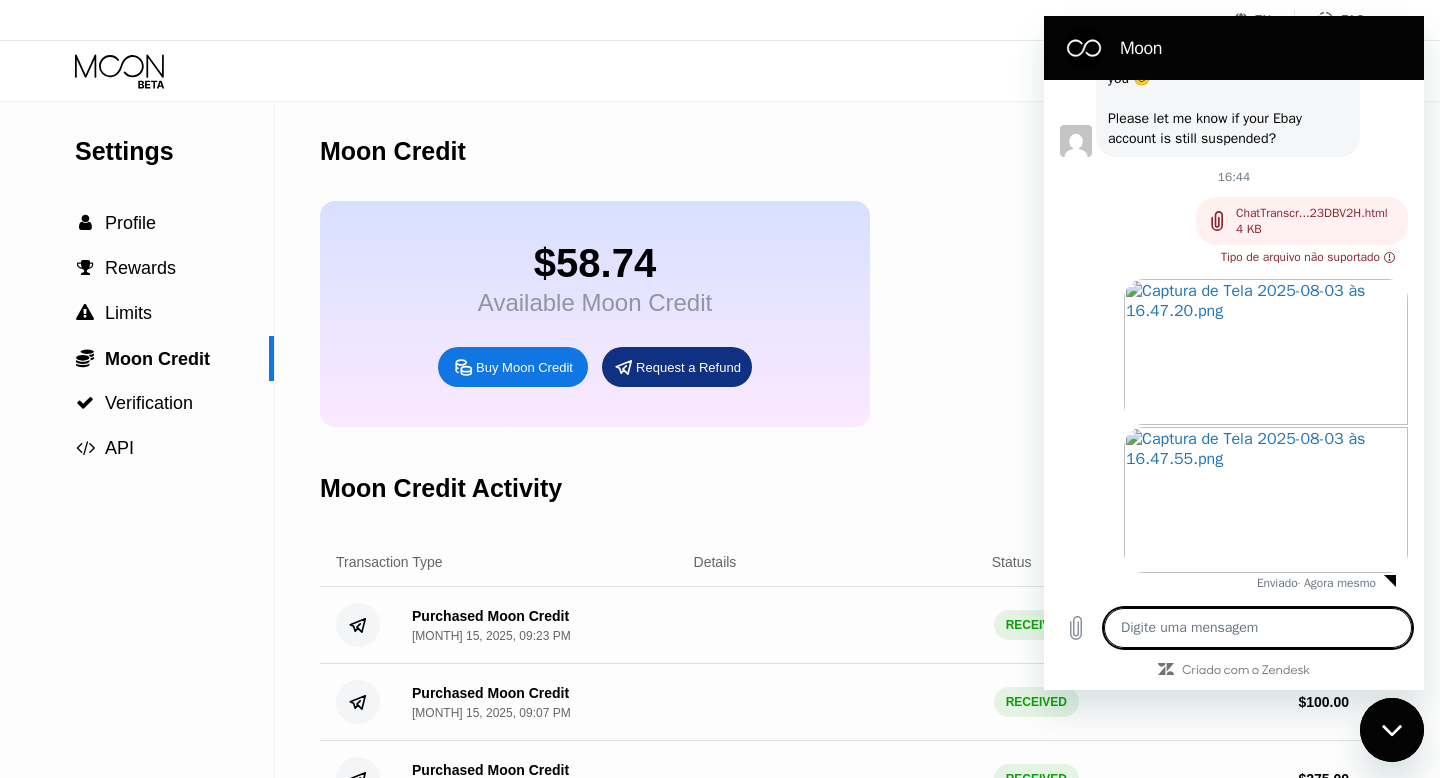 scroll, scrollTop: 4133, scrollLeft: 0, axis: vertical 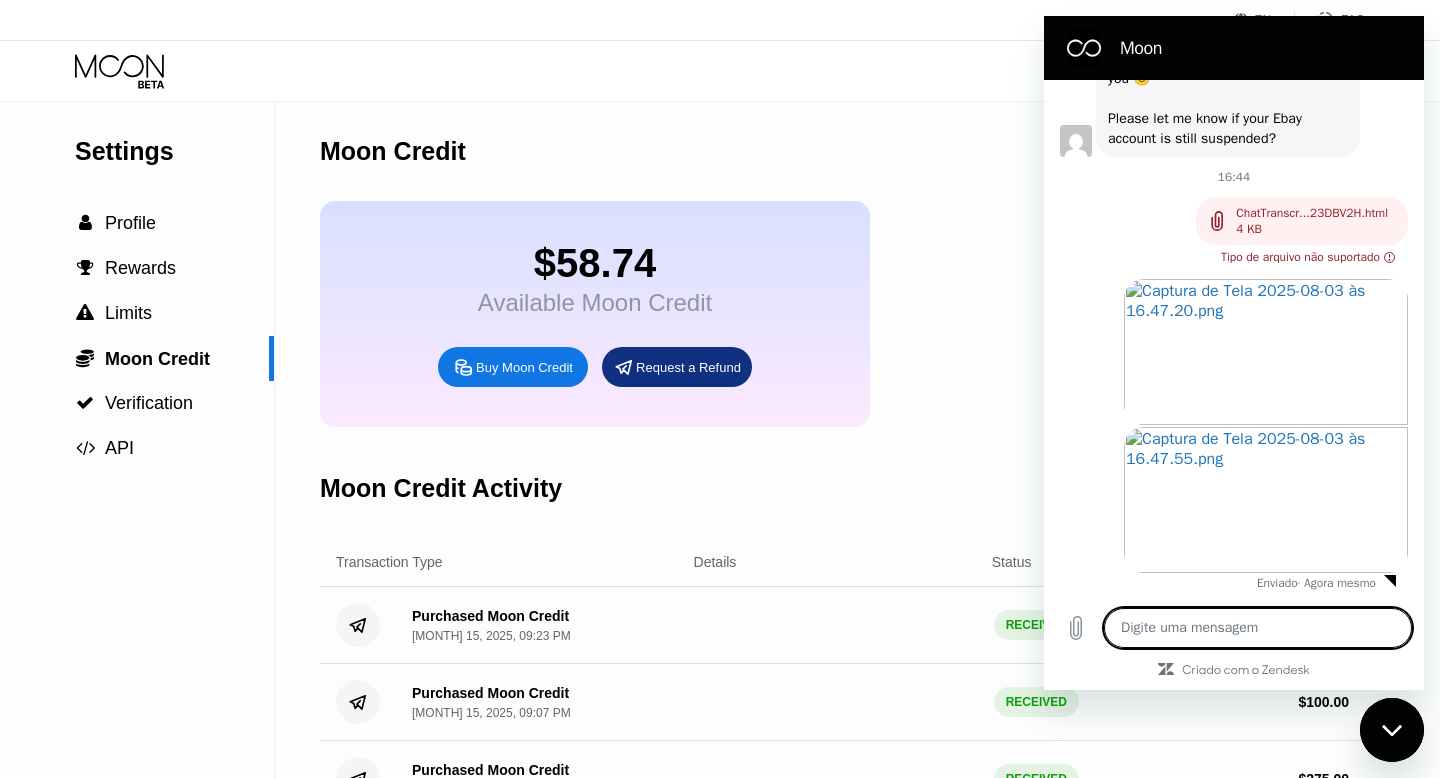 type on "t" 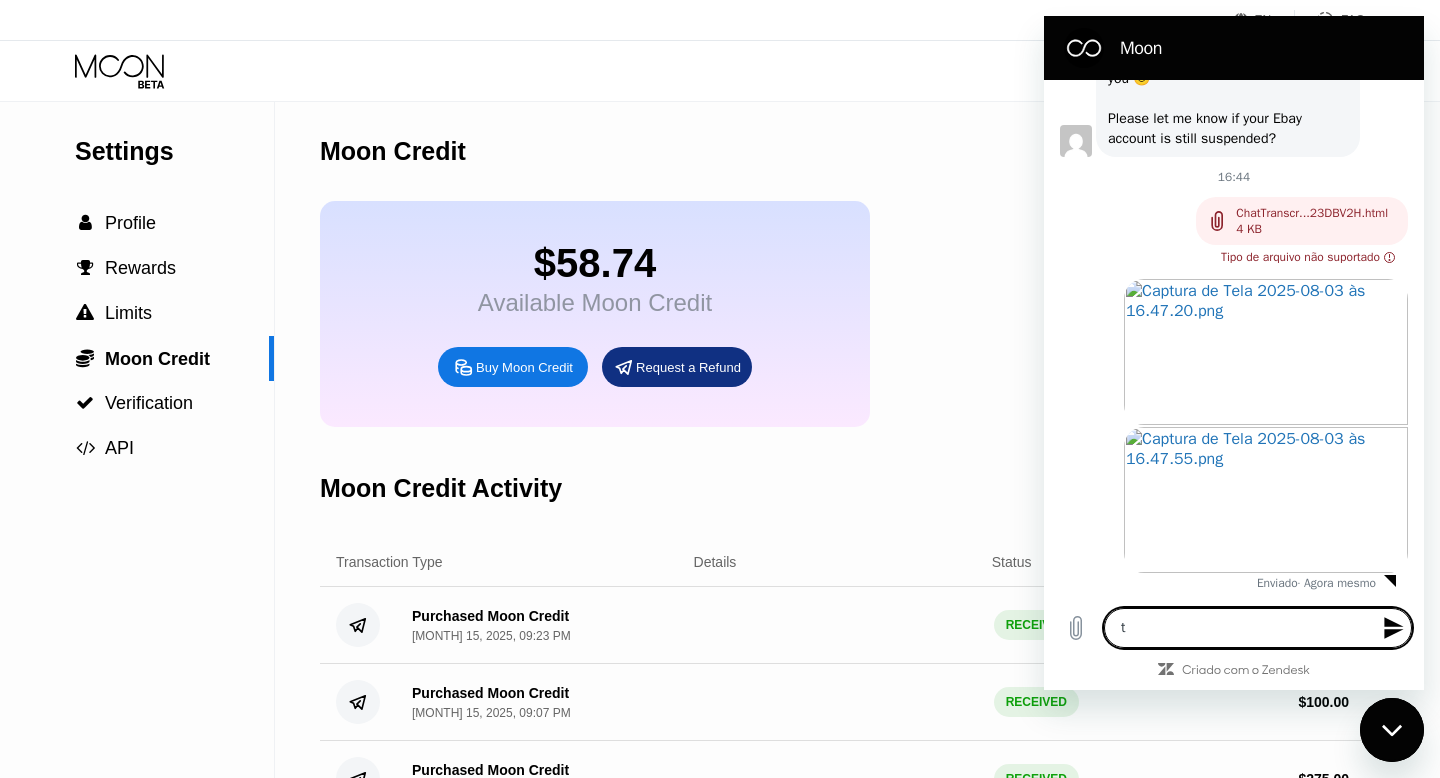 type on "th" 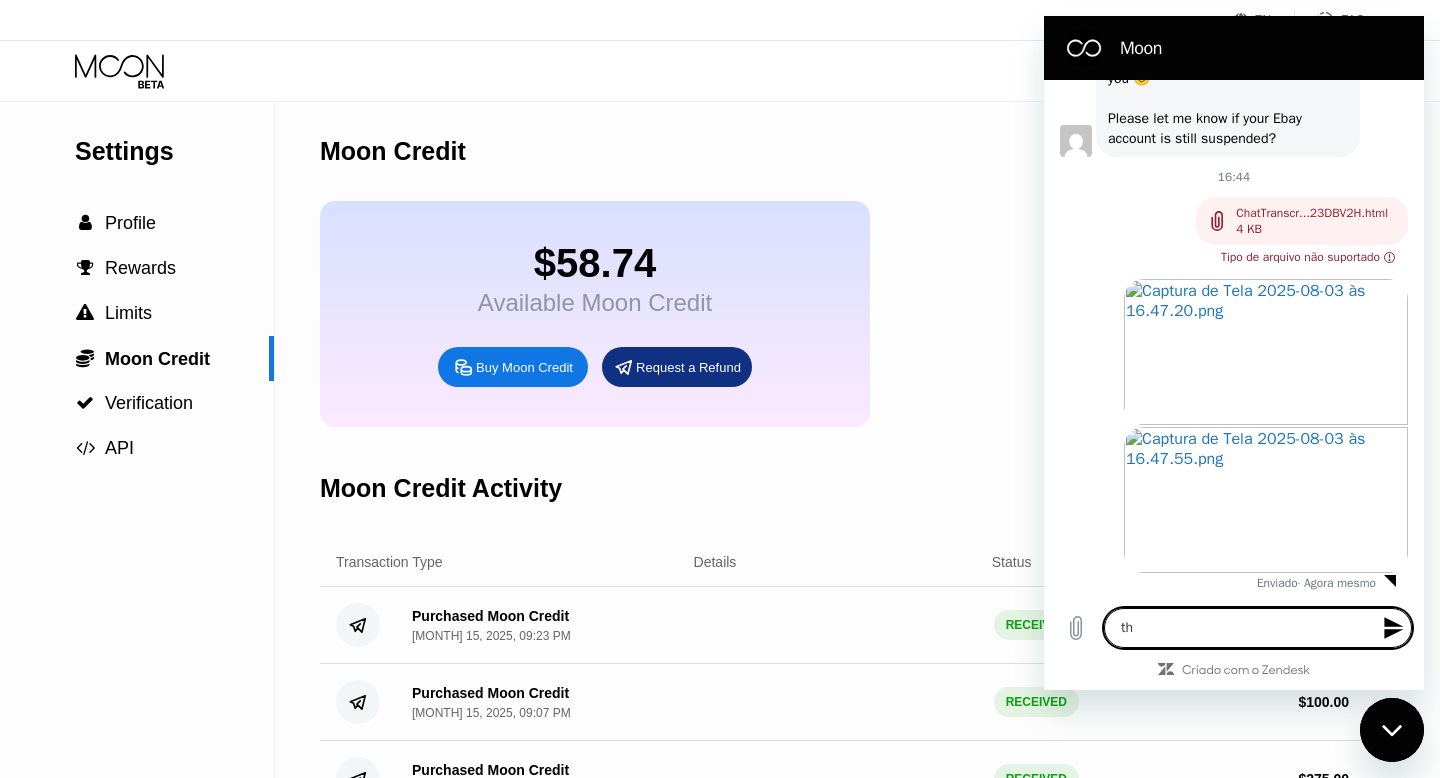type on "thi" 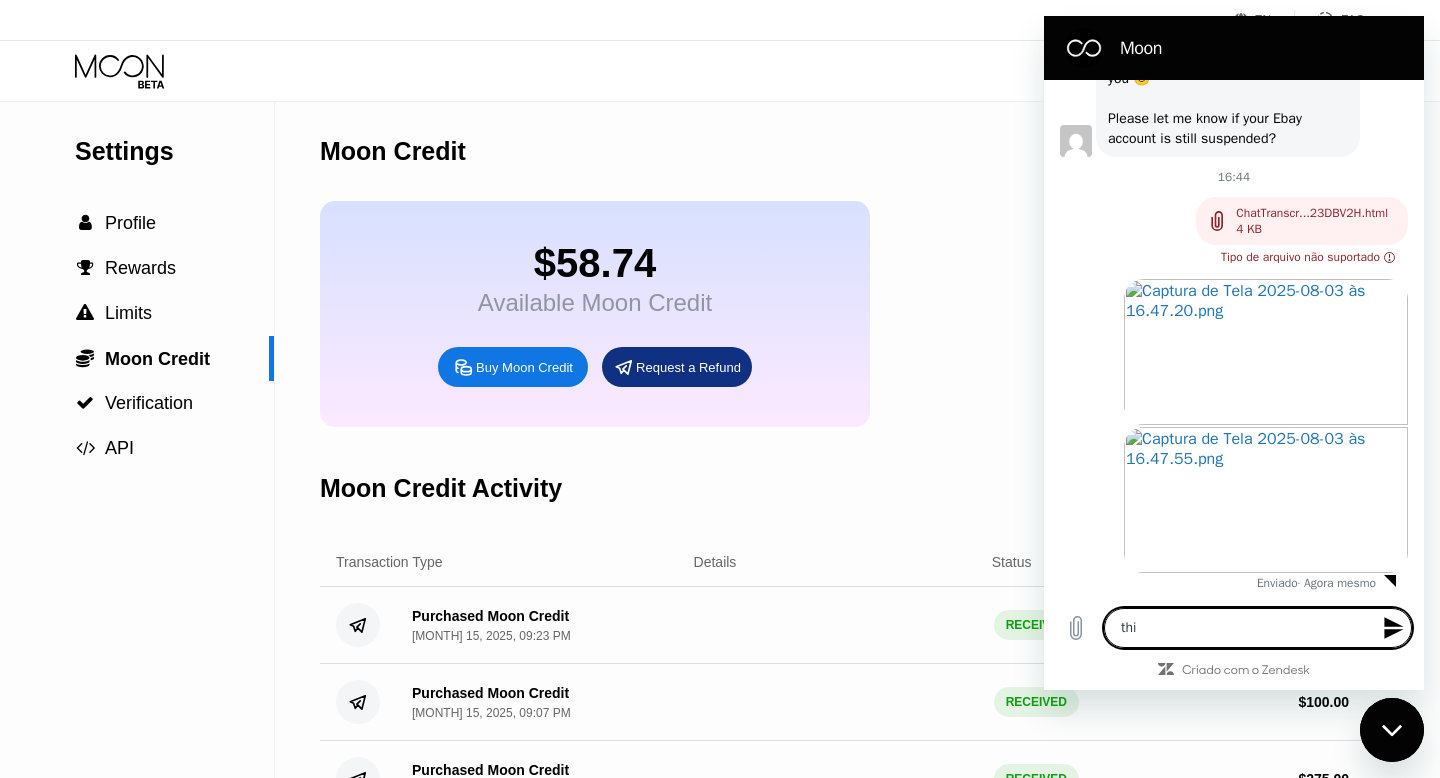 type on "th" 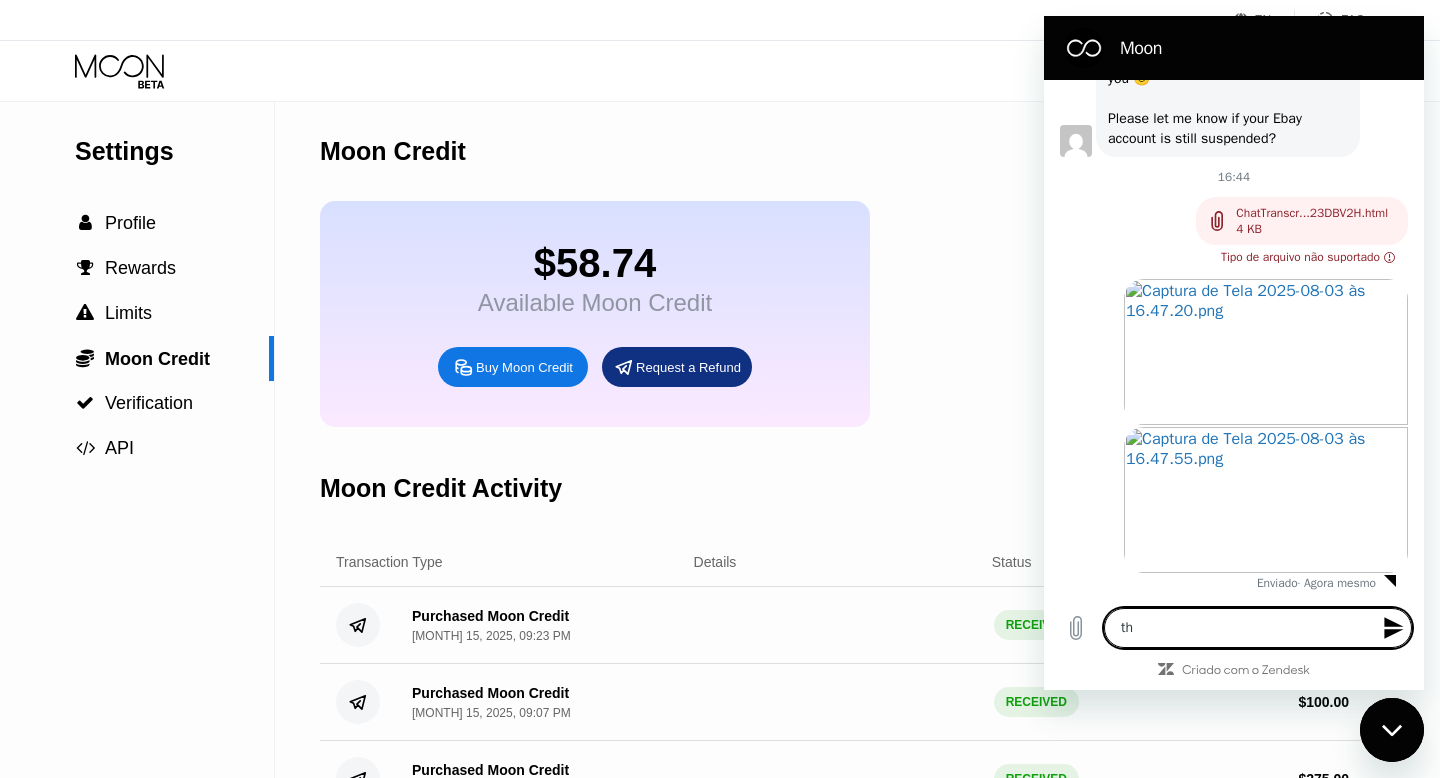 type on "t" 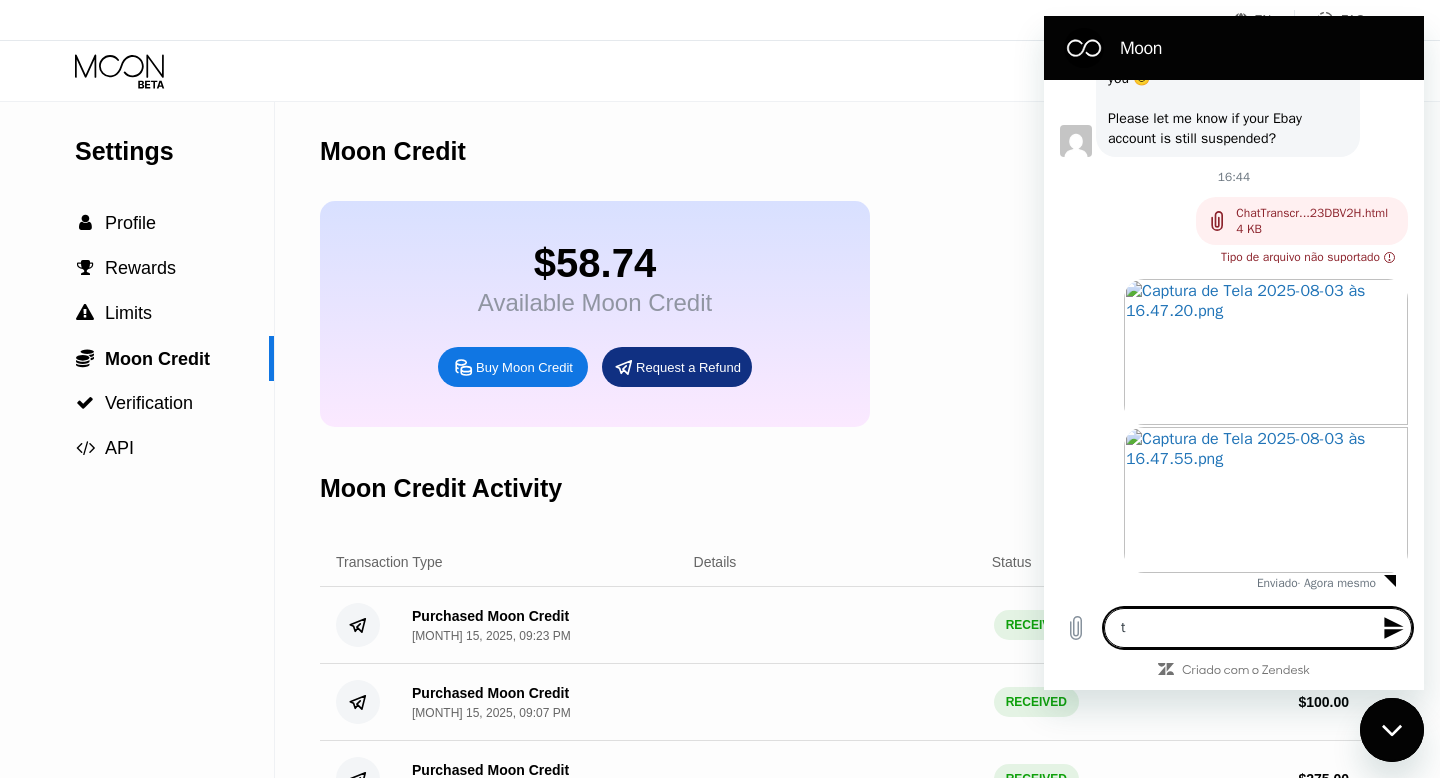 type 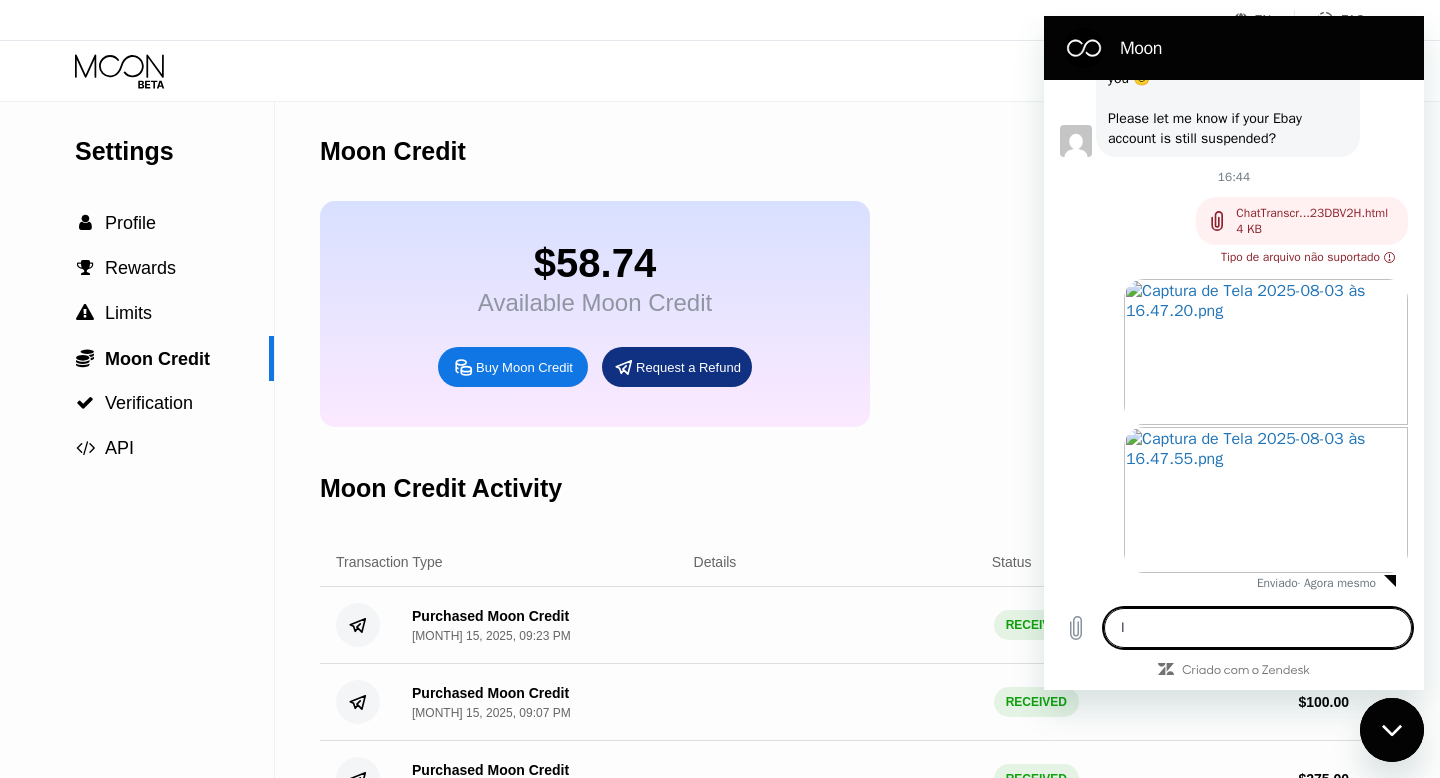 type on "I" 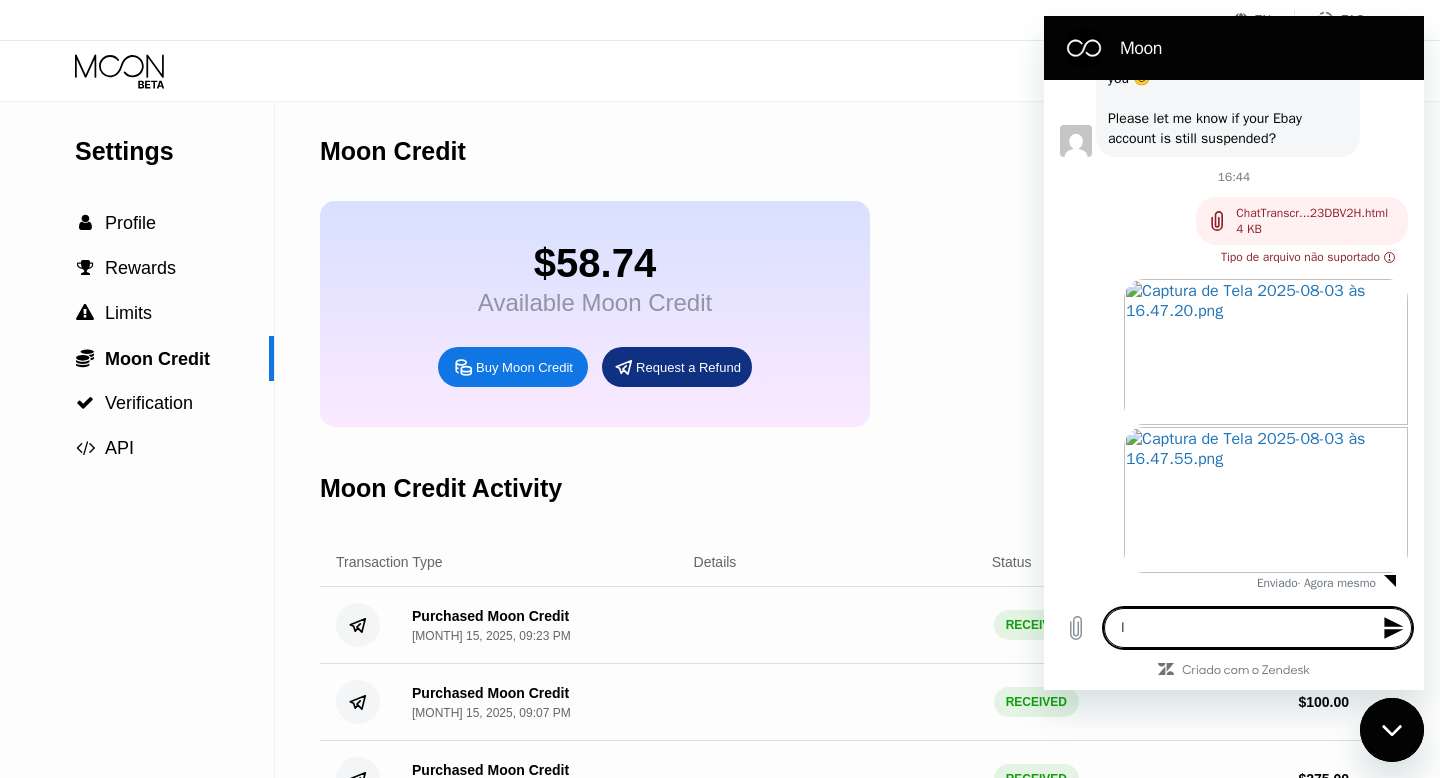 type on "I a" 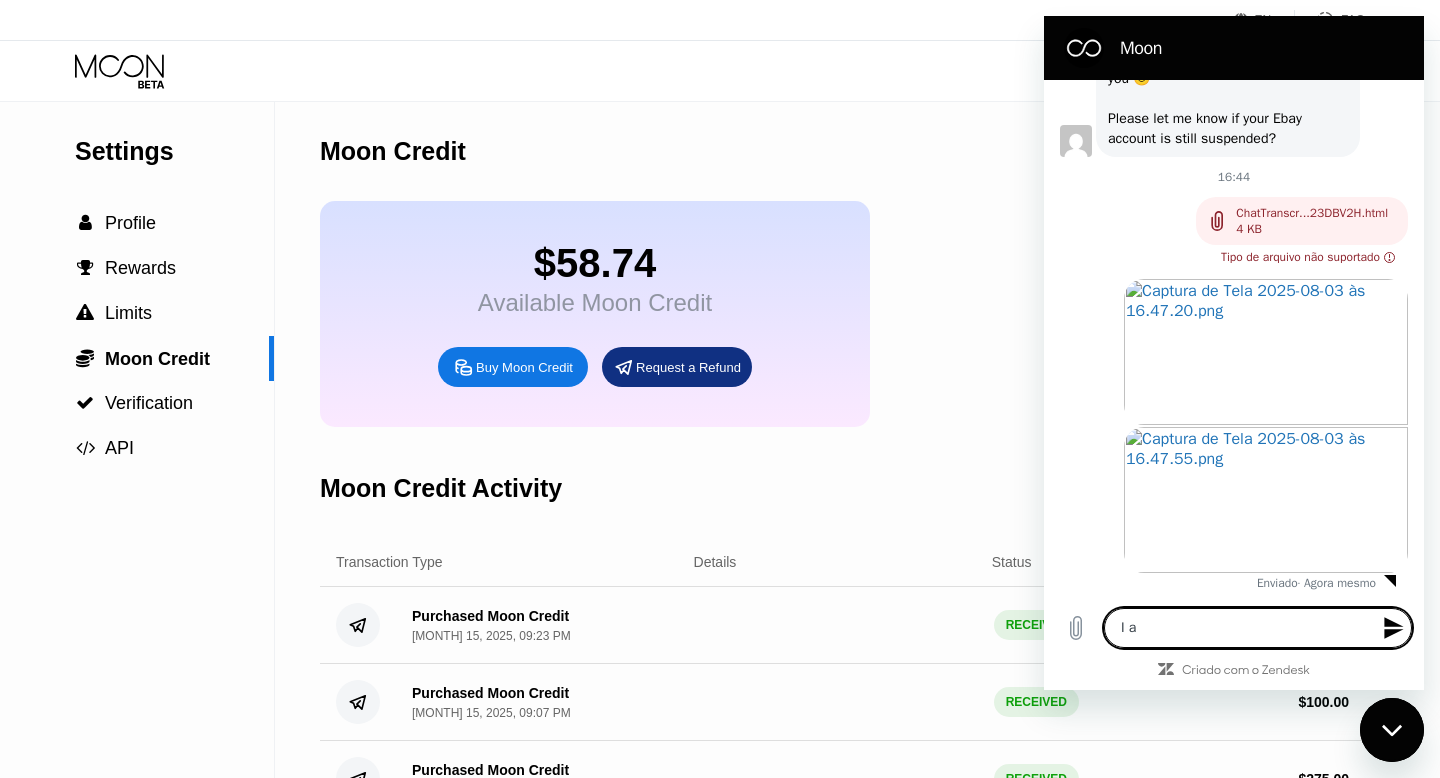 type on "I as" 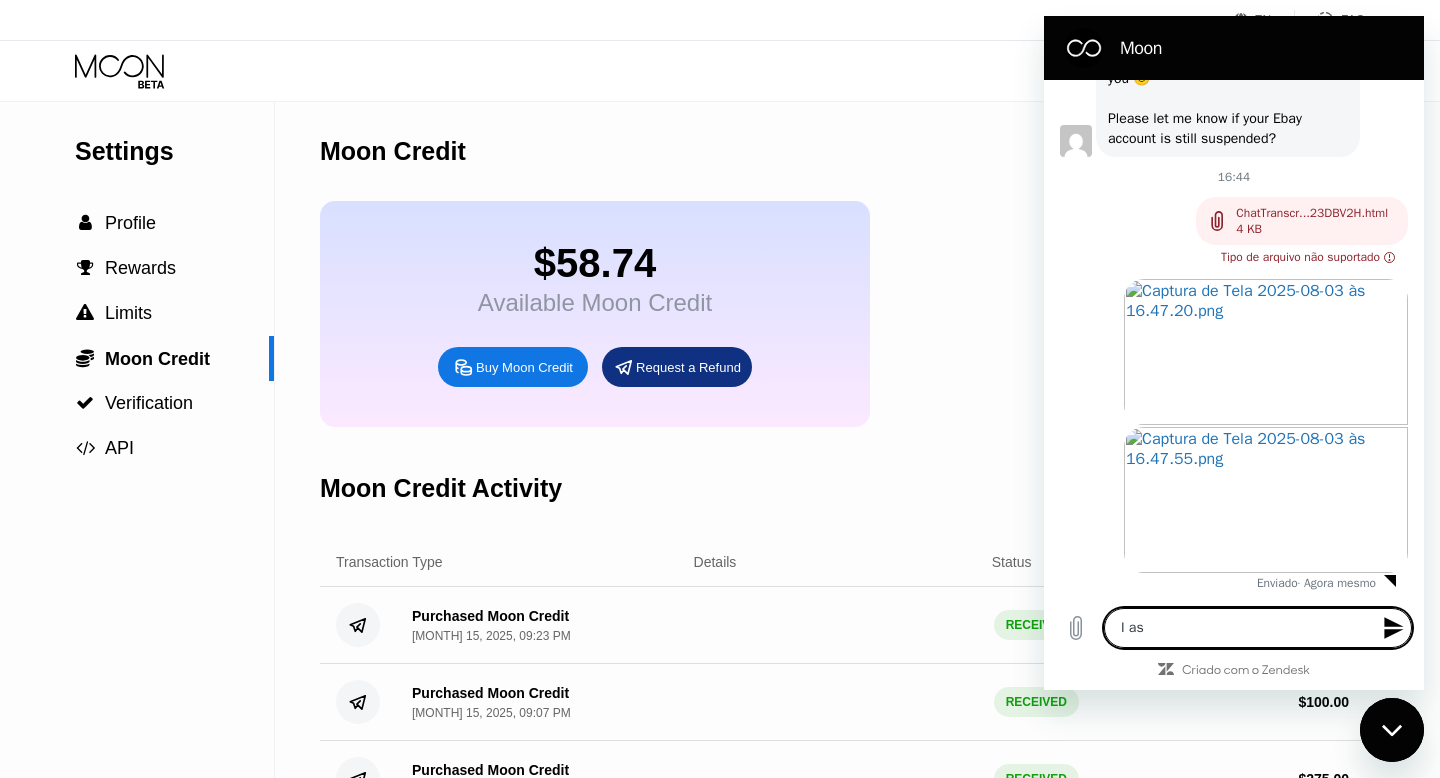 type on "I ask" 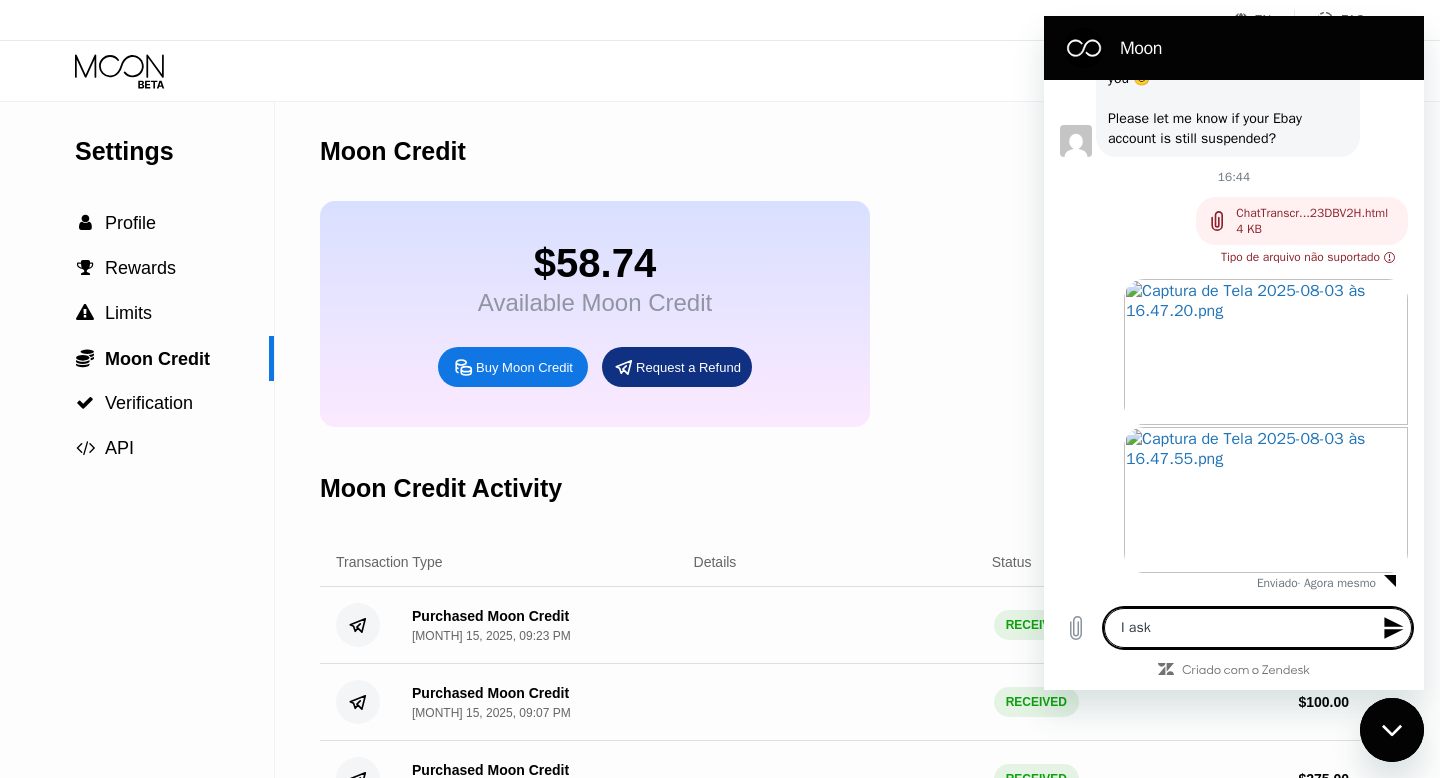 type on "I aske" 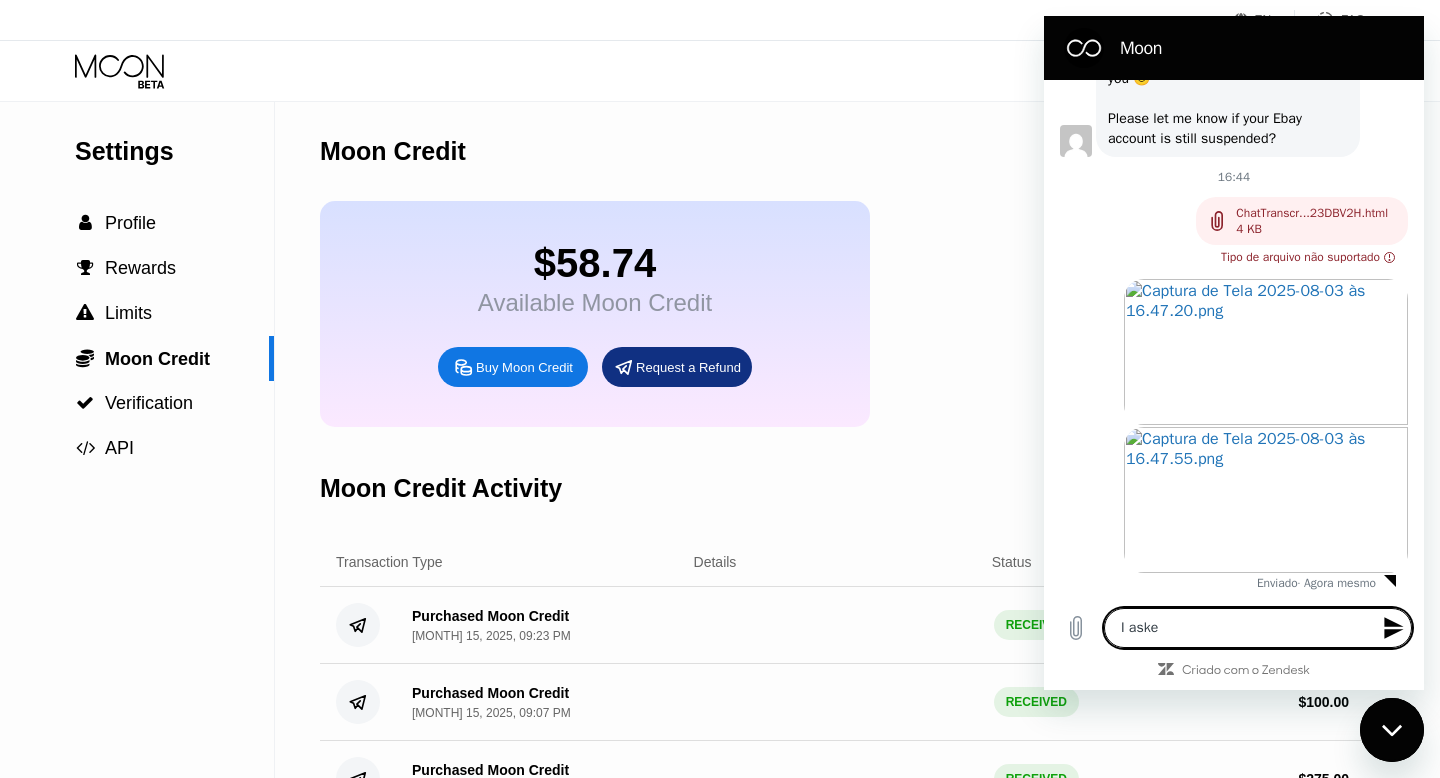 type on "I asked" 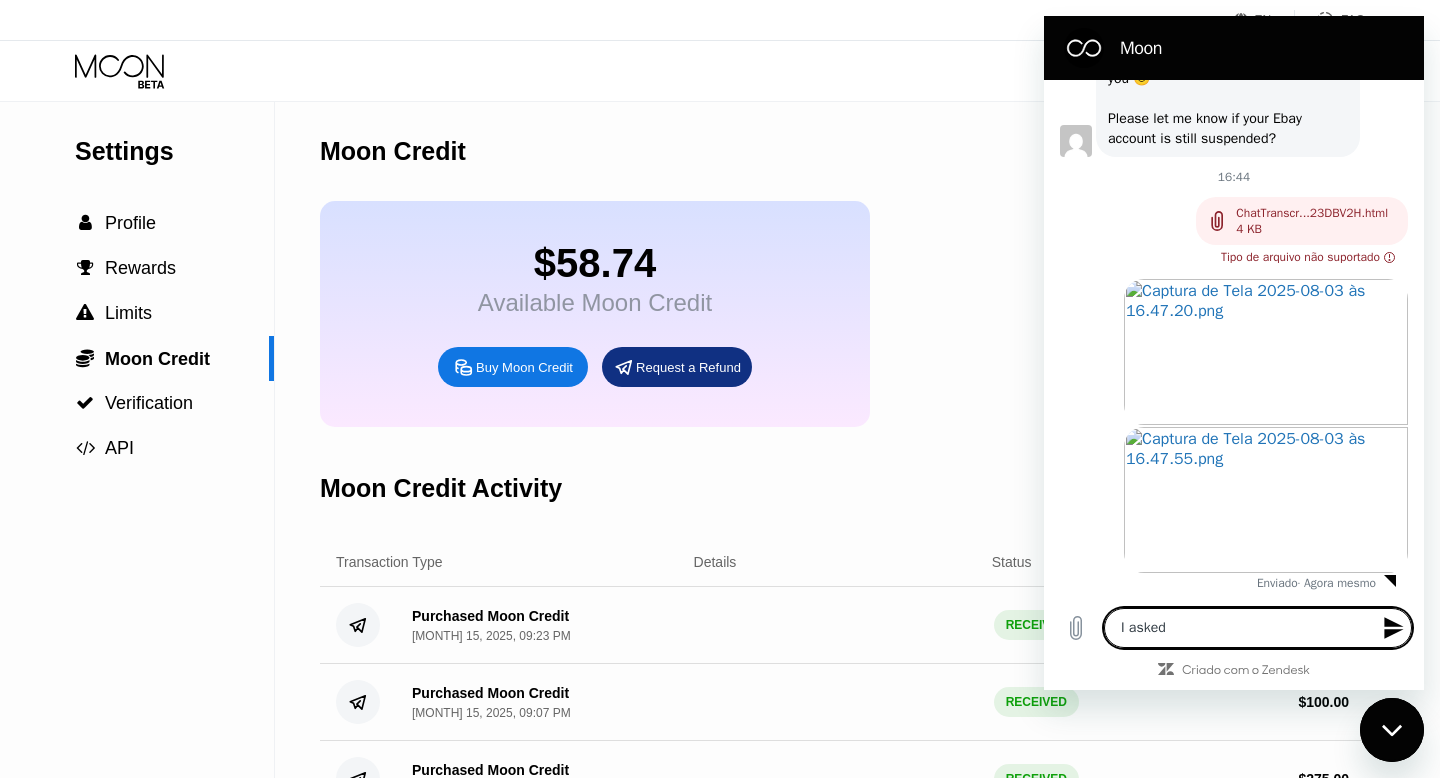 type on "I asked" 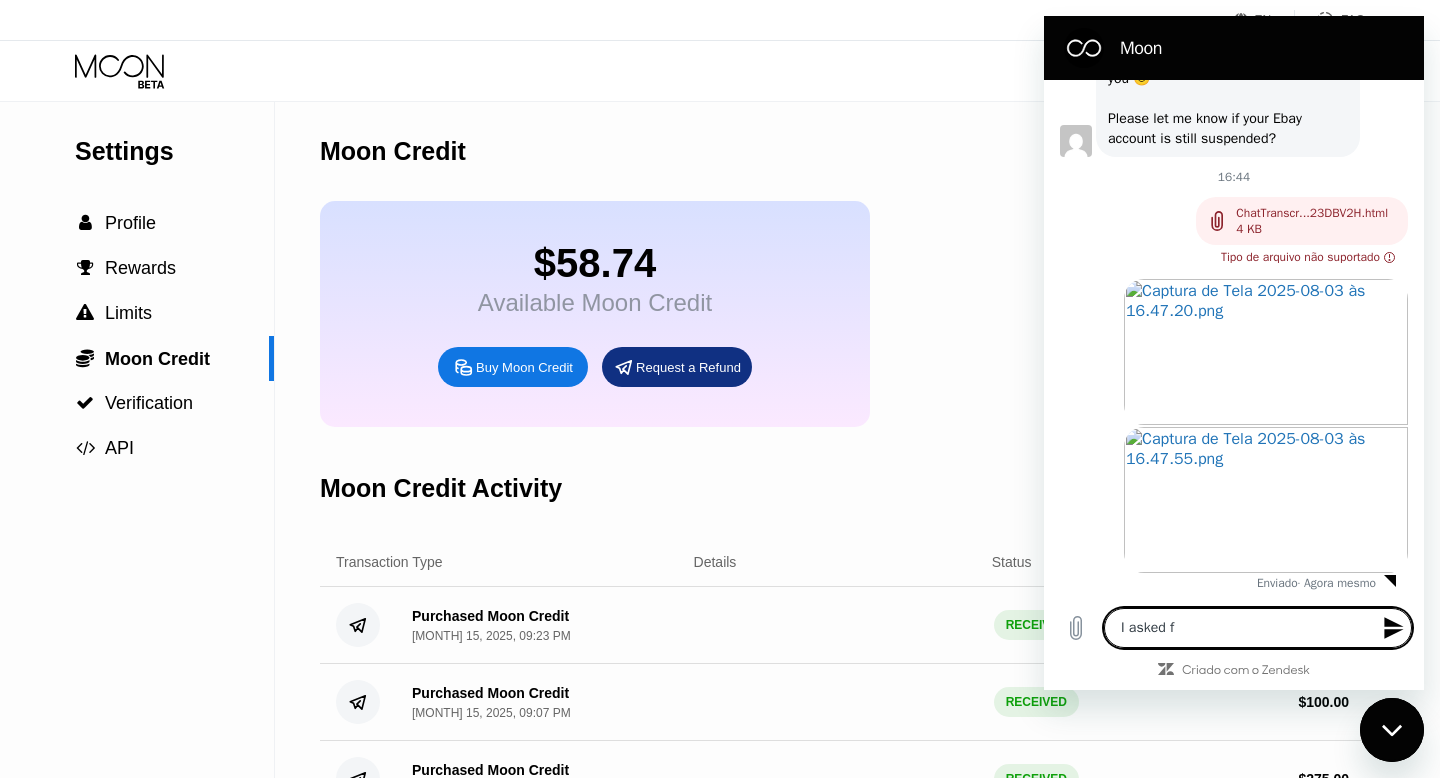 type on "I asked fo" 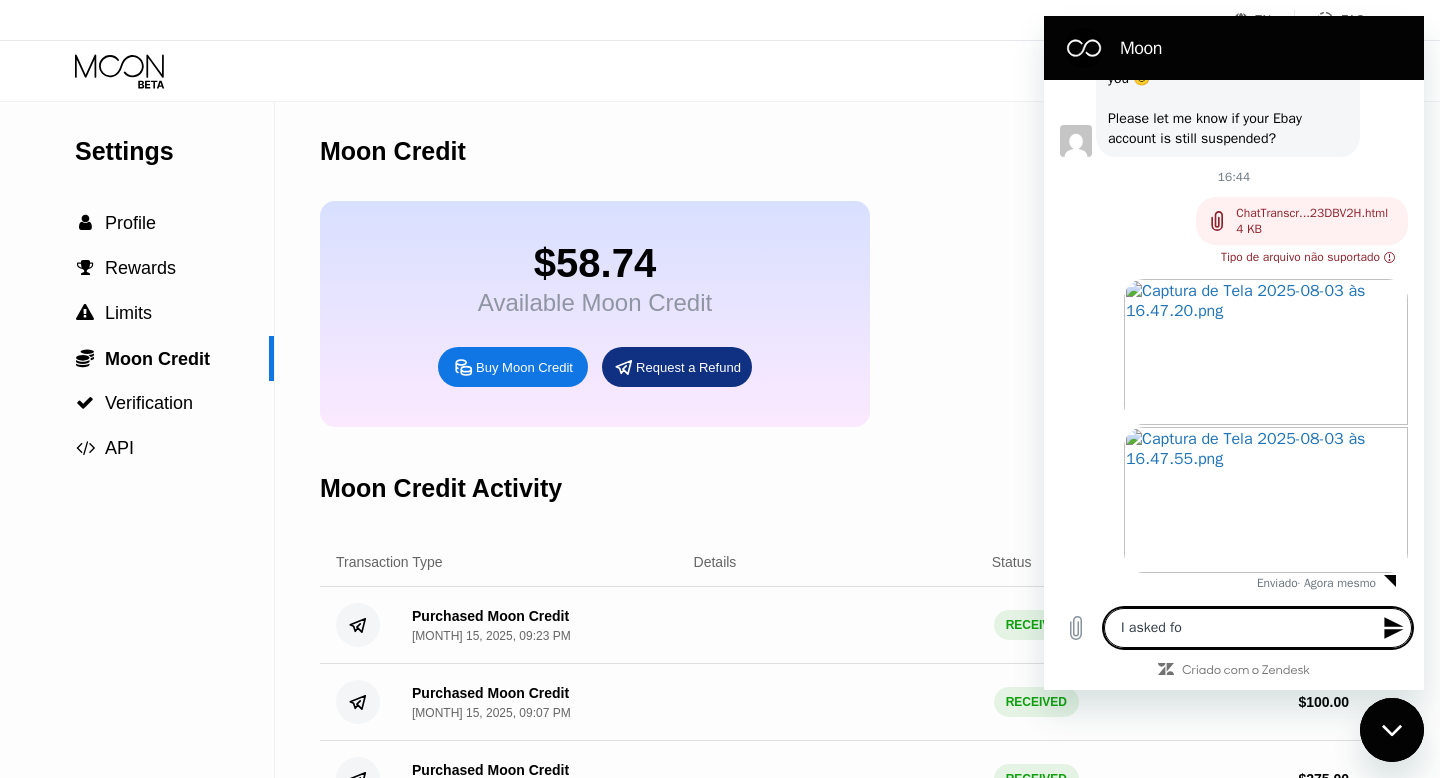 type on "I asked for" 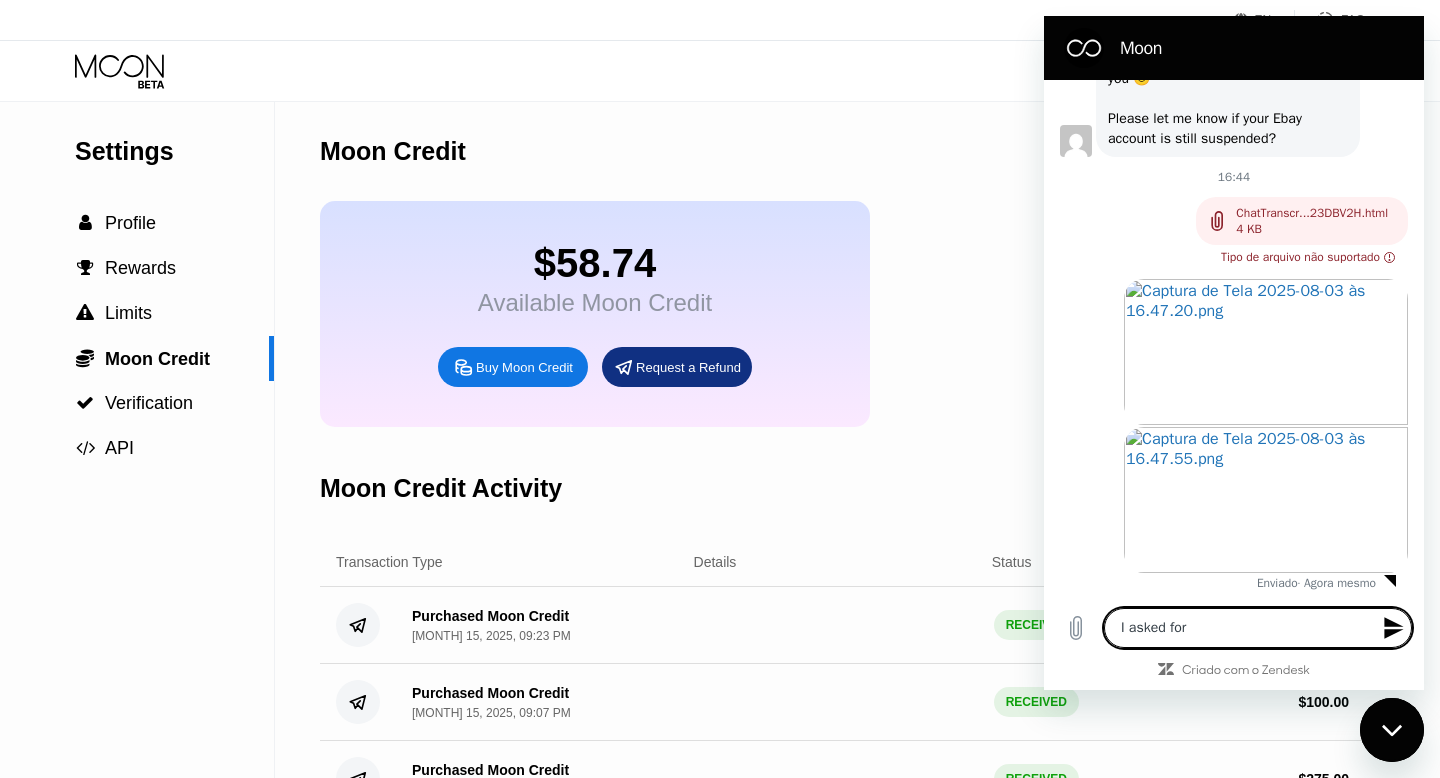type on "I asked for" 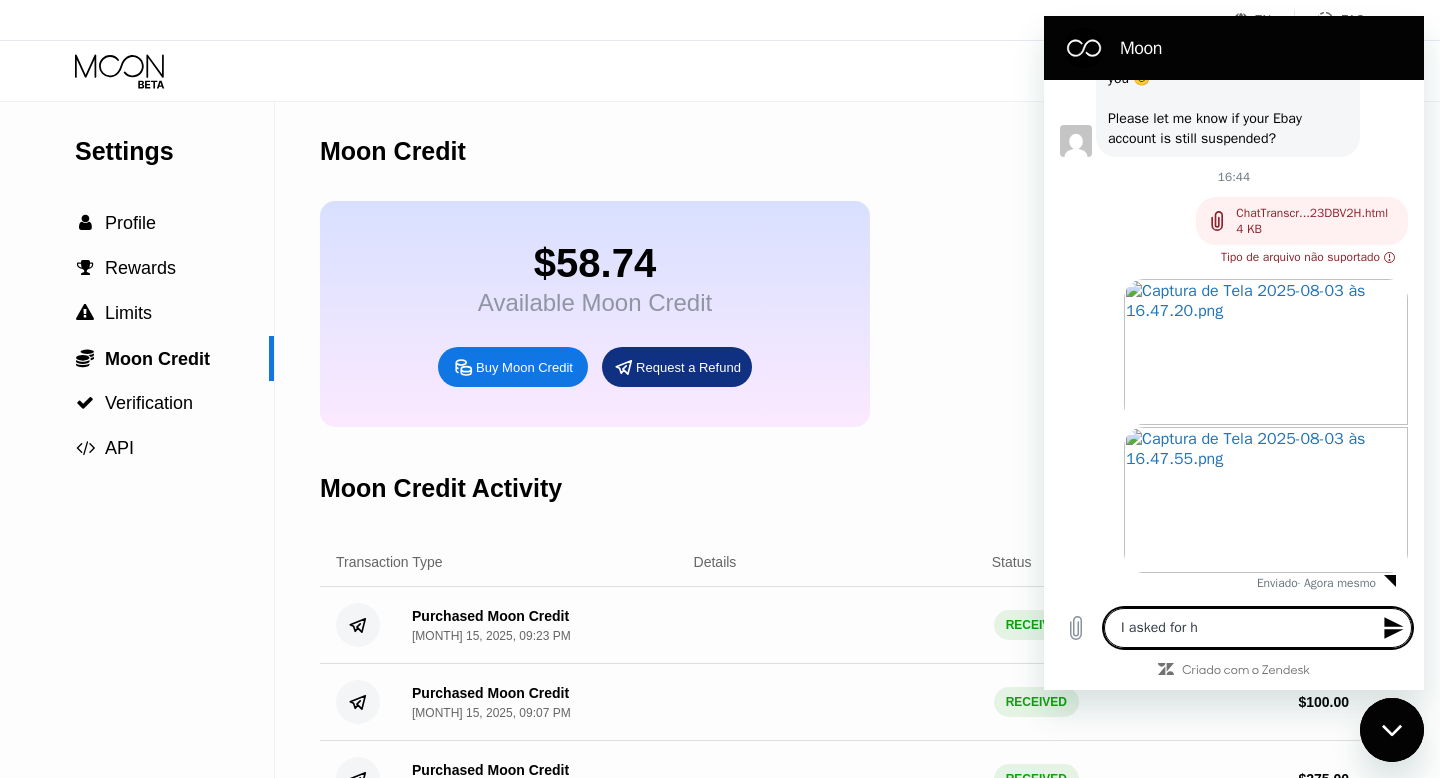 type on "I asked for ht" 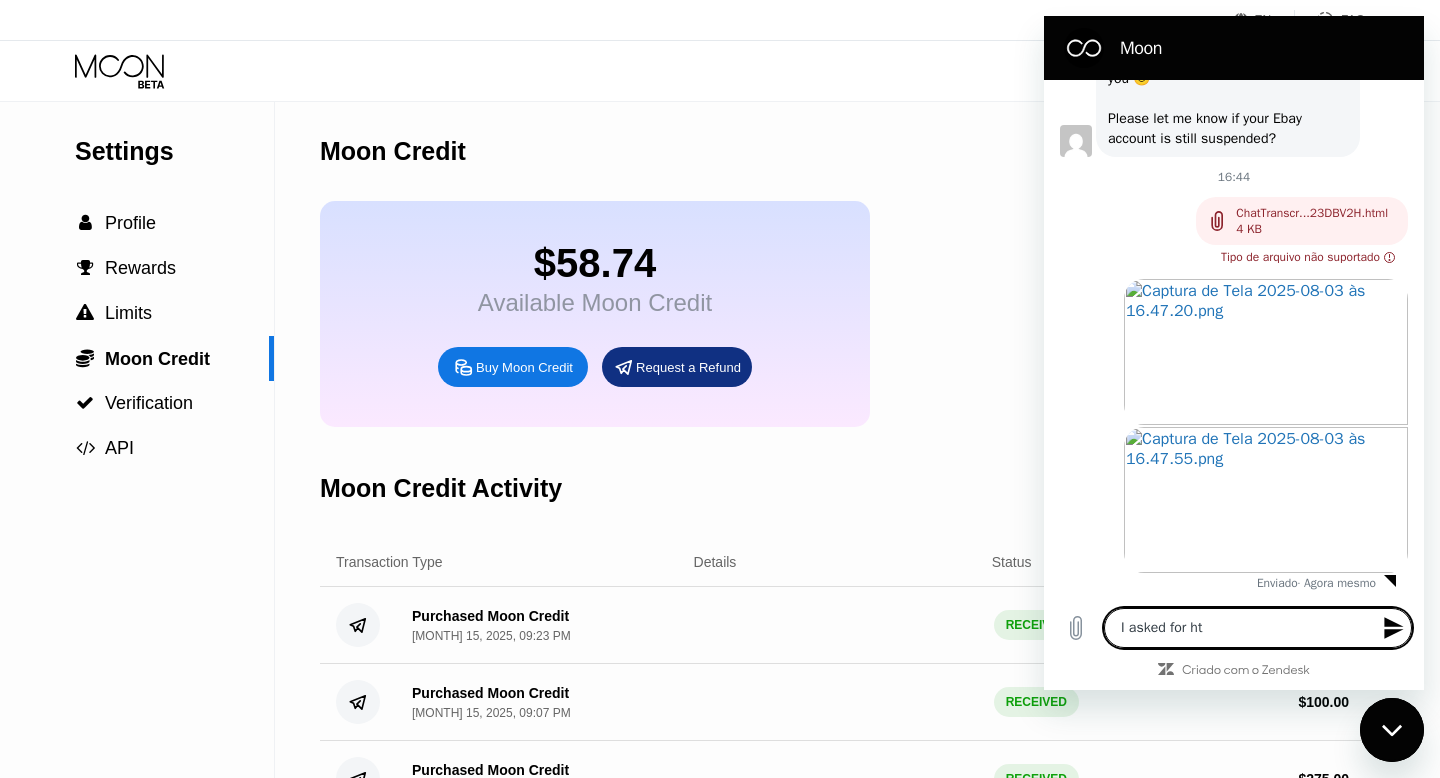 type on "I asked for h" 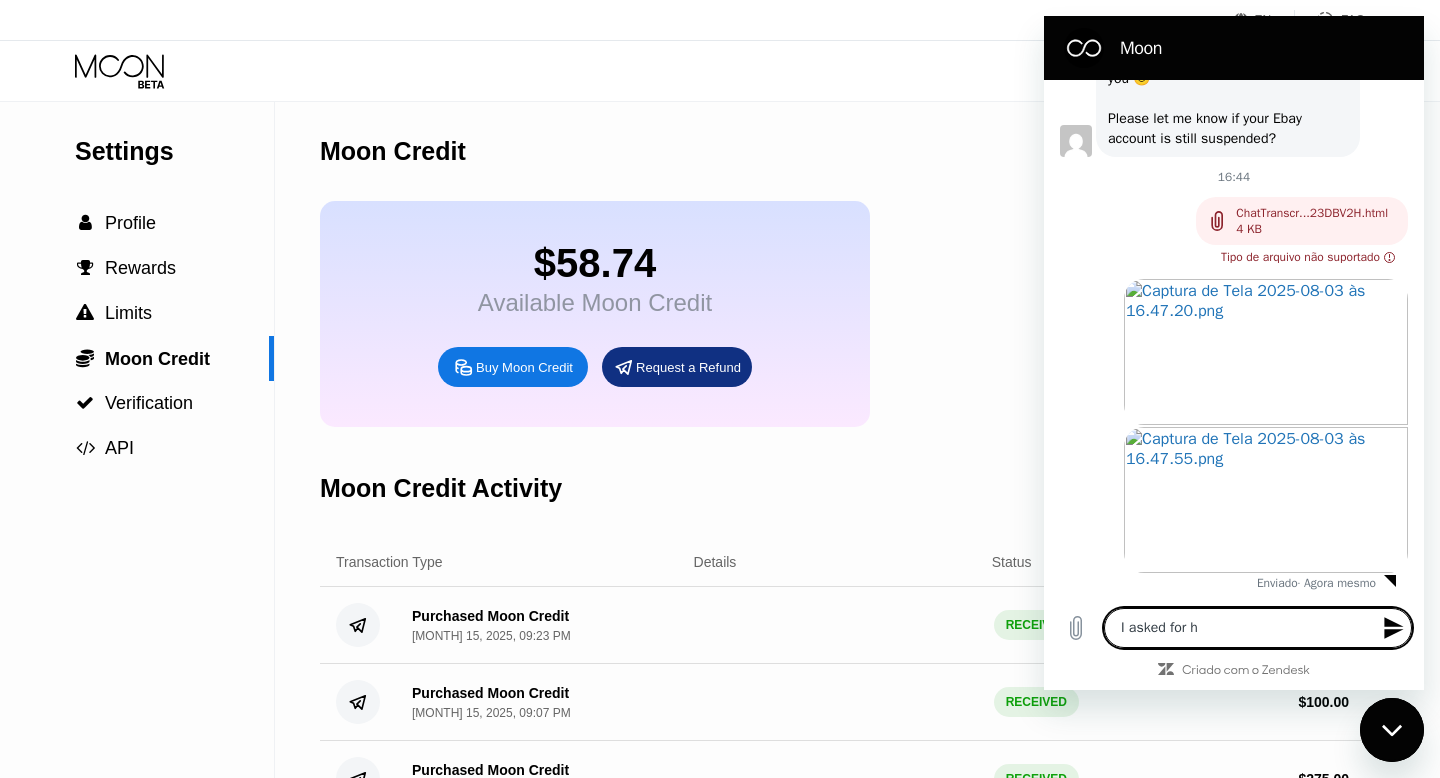 type on "x" 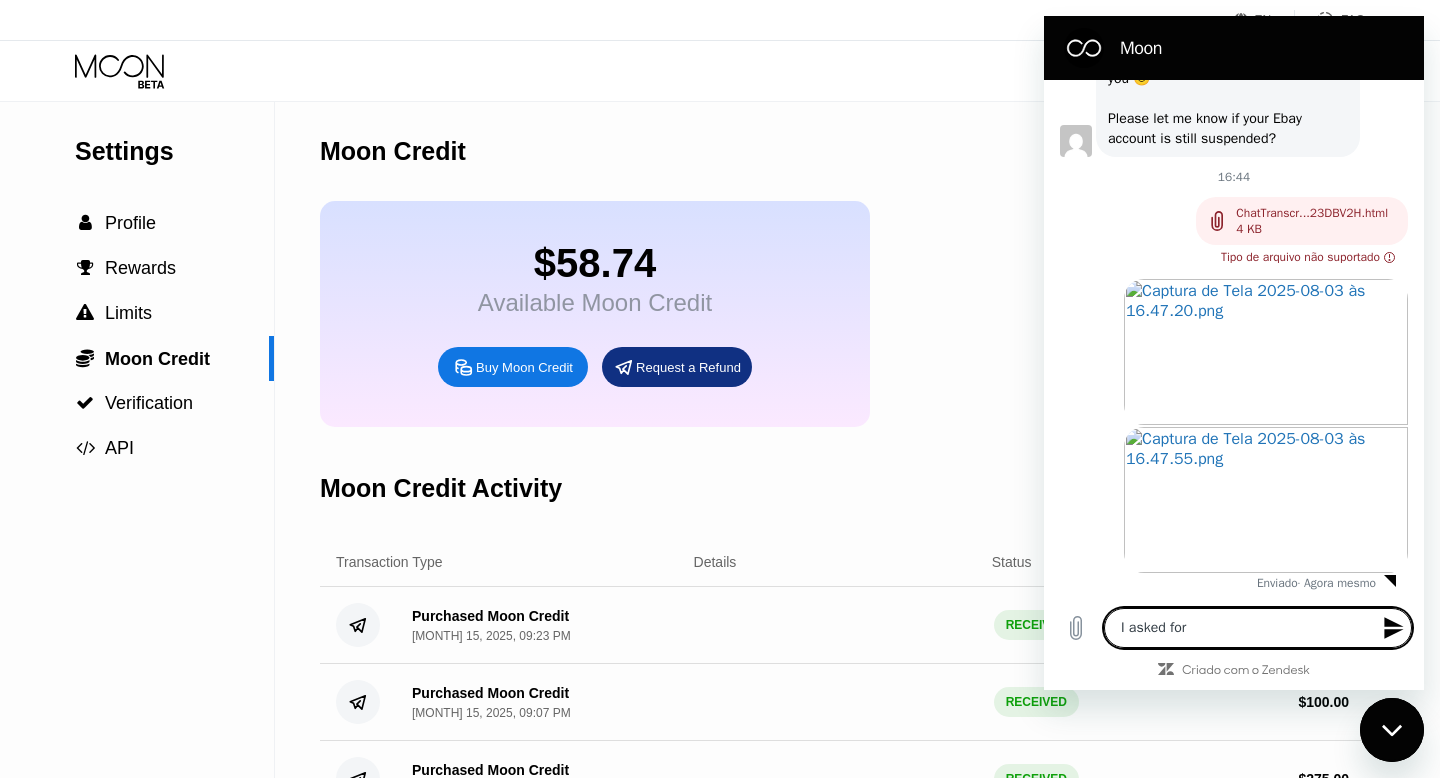 type on "I asked for t" 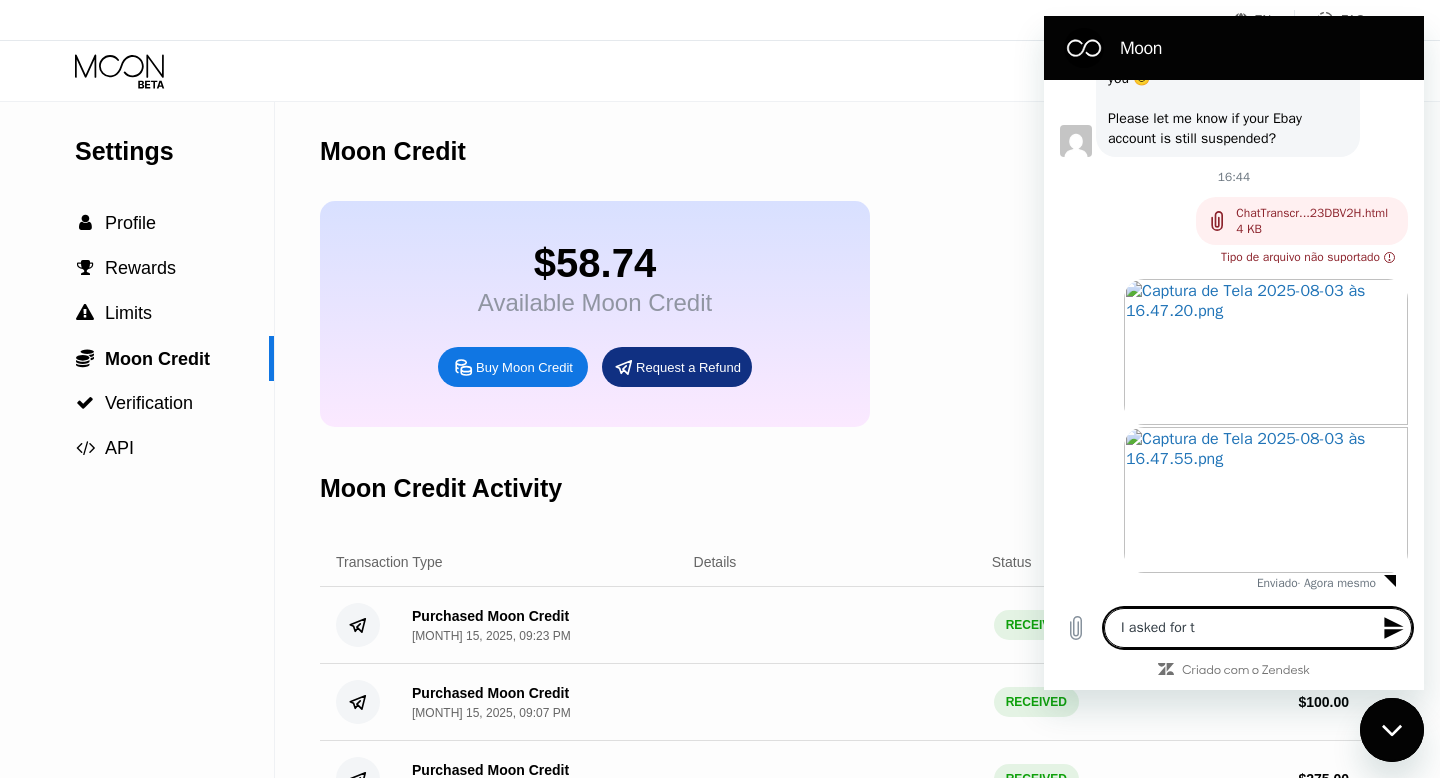 type on "I asked for th" 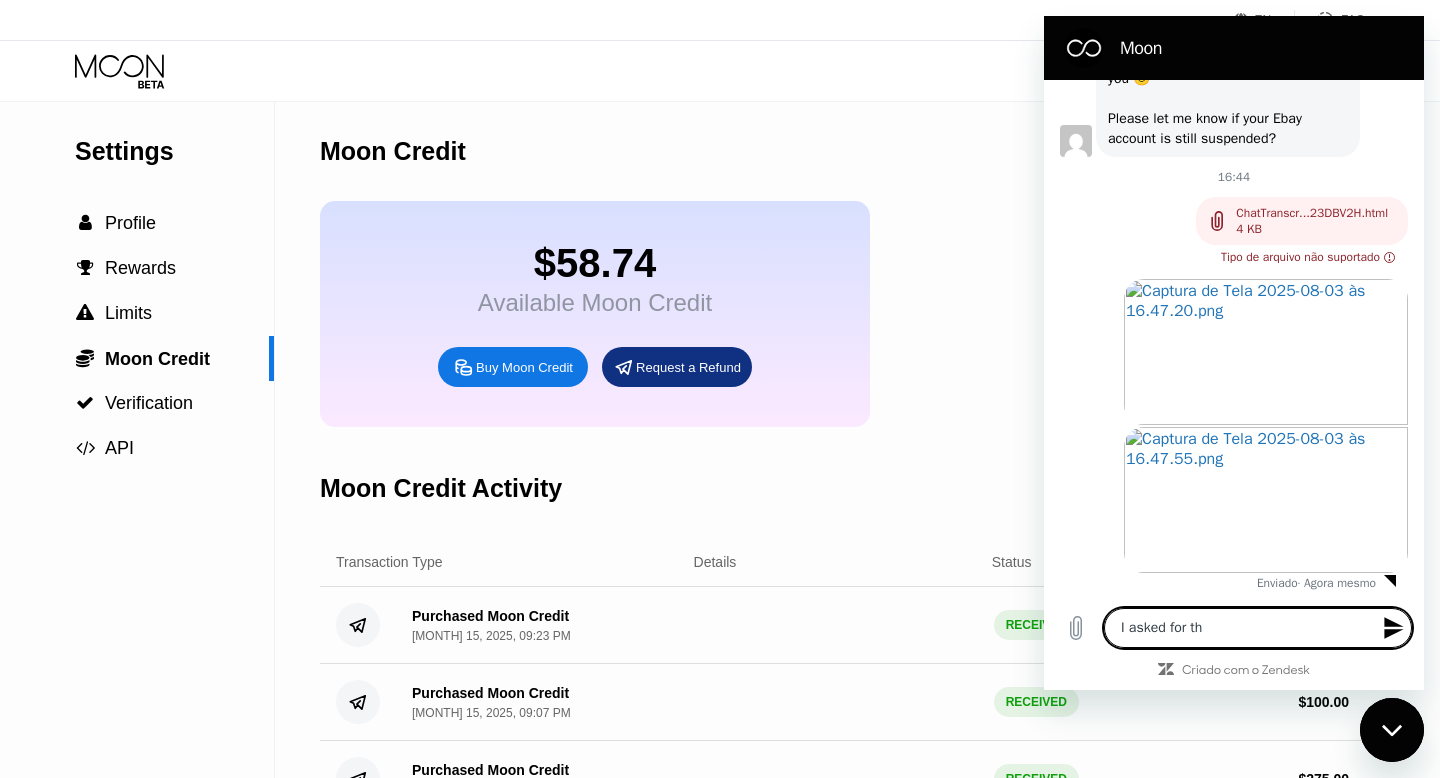 type on "x" 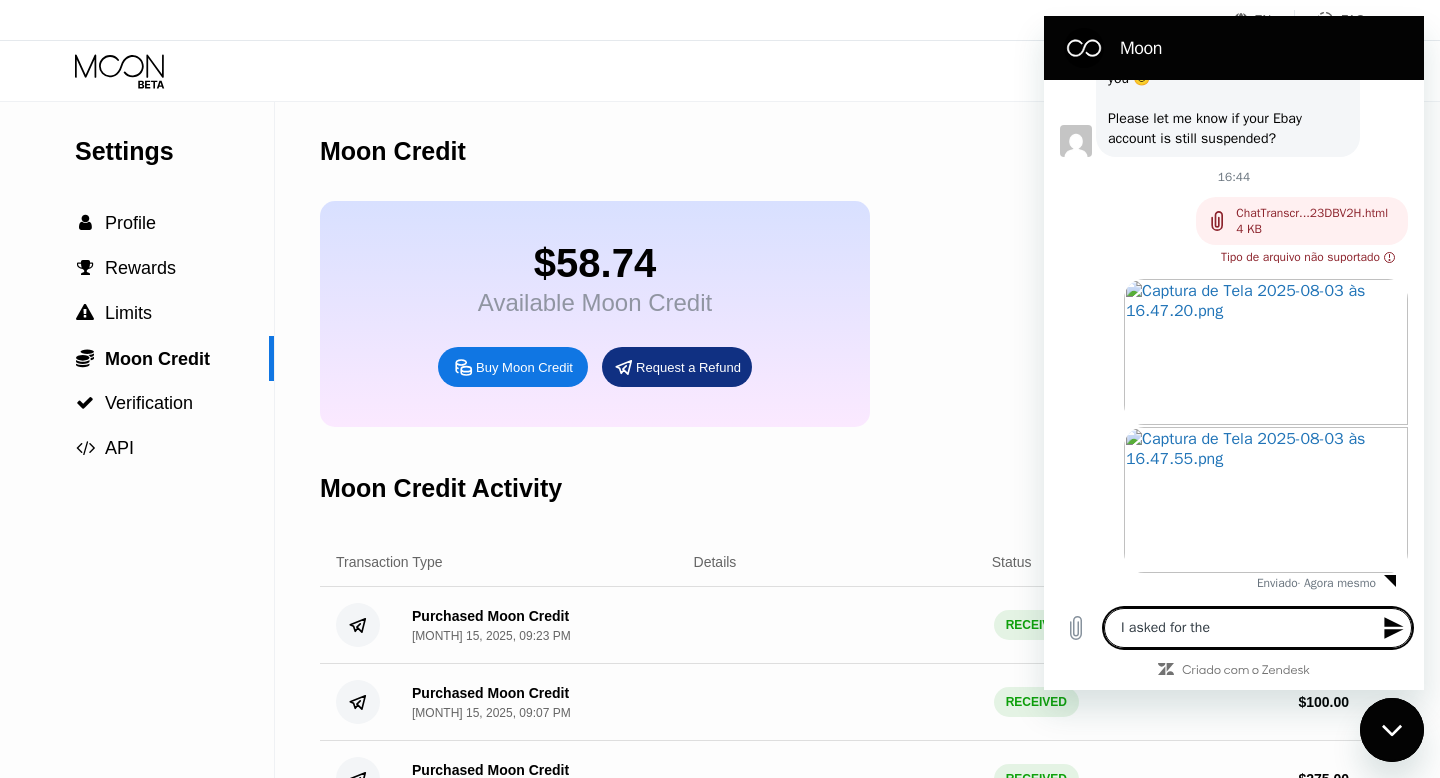type on "I asked for the" 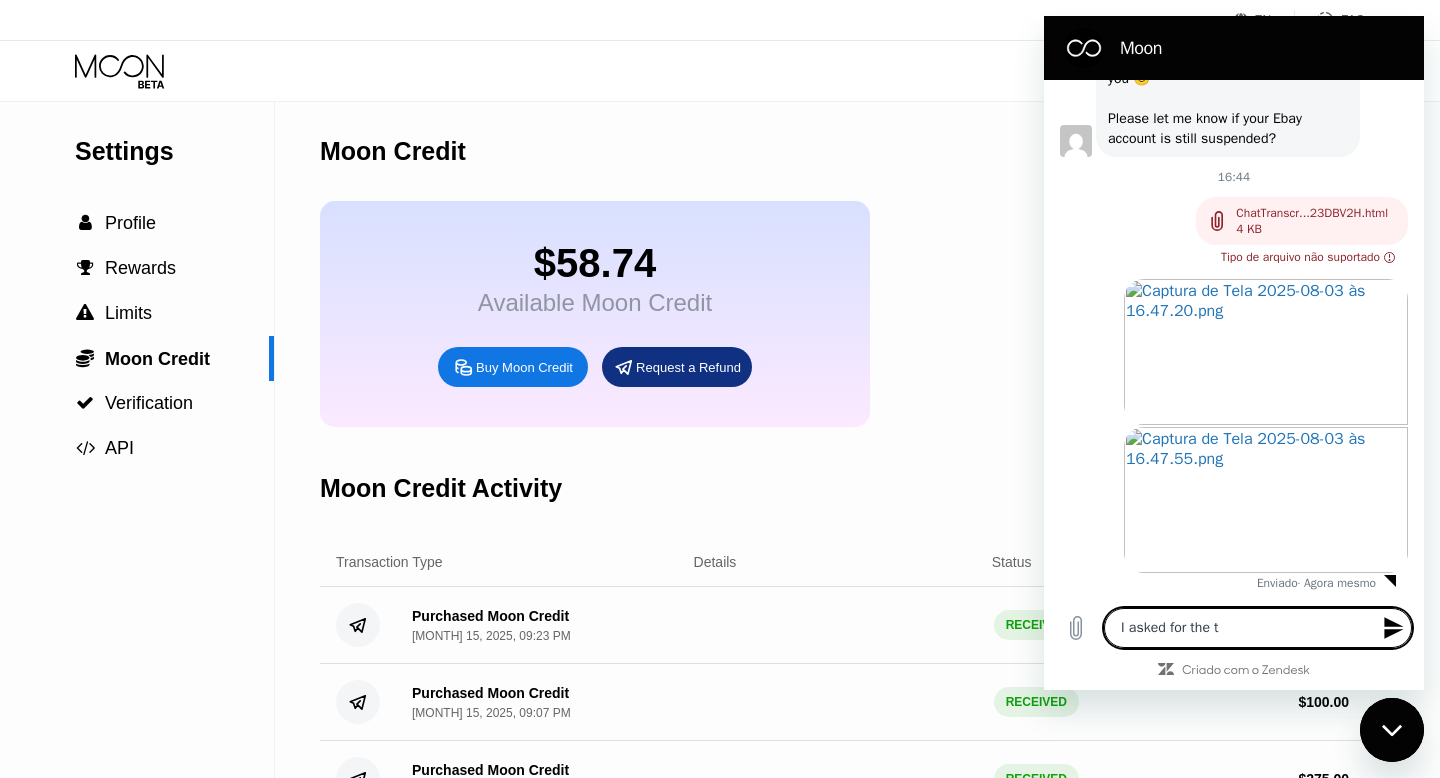 type on "I asked for the ta" 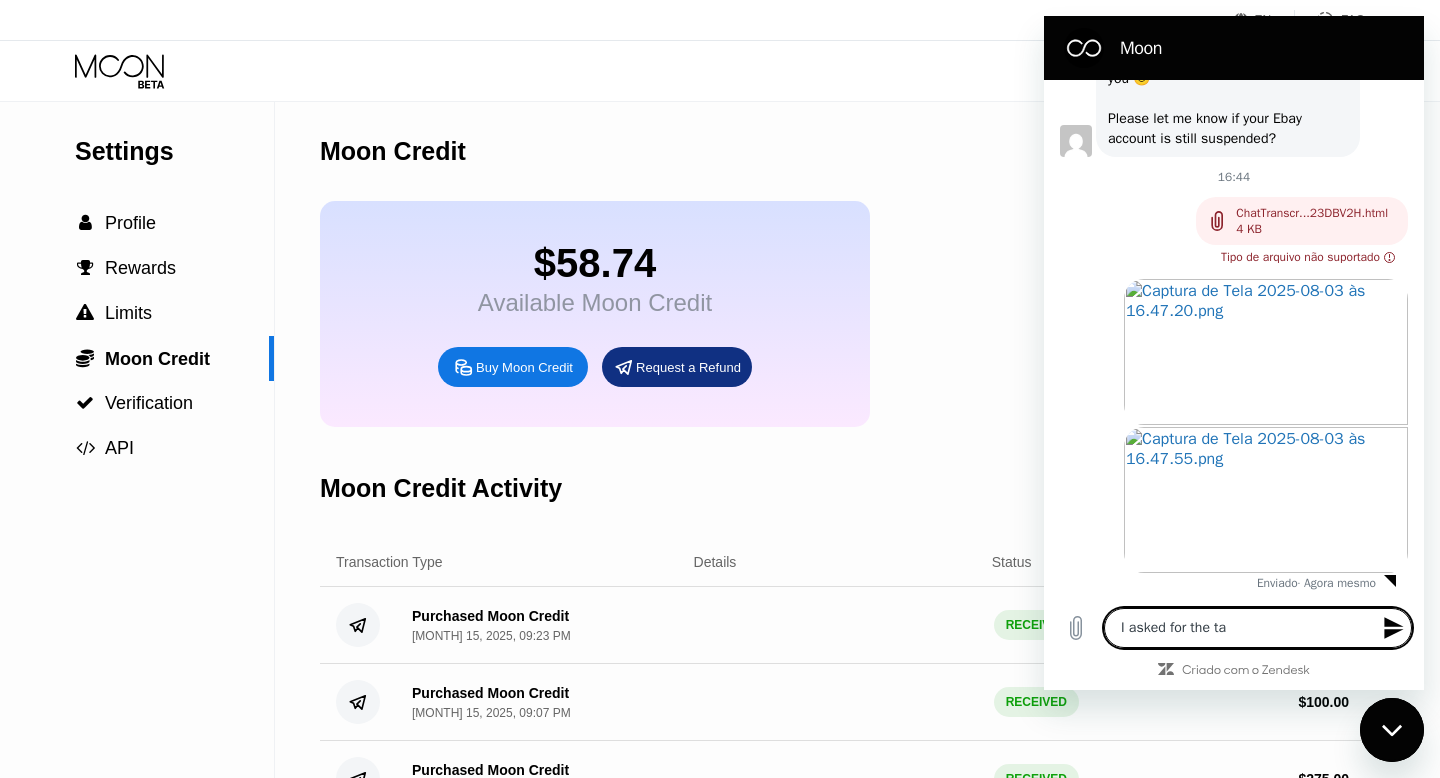 type on "I asked for the tar" 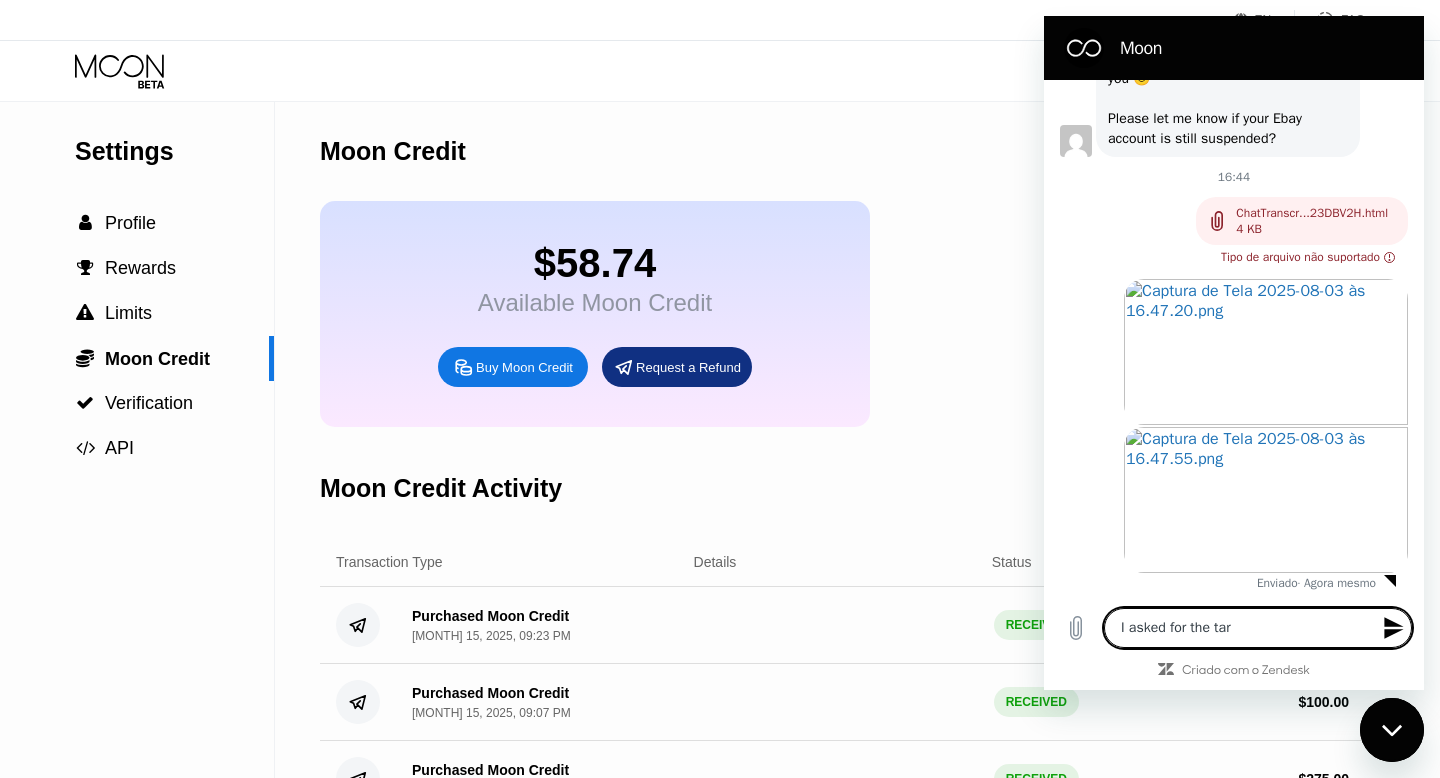 type on "I asked for the ta" 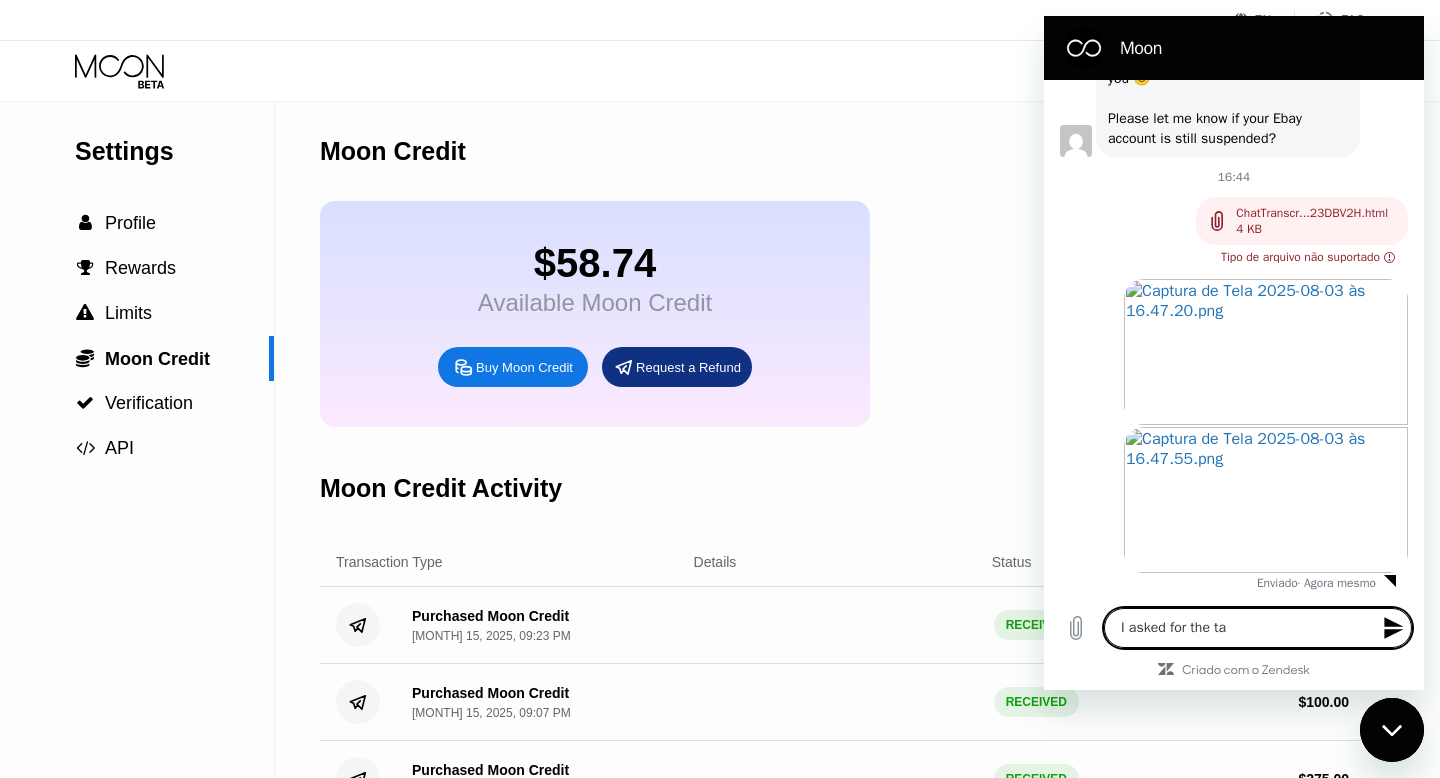type on "I asked for the t" 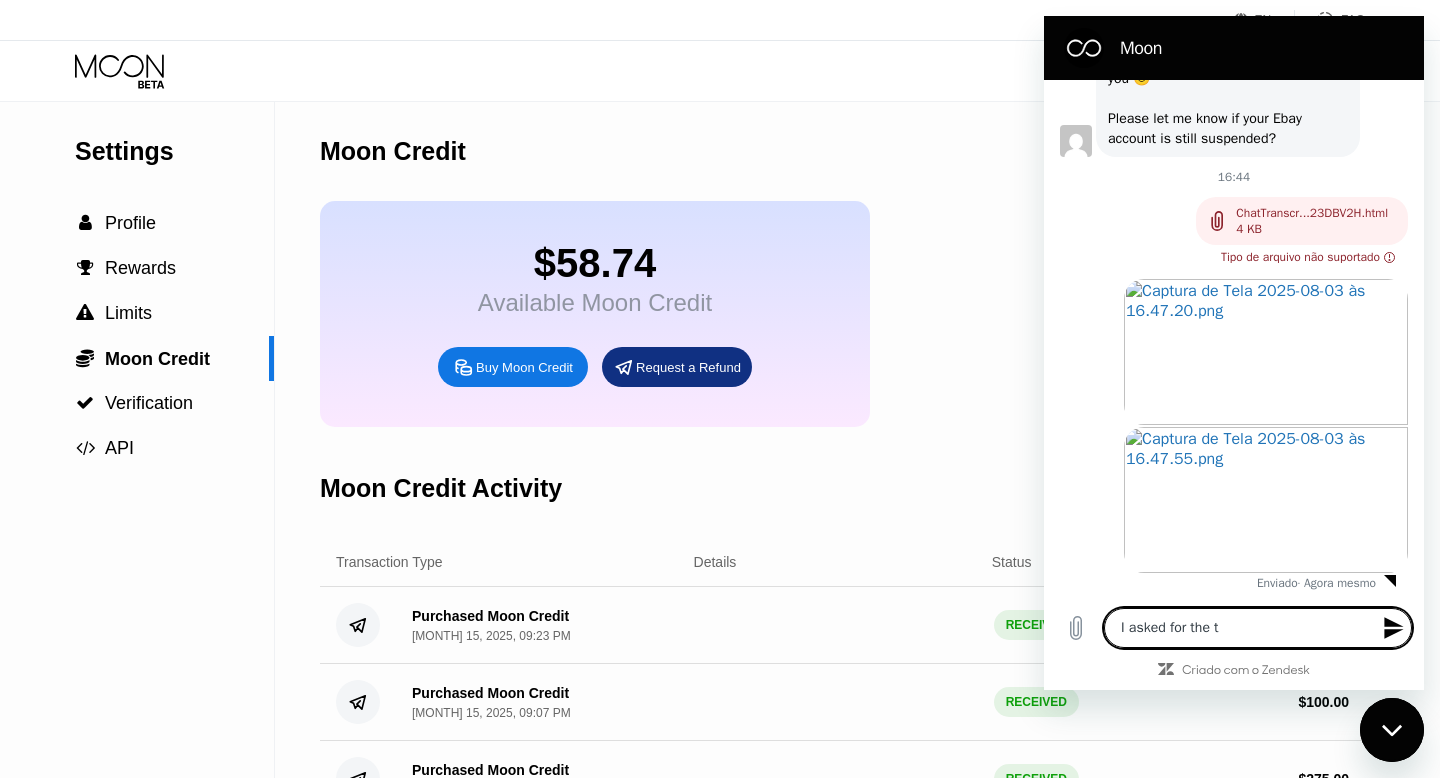 type on "I asked for the tr" 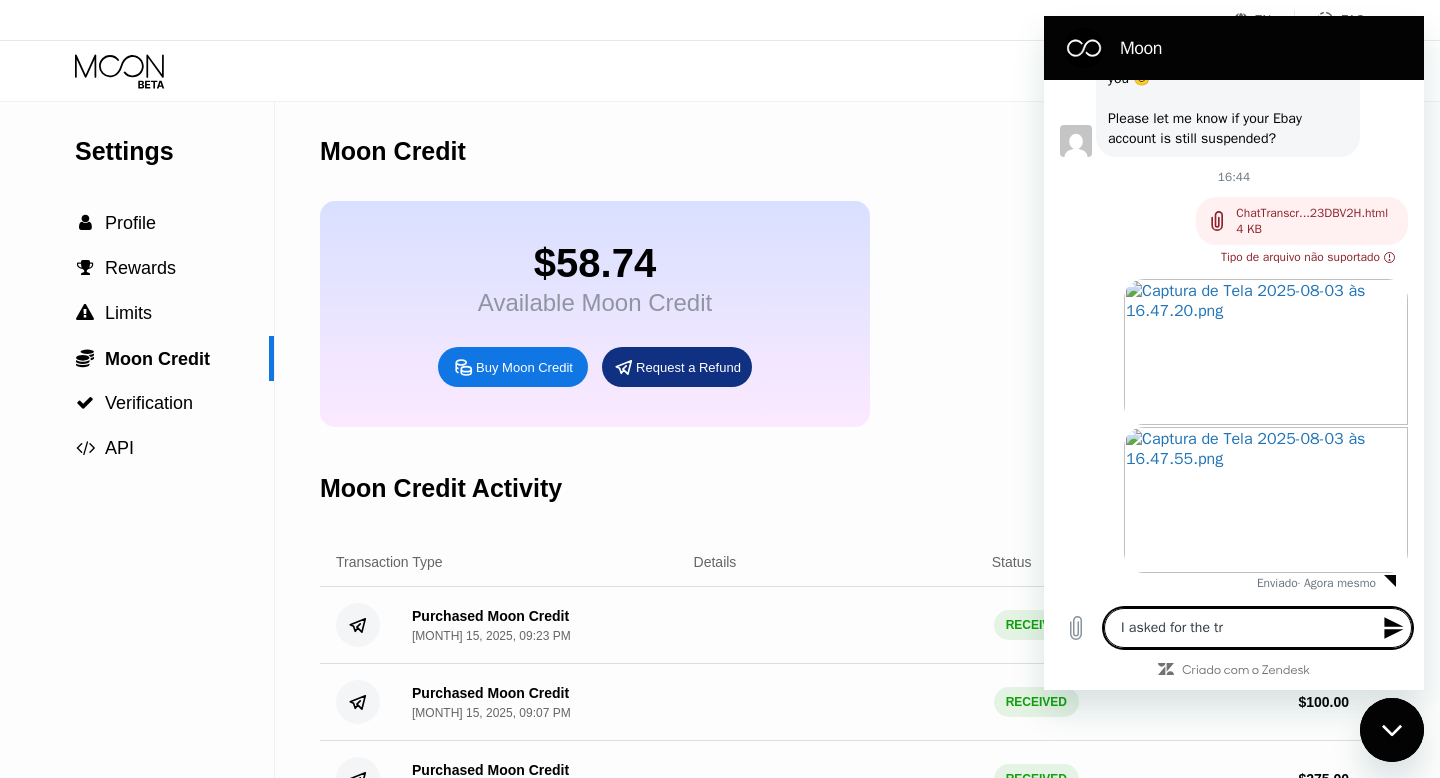 type on "I asked for the tra" 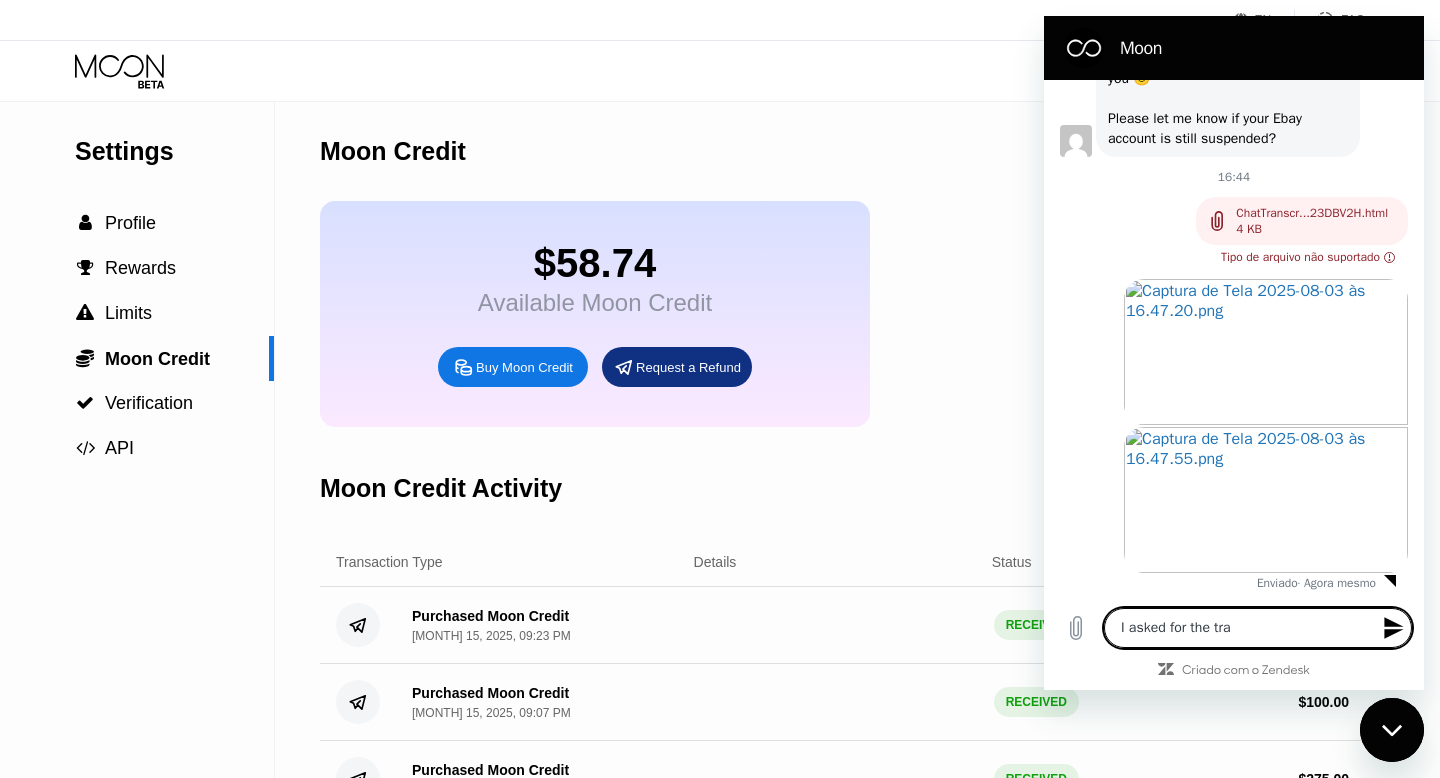 type on "I asked for the tran" 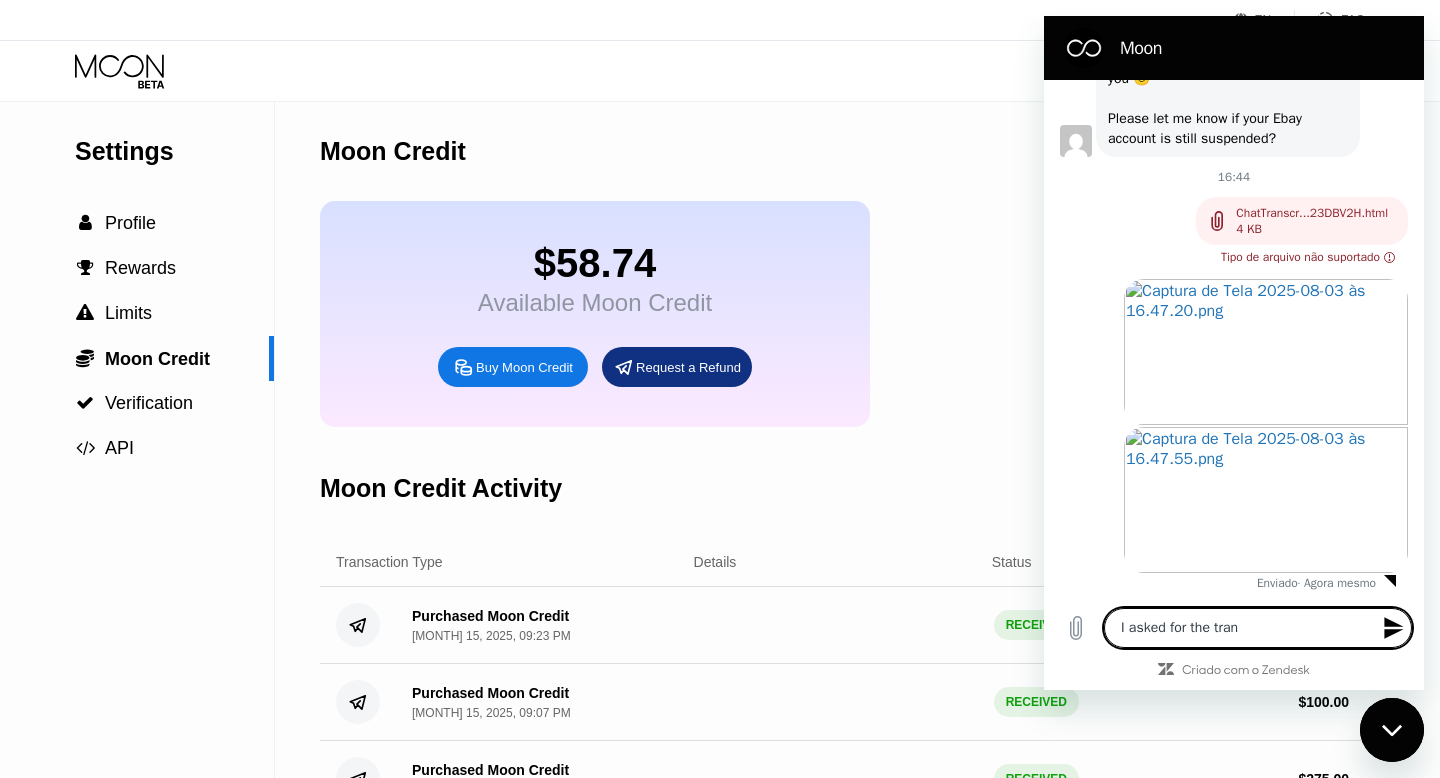 type on "I asked for the trans" 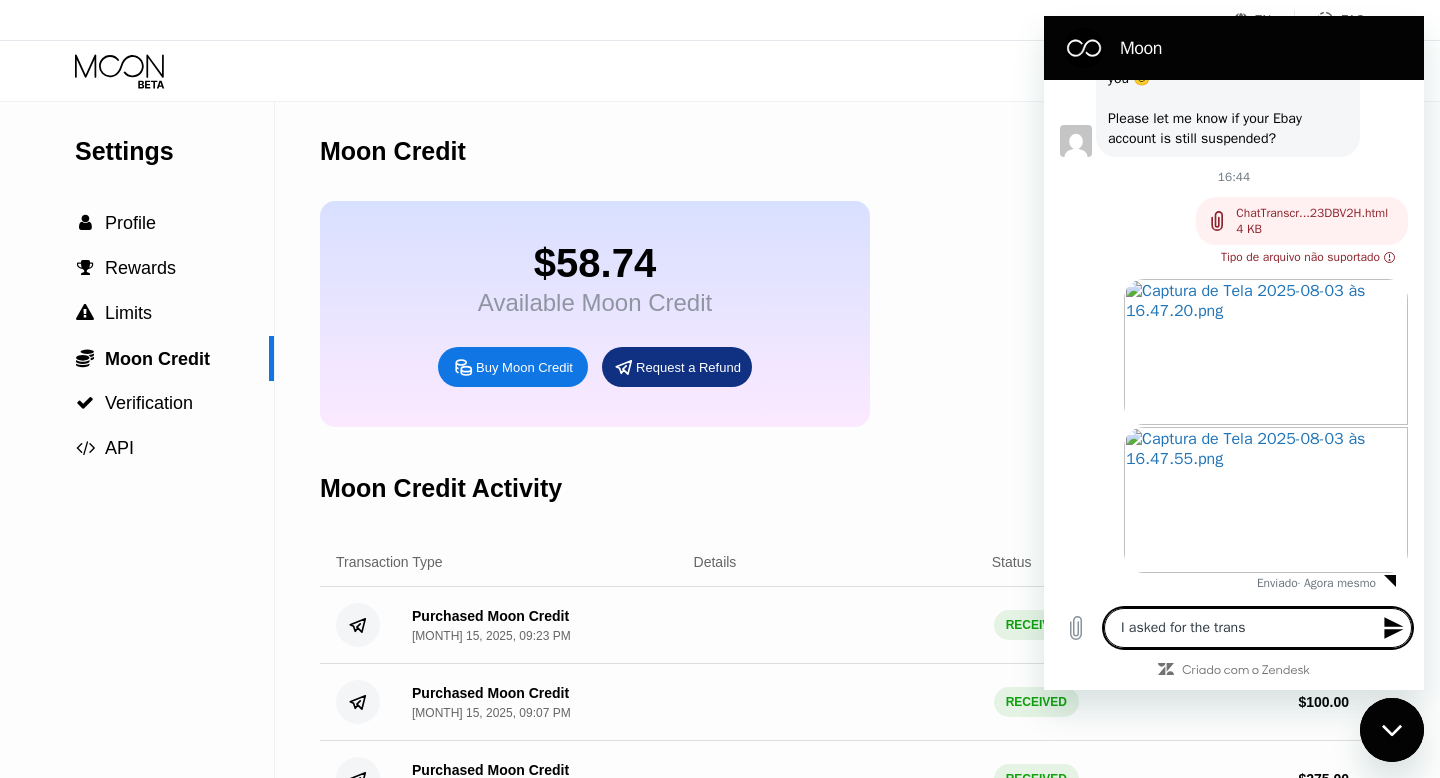 type on "I asked for the transc" 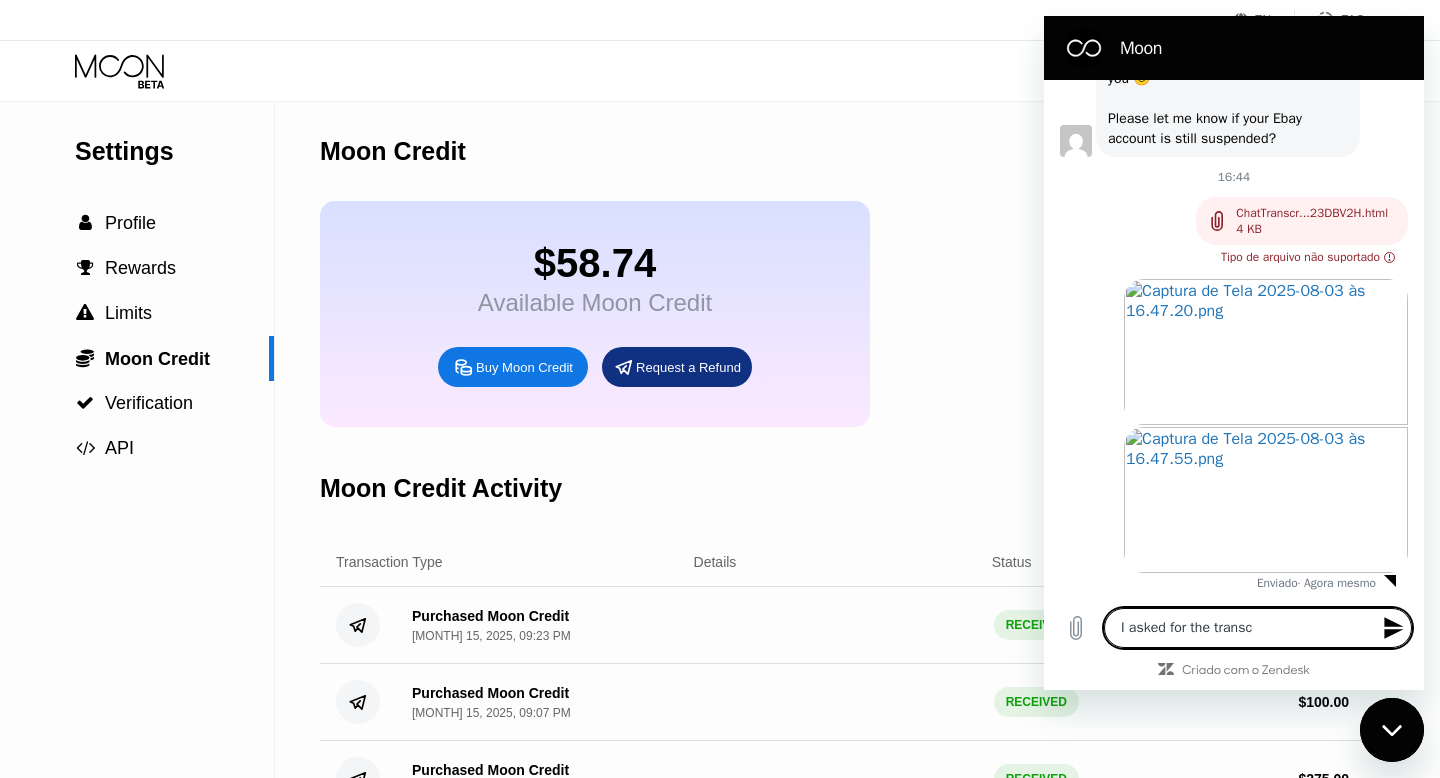 type on "I asked for the transcr" 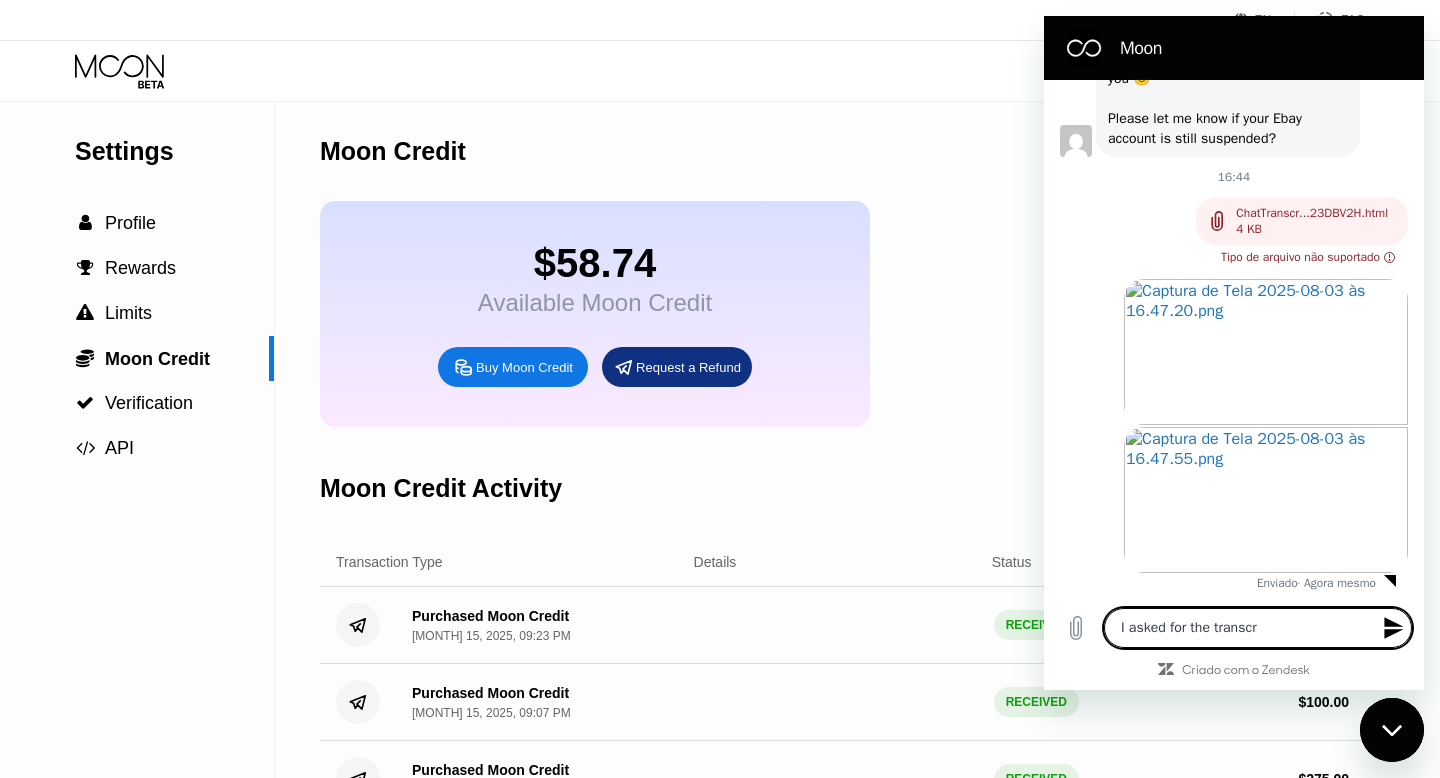 type on "I asked for the transcri" 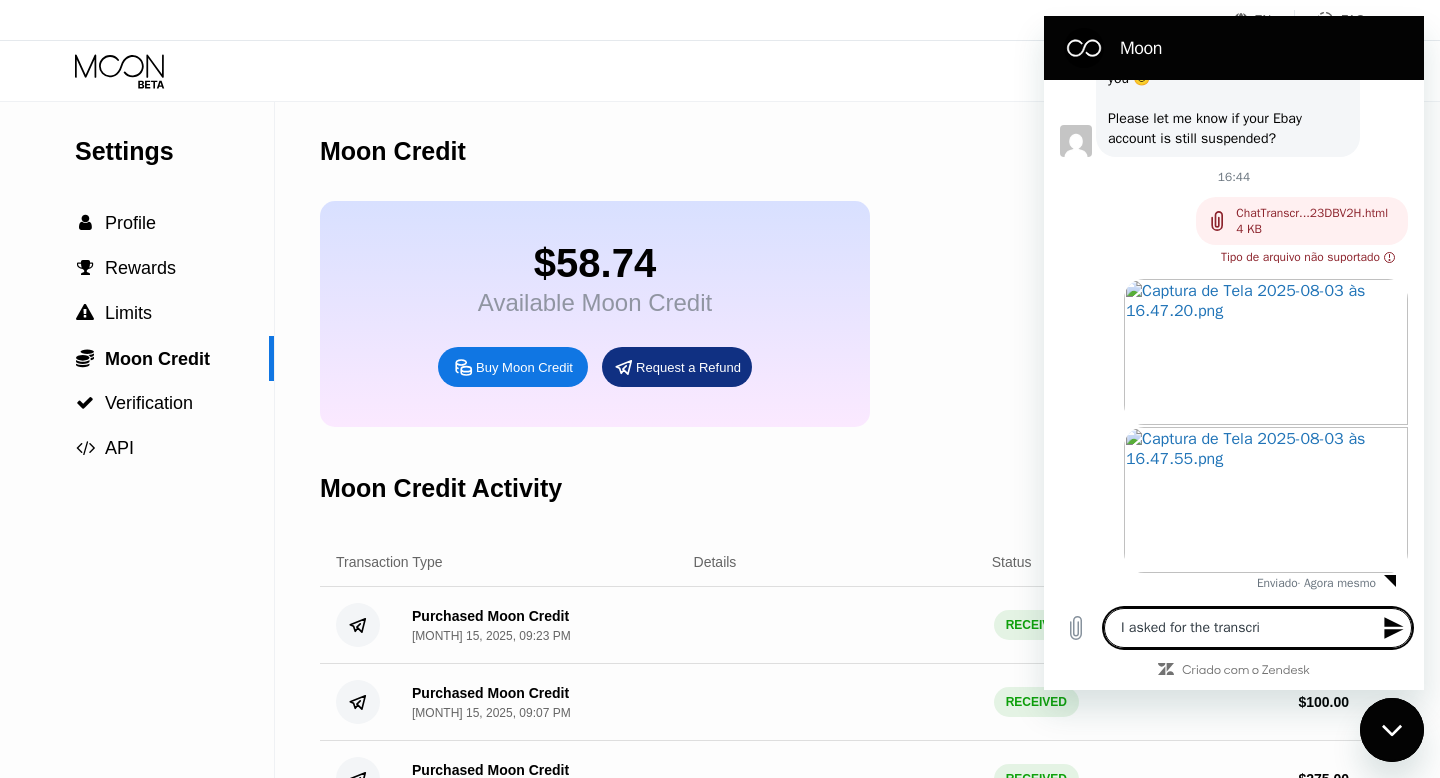 type on "I asked for the transcrip" 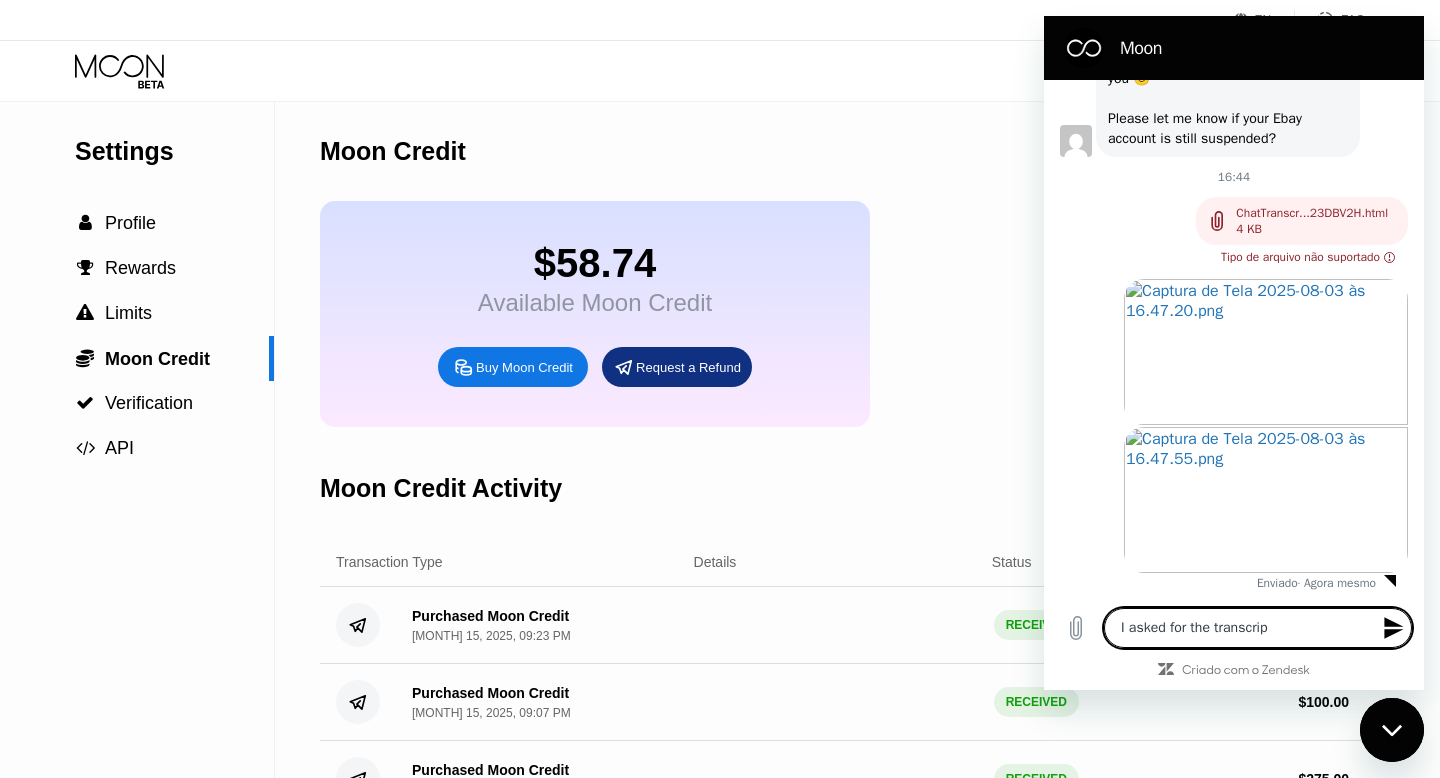 type on "I asked for the transcript" 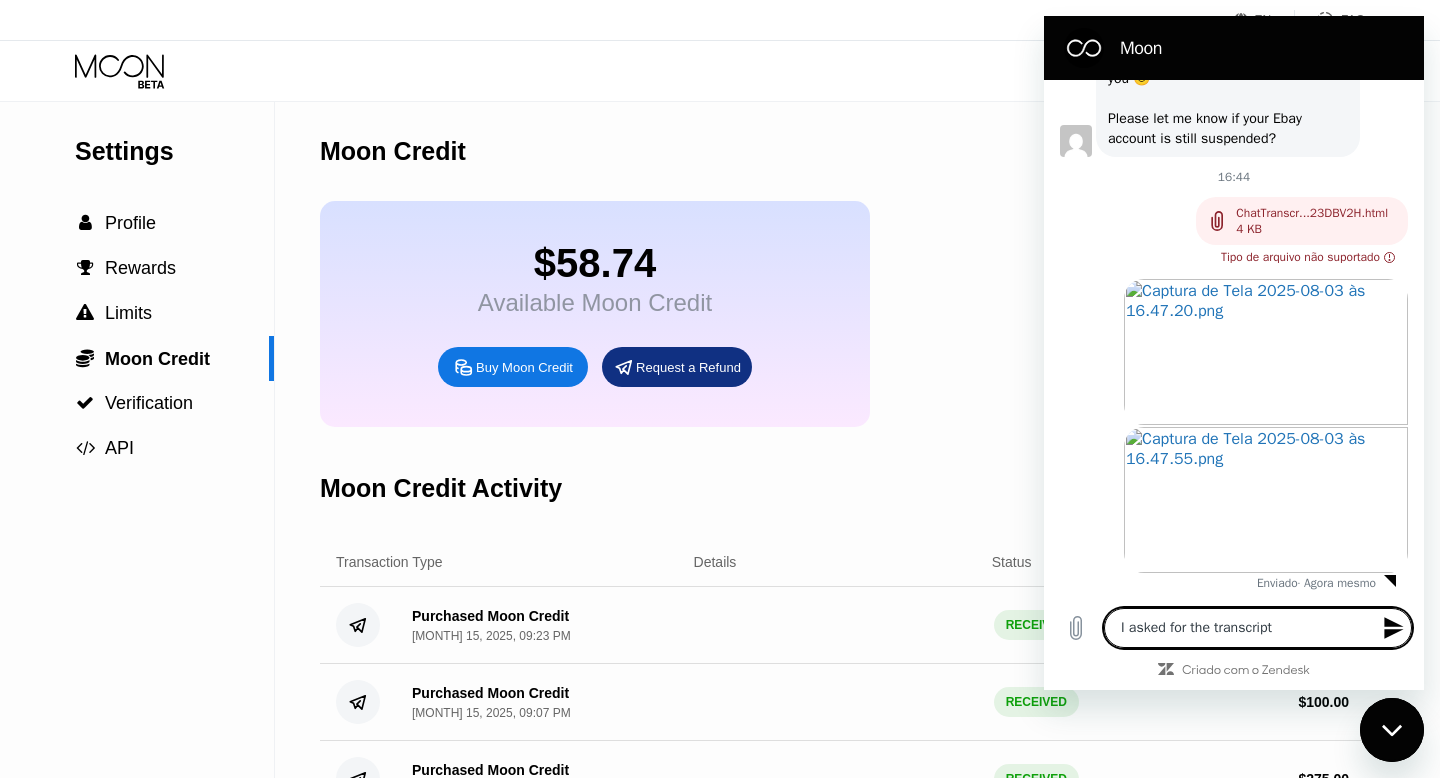 type on "I asked for the transcript" 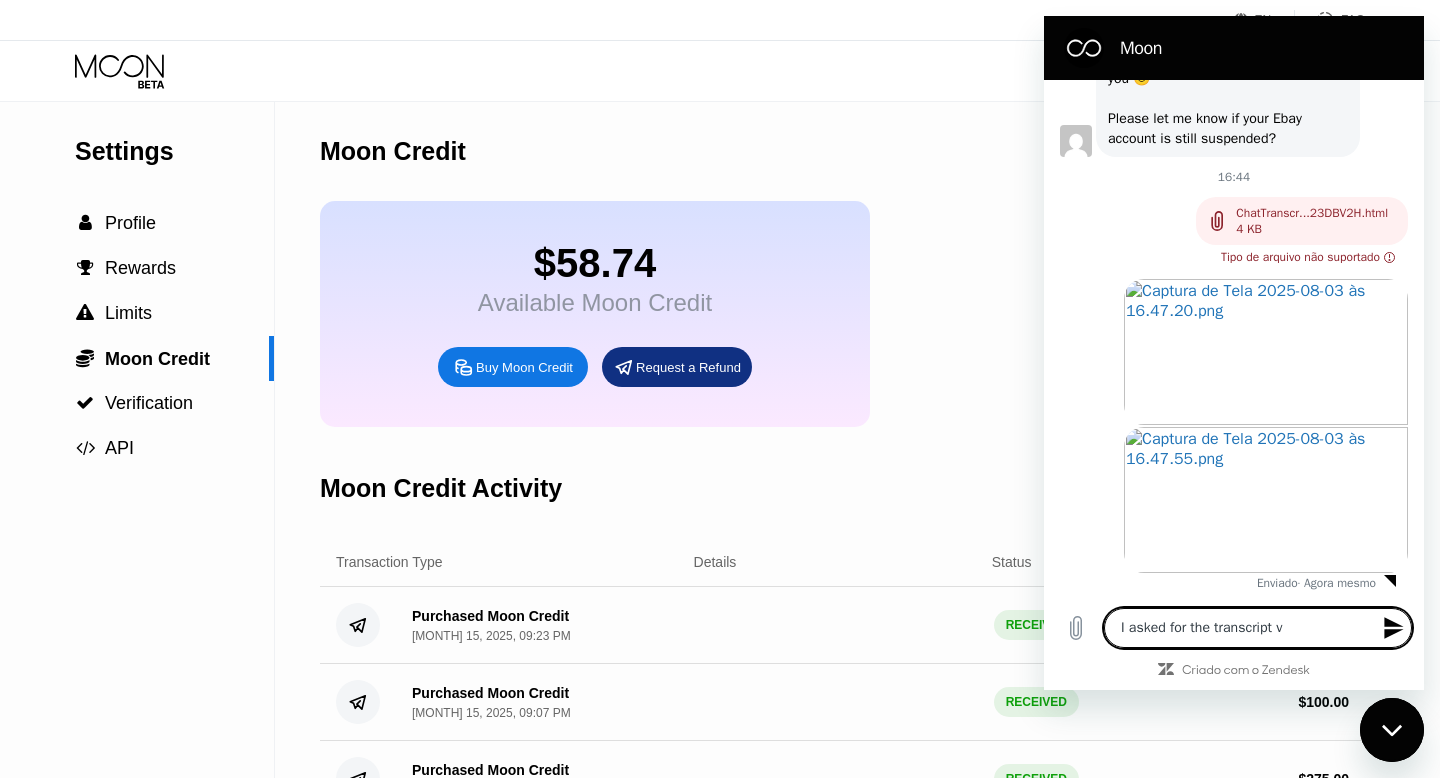 type on "I asked for the transcript vi" 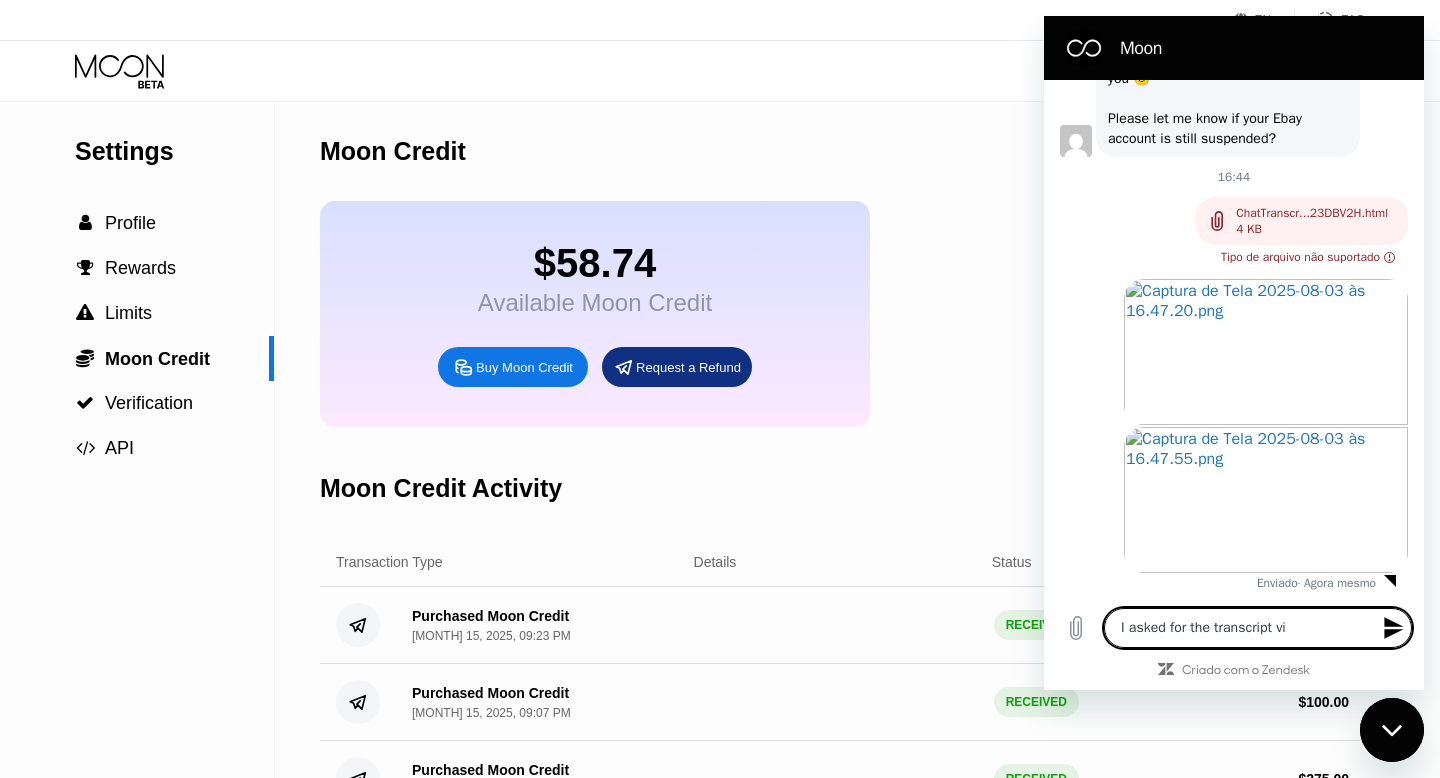 type on "I asked for the transcript via" 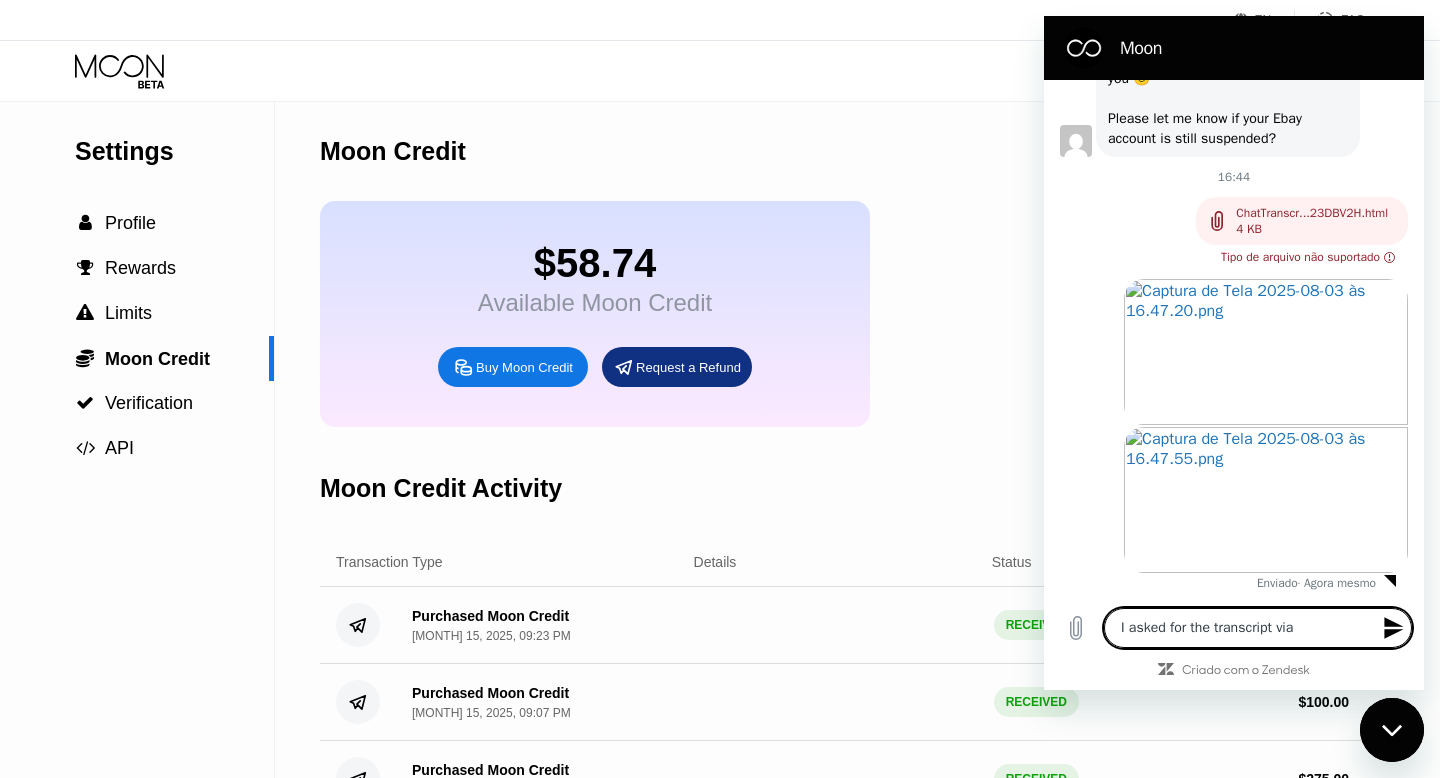 type on "I asked for the transcript via" 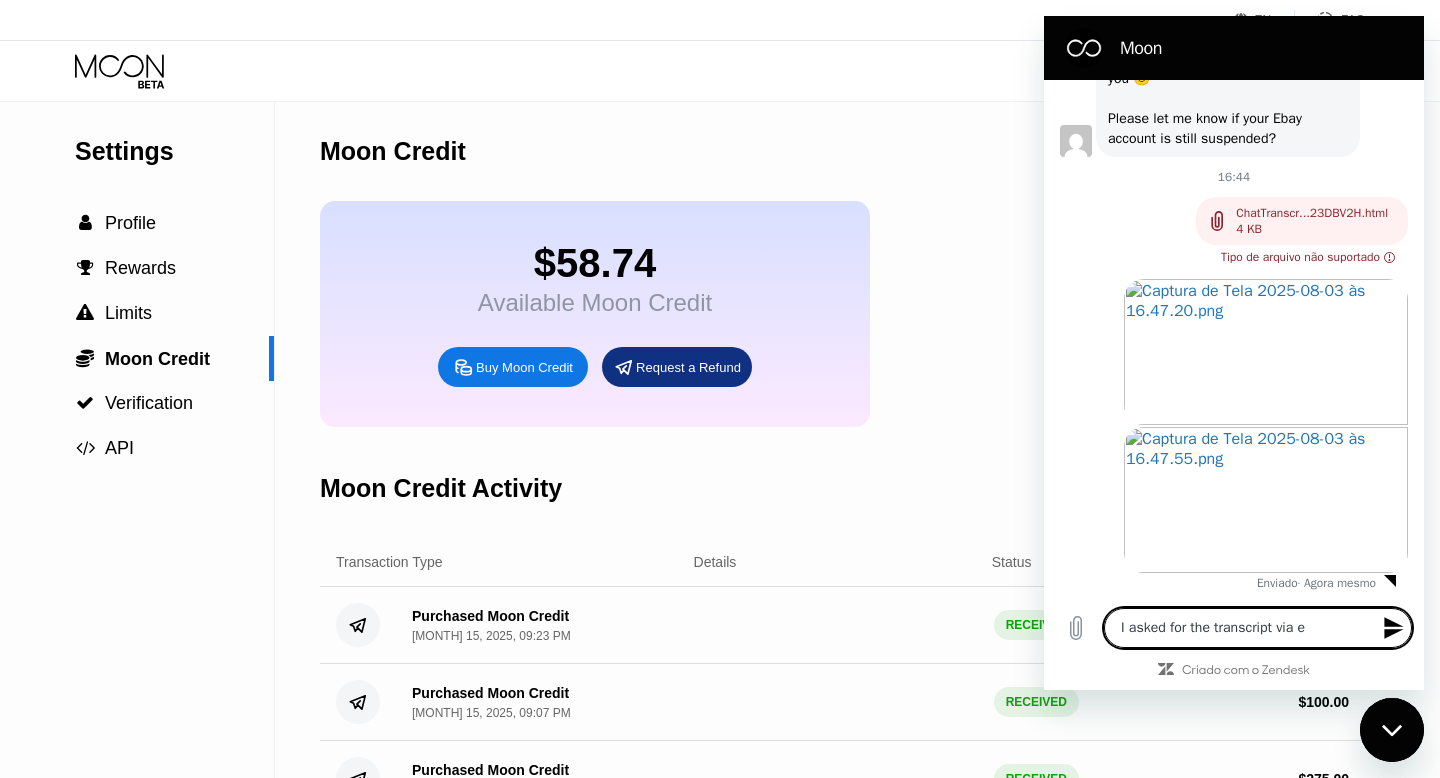 type on "I asked for the transcript via em" 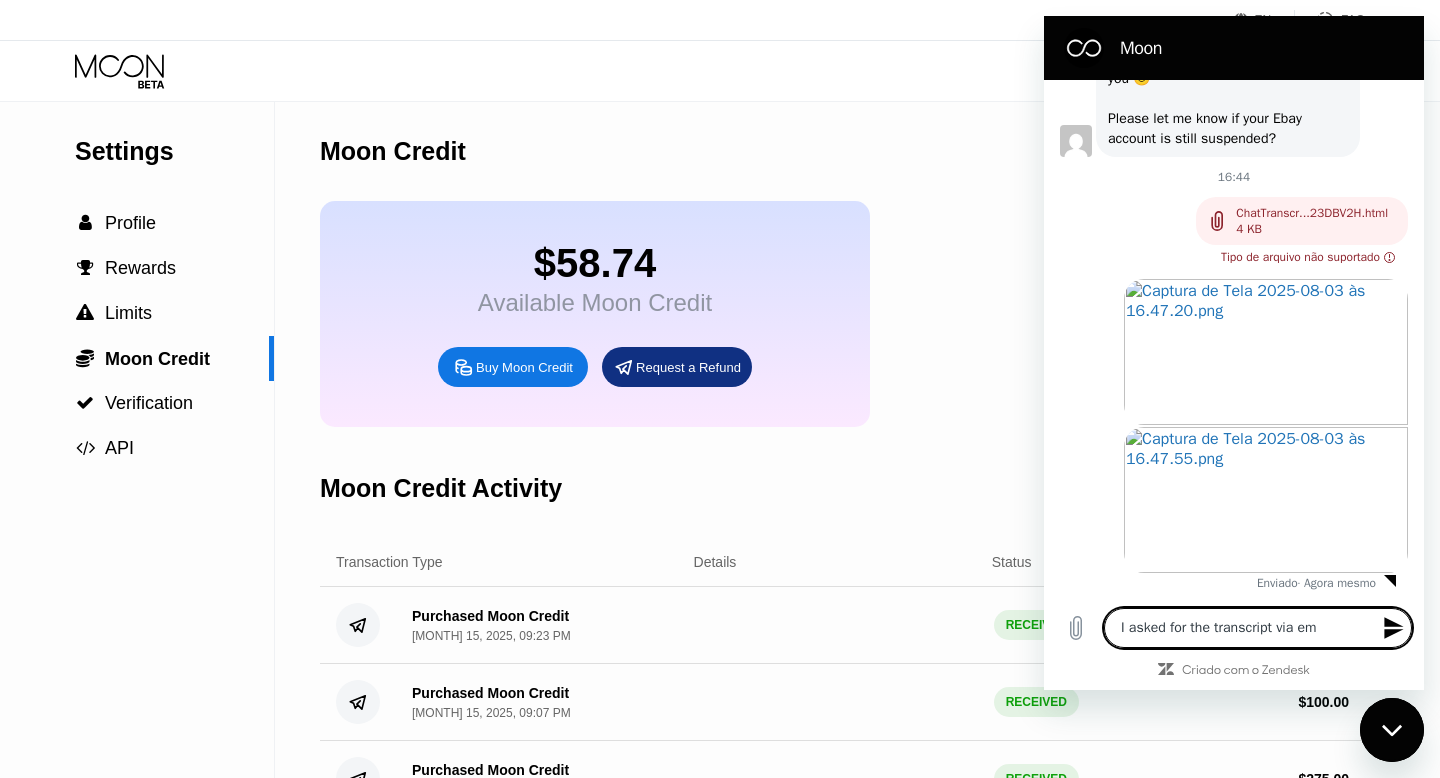 type on "I asked for the transcript via ema" 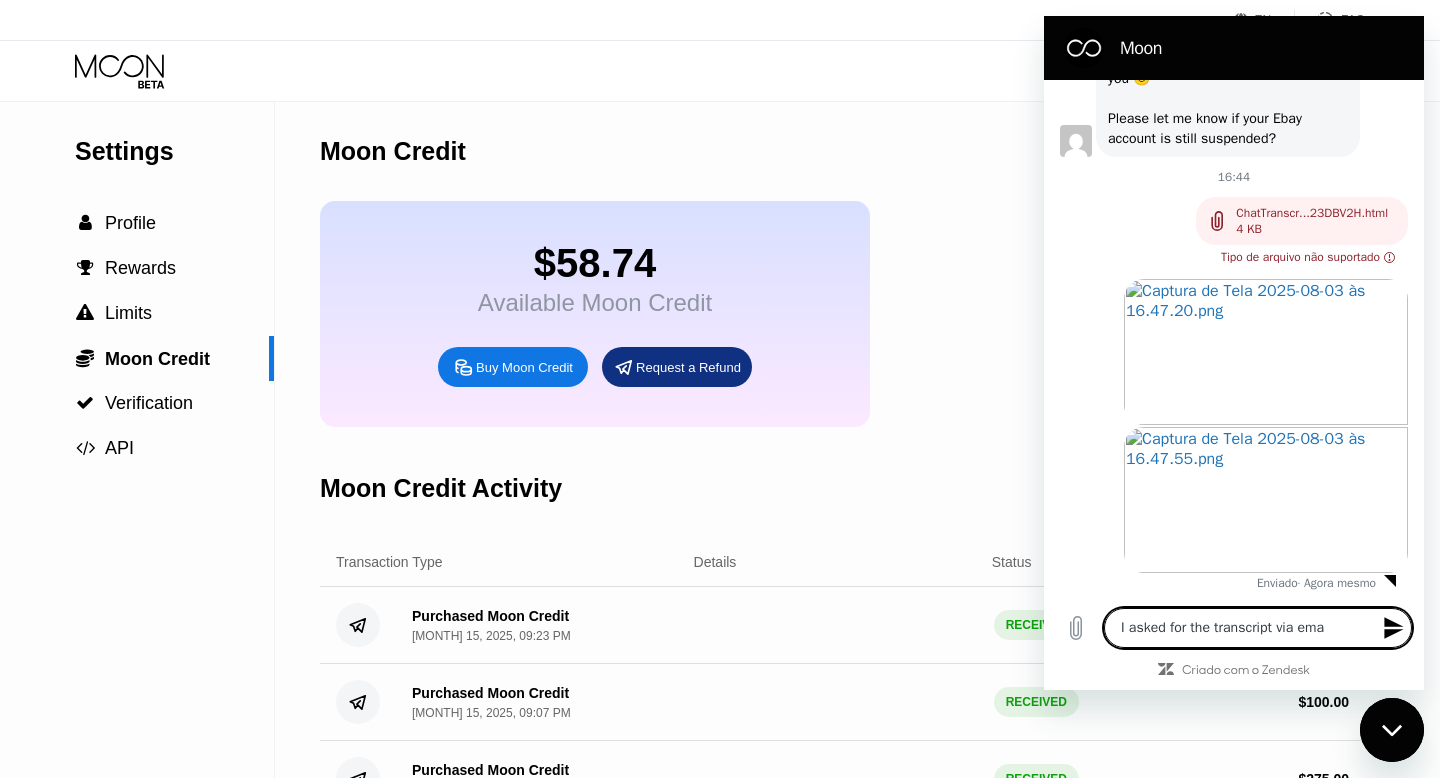 type on "I asked for the transcript via emai" 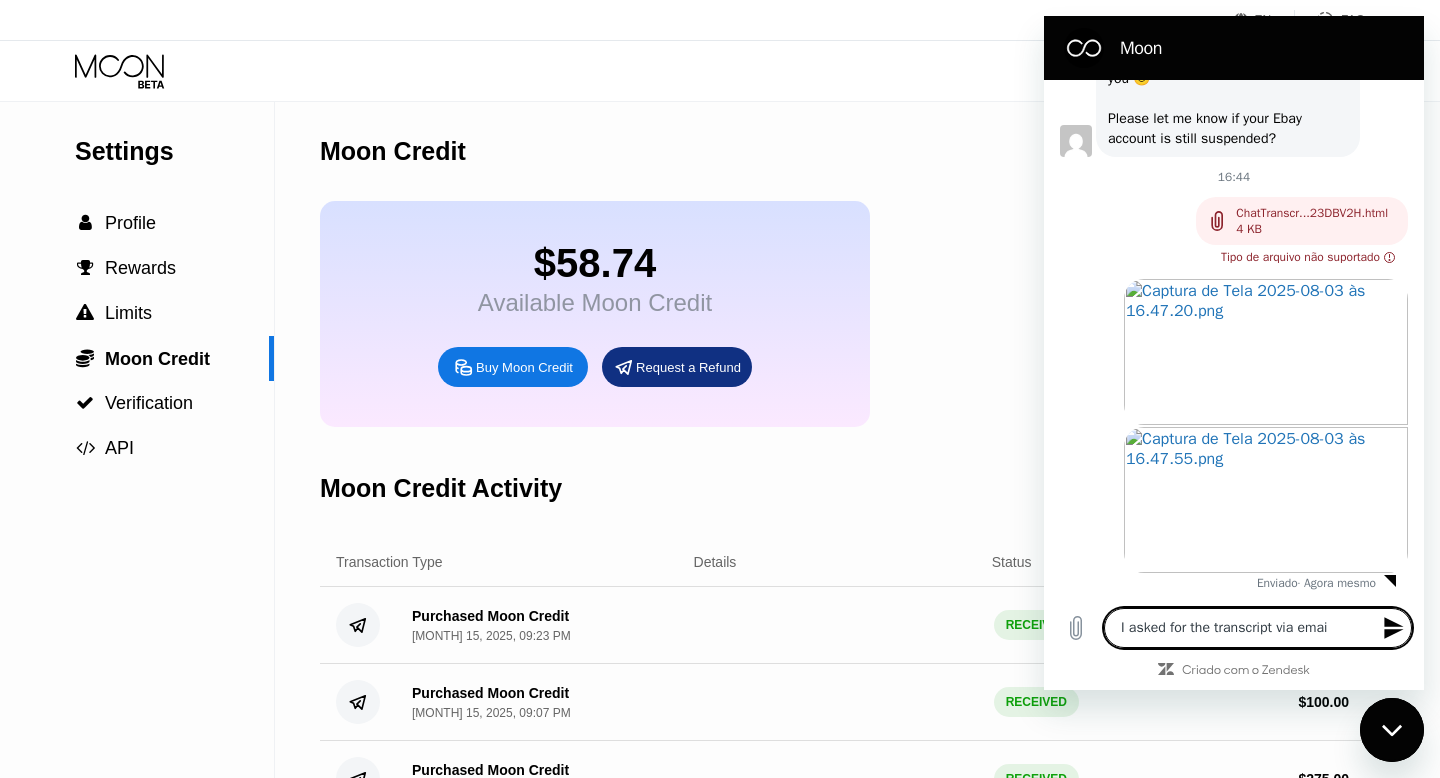 type on "I asked for the transcript via email" 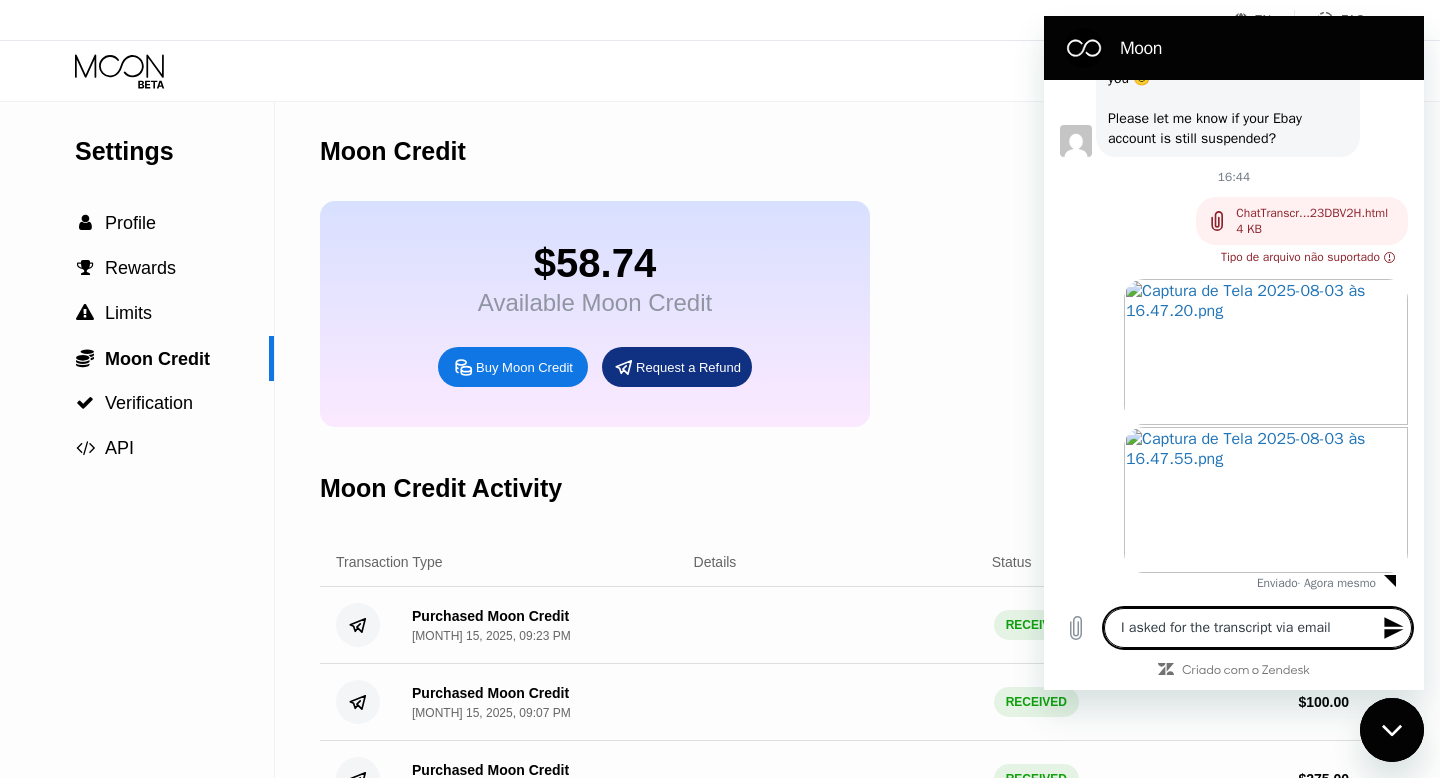 type on "I asked for the transcript via email" 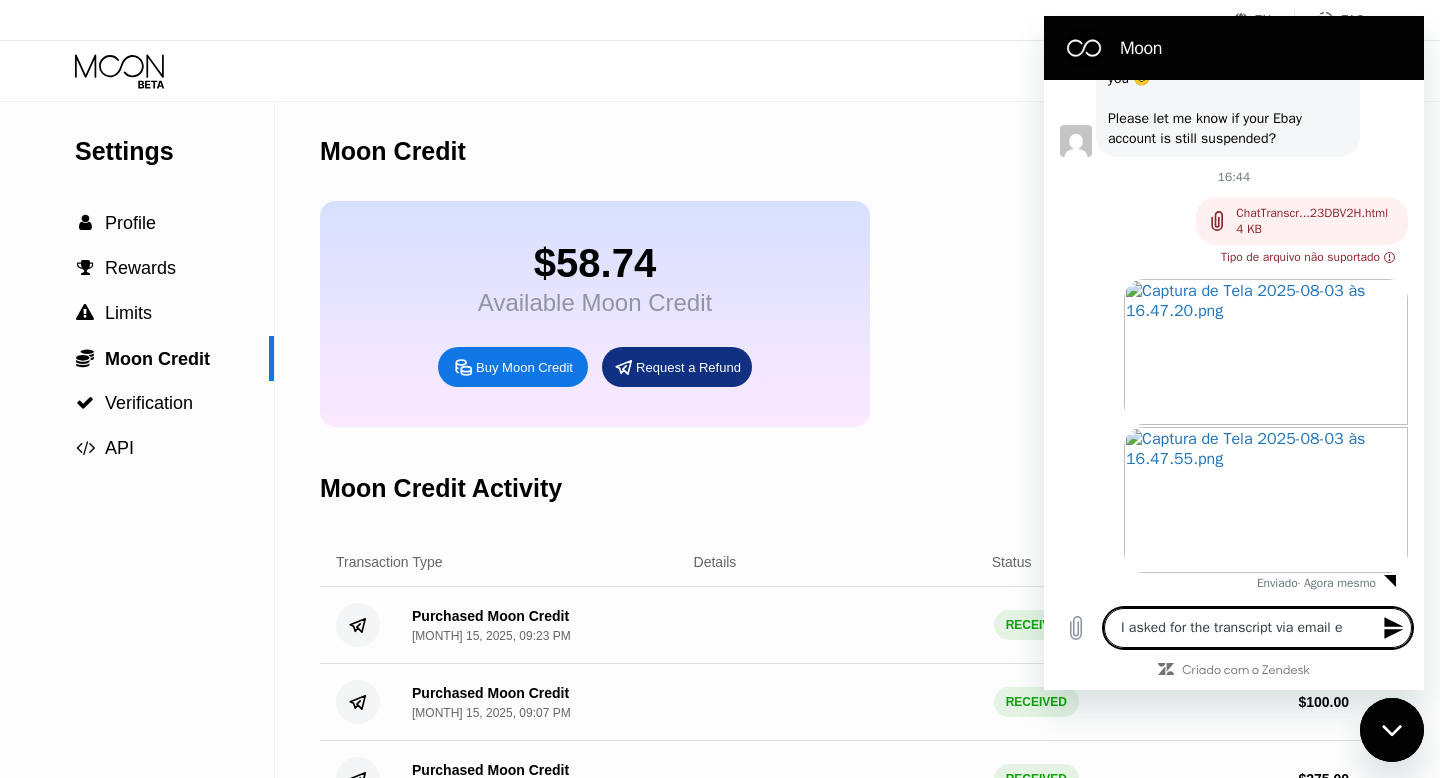 type on "I asked for the transcript via email en" 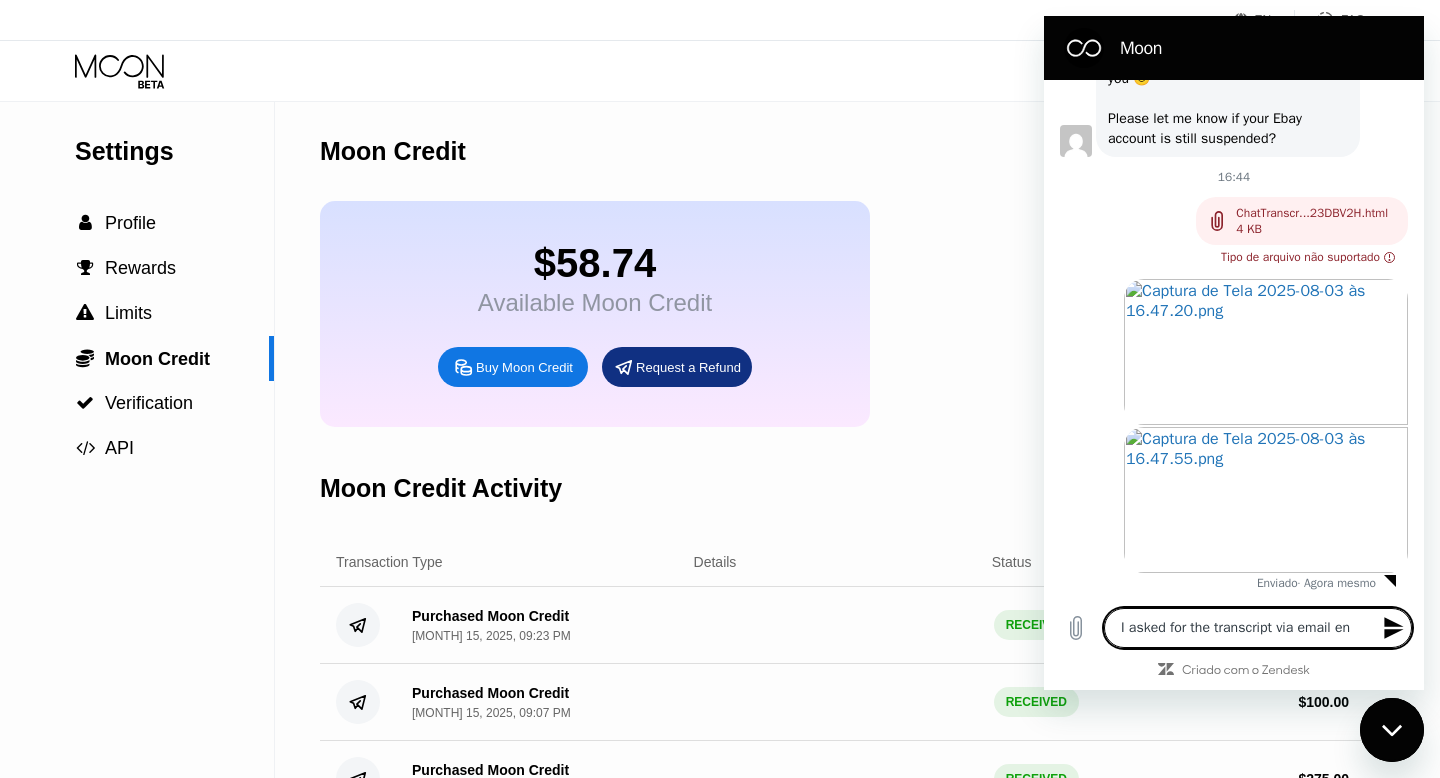 type on "I asked for the transcript via email end" 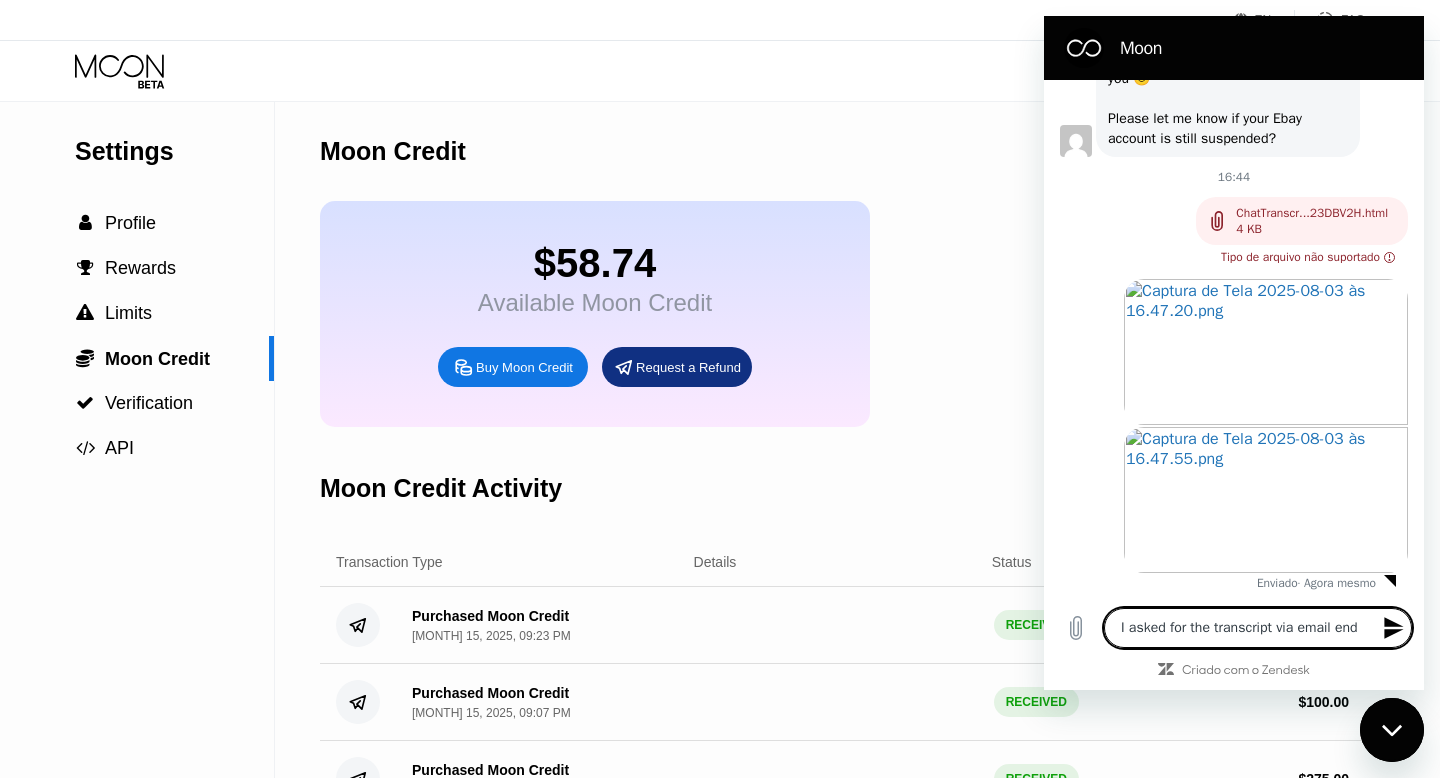 type on "I asked for the transcript via email en" 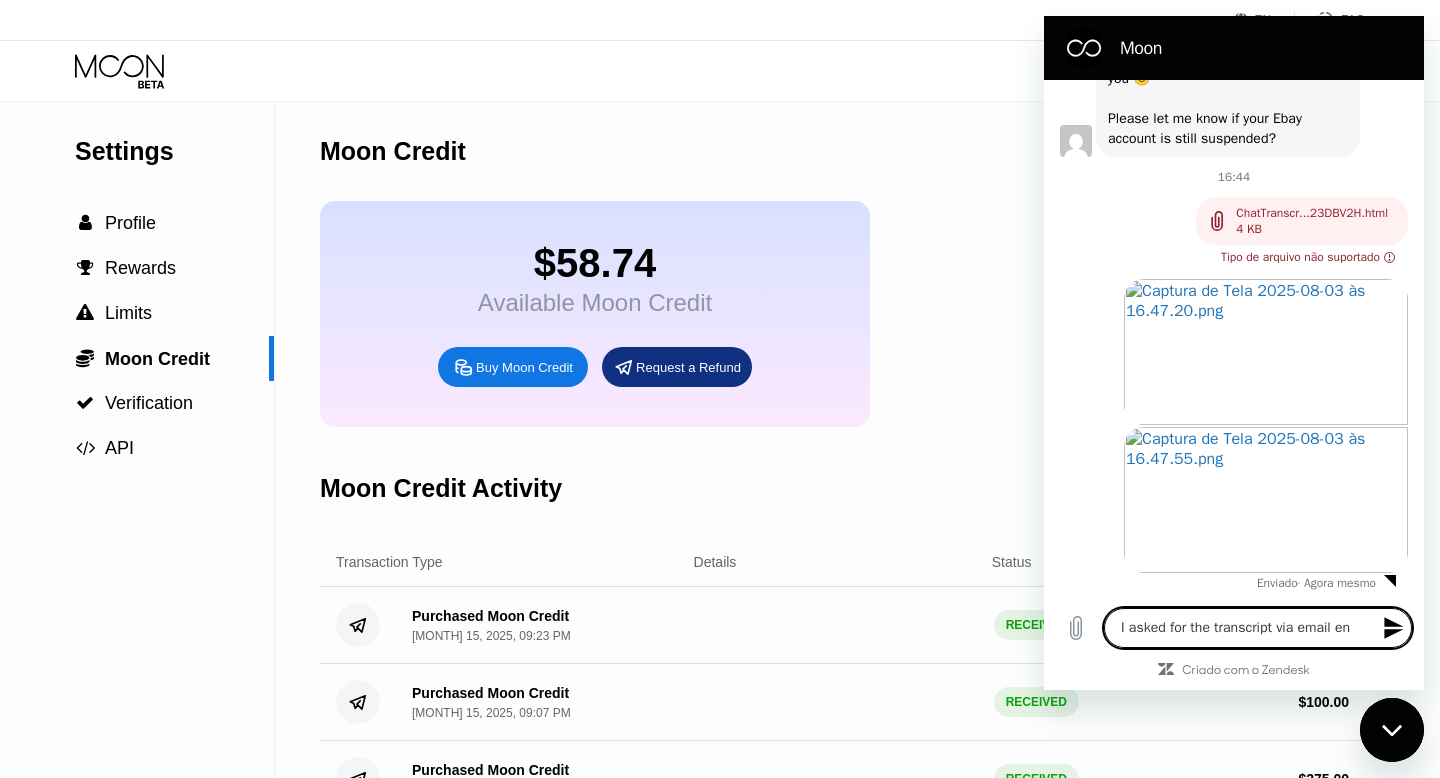 type on "I asked for the transcript via email e" 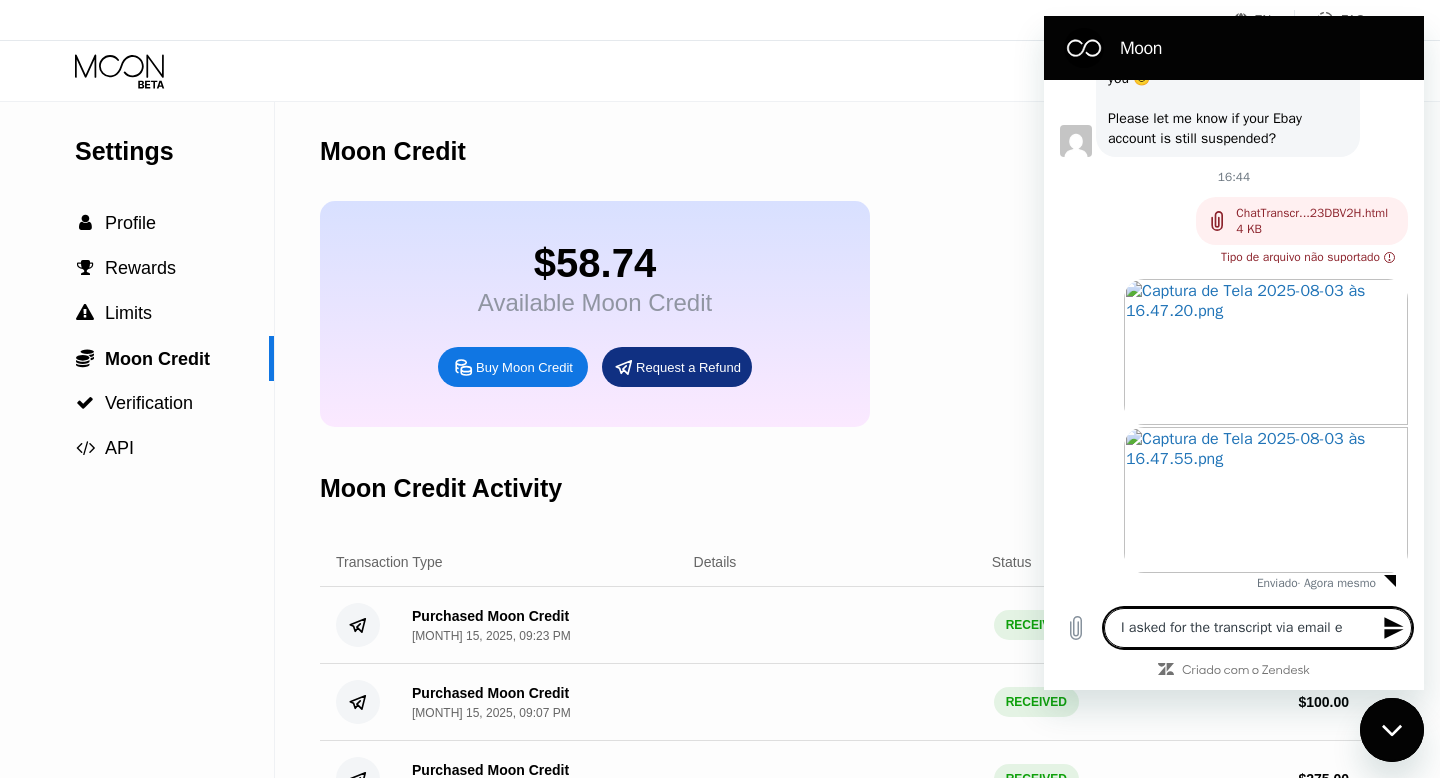 type on "I asked for the transcript via email" 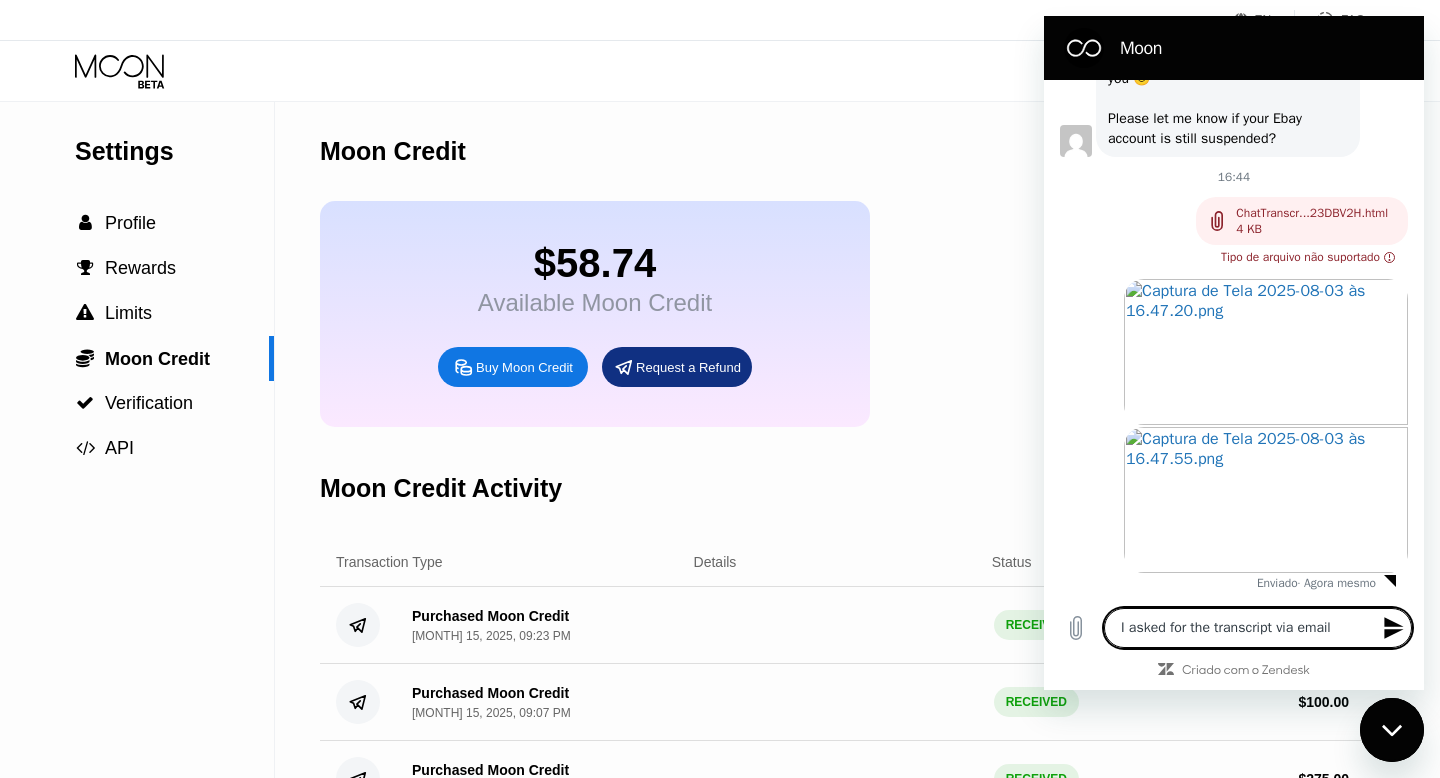 type on "I asked for the transcript via email a" 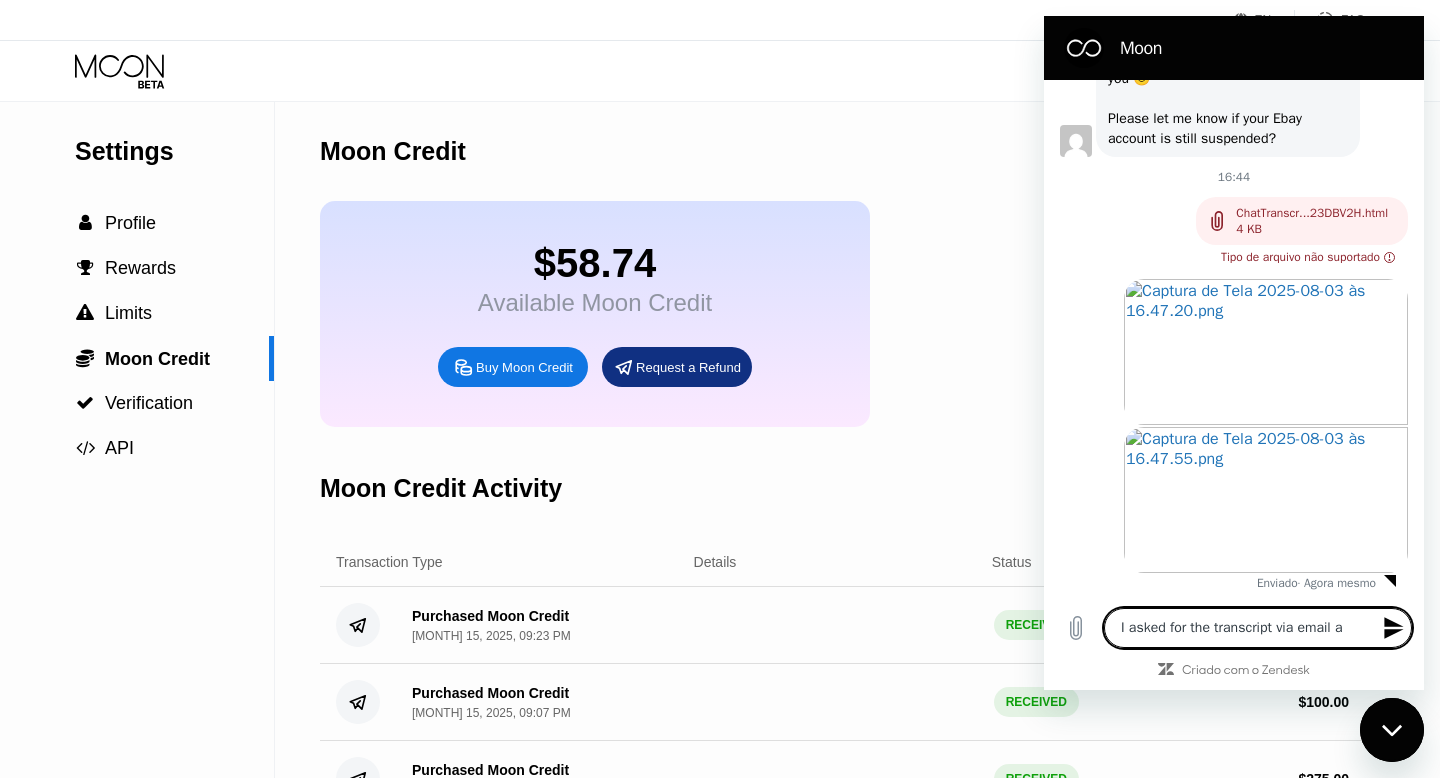 type on "I asked for the transcript via email an" 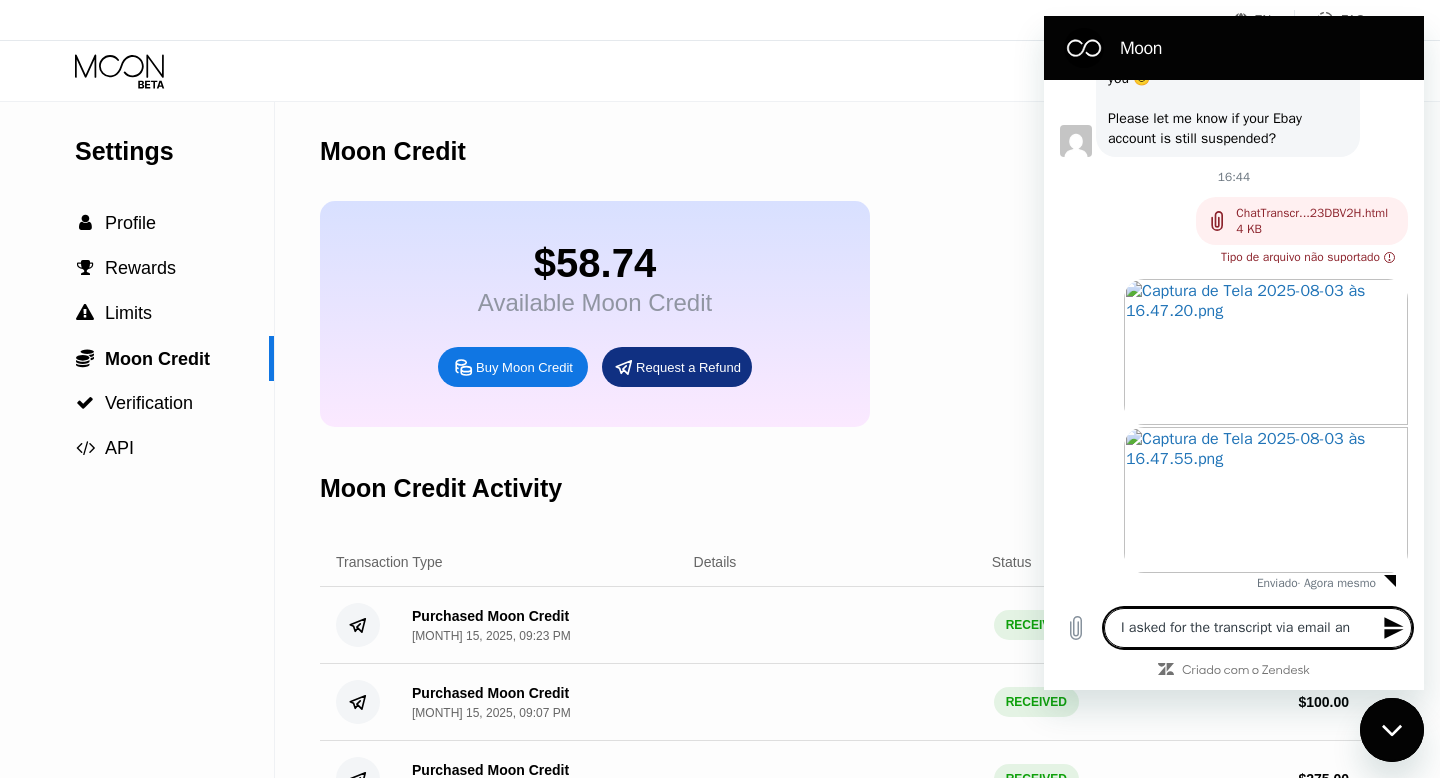 type on "I asked for the transcript via email and" 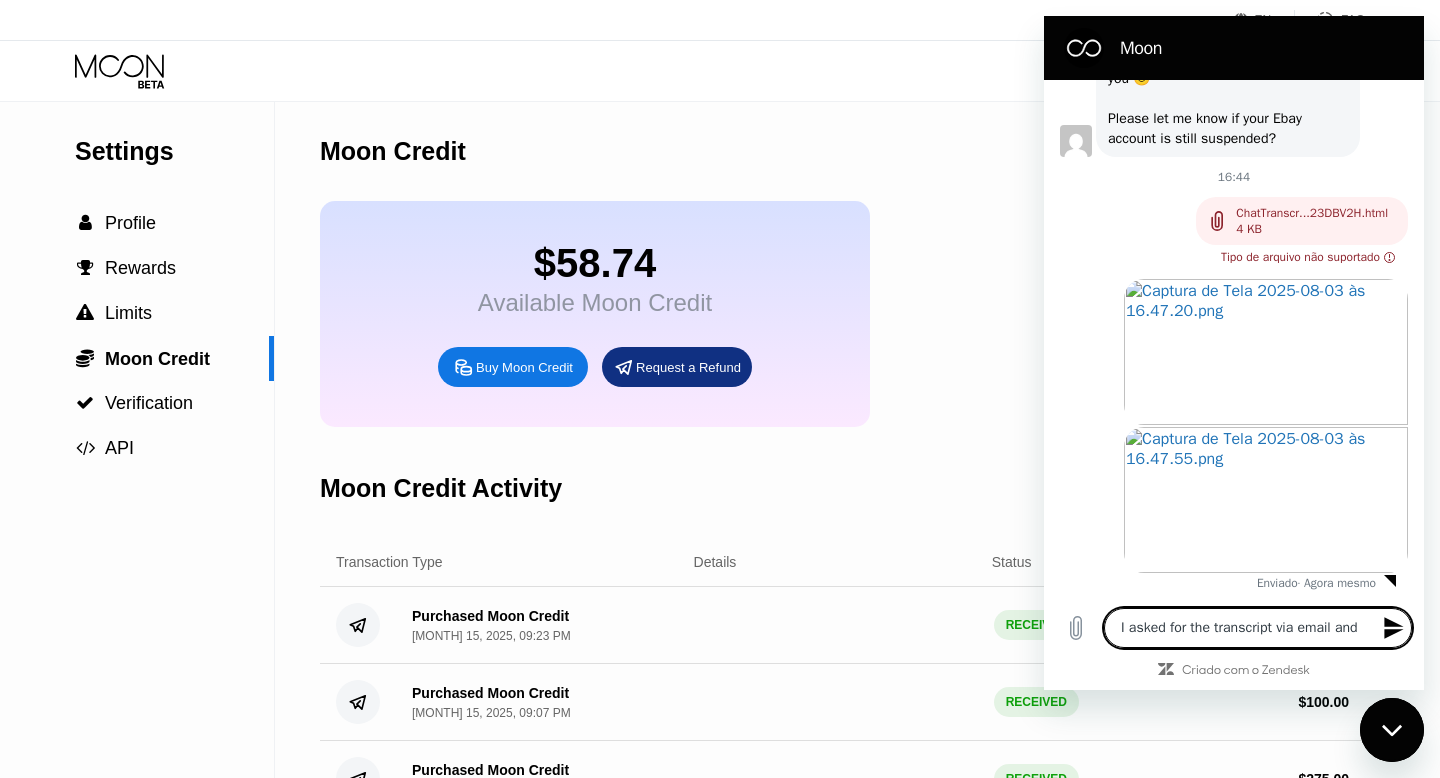 type on "I asked for the transcript via email and" 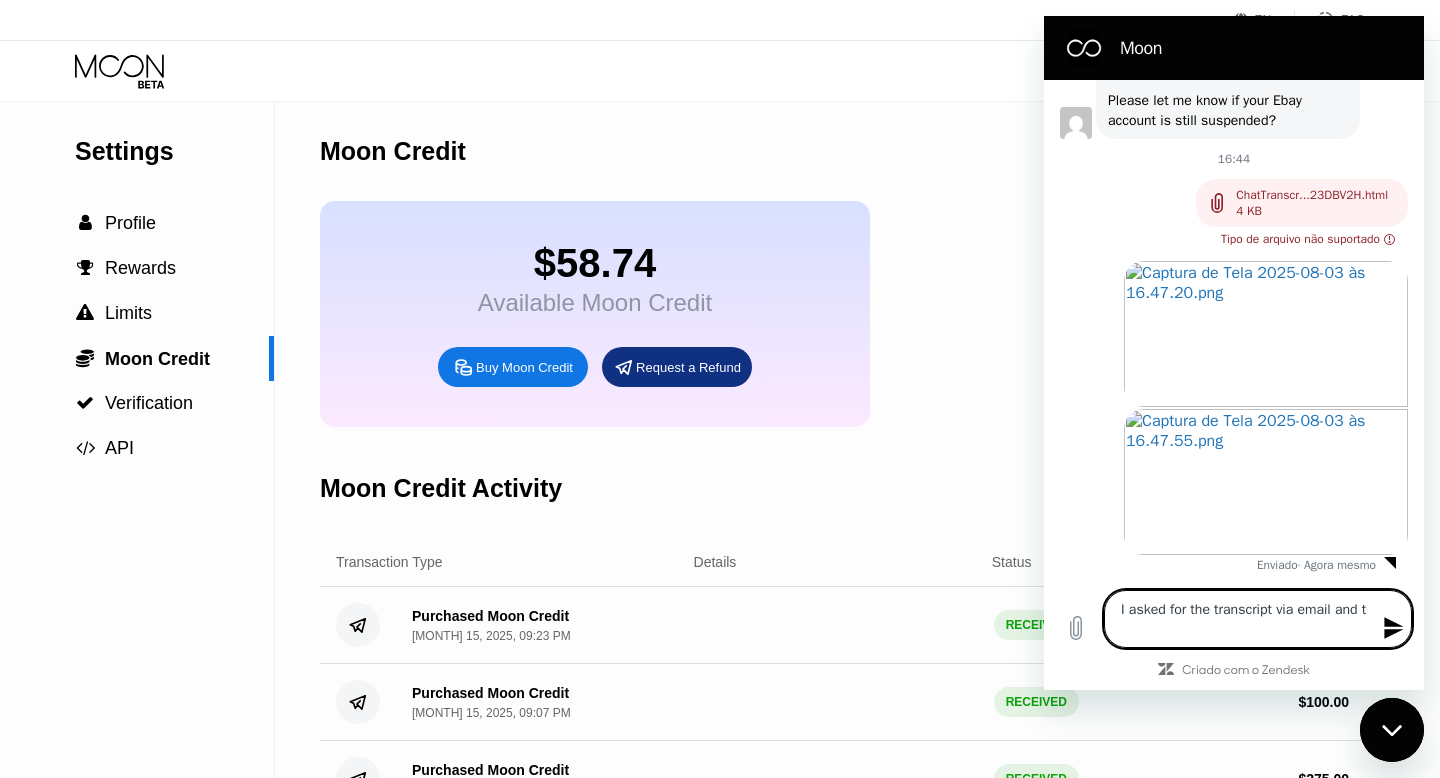 type on "I asked for the transcript via email and th" 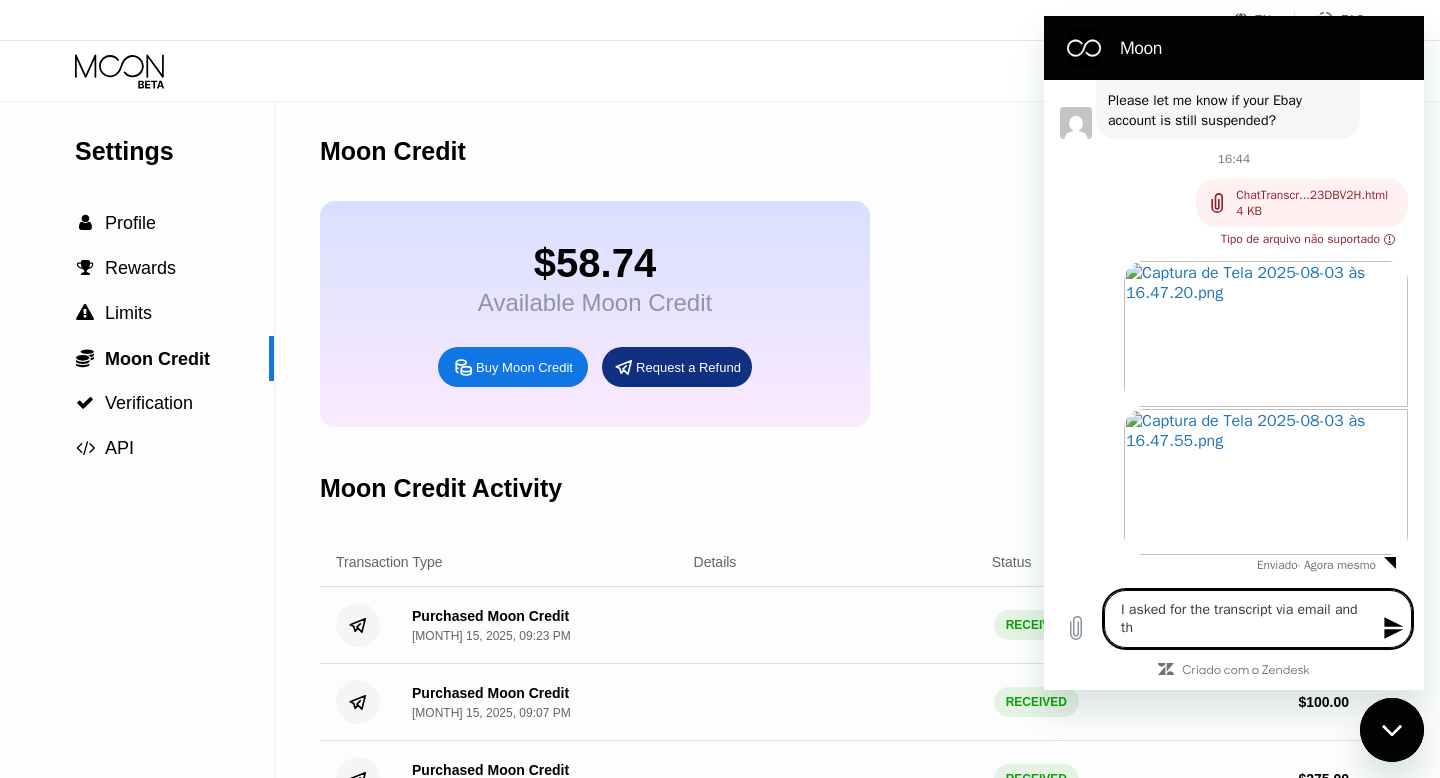 type on "I asked for the transcript via email and the" 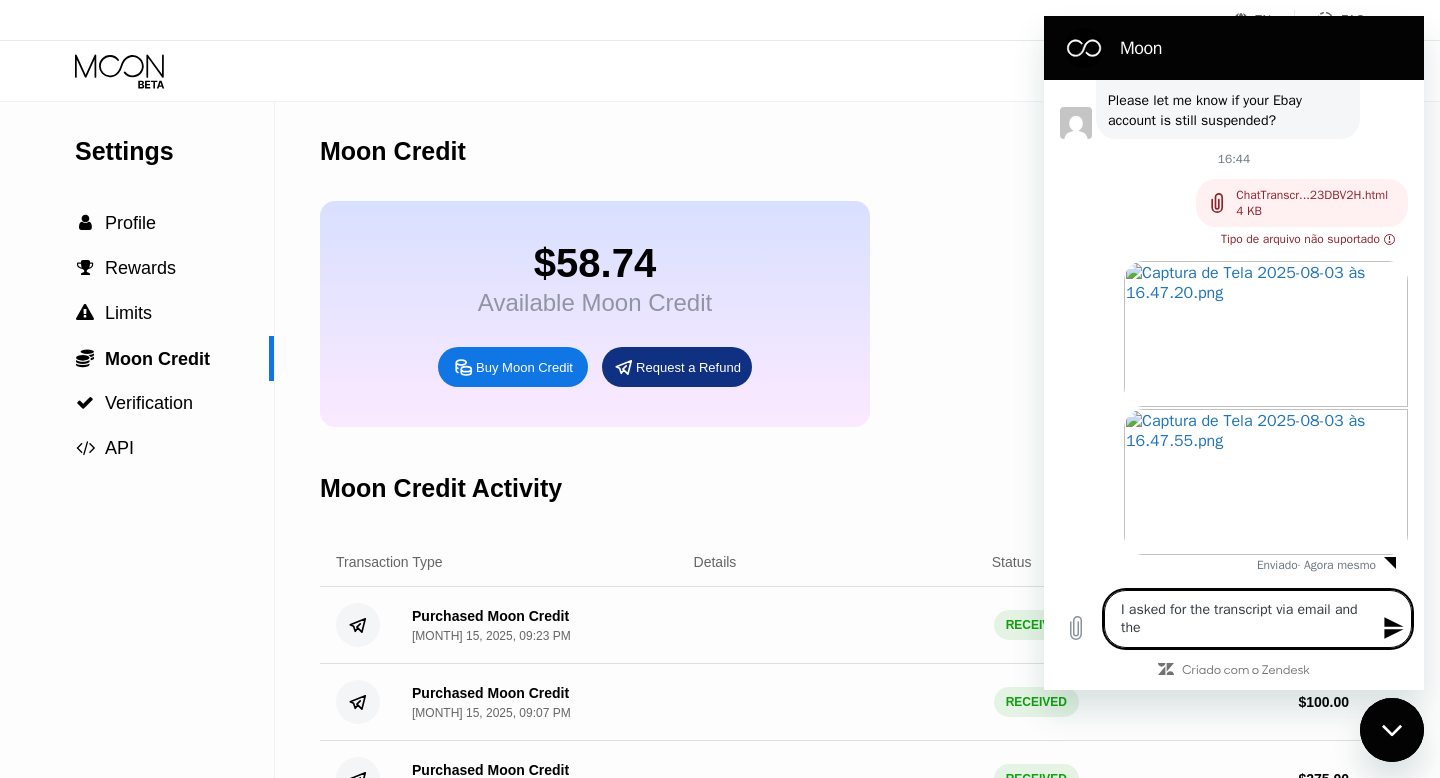 type on "I asked for the transcript via email and they" 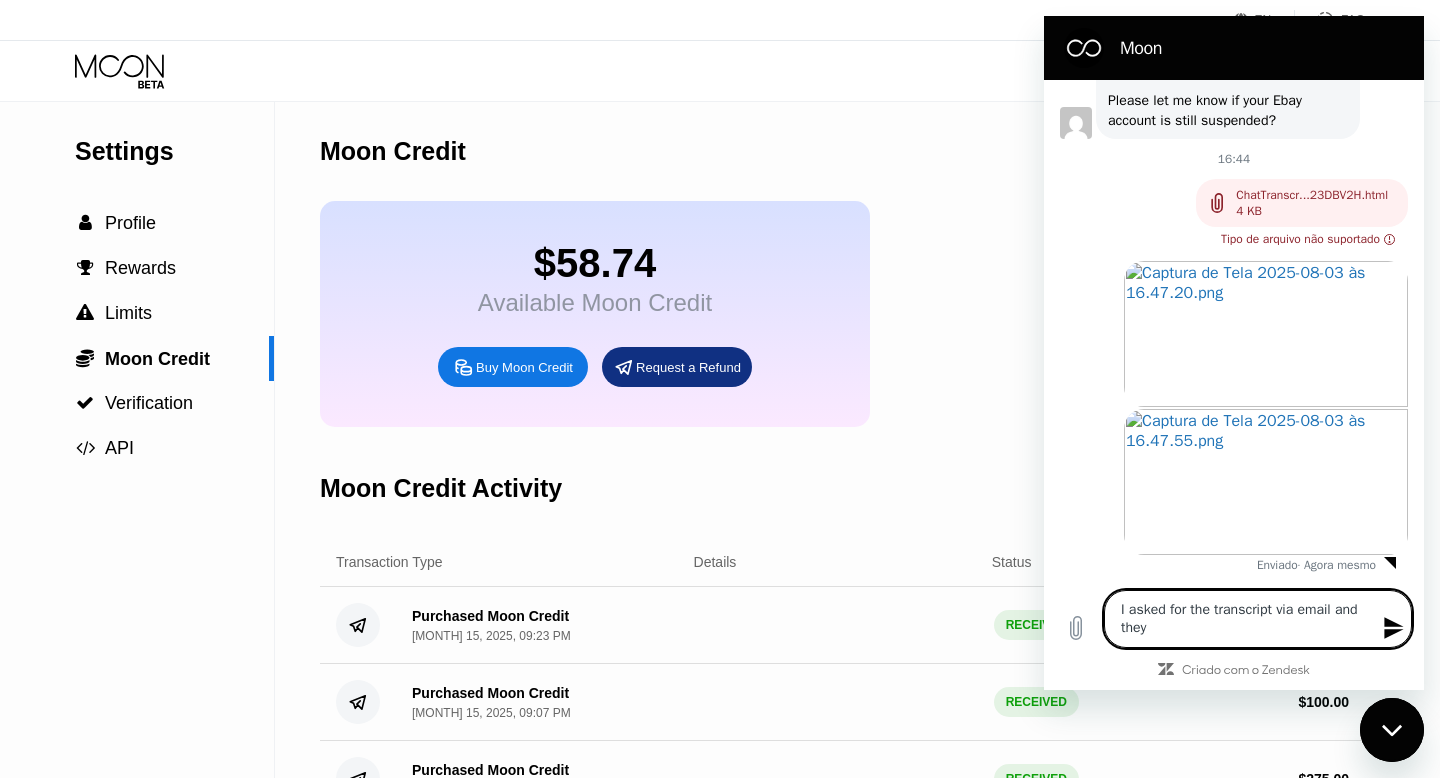 type on "I asked for the transcript via email and they" 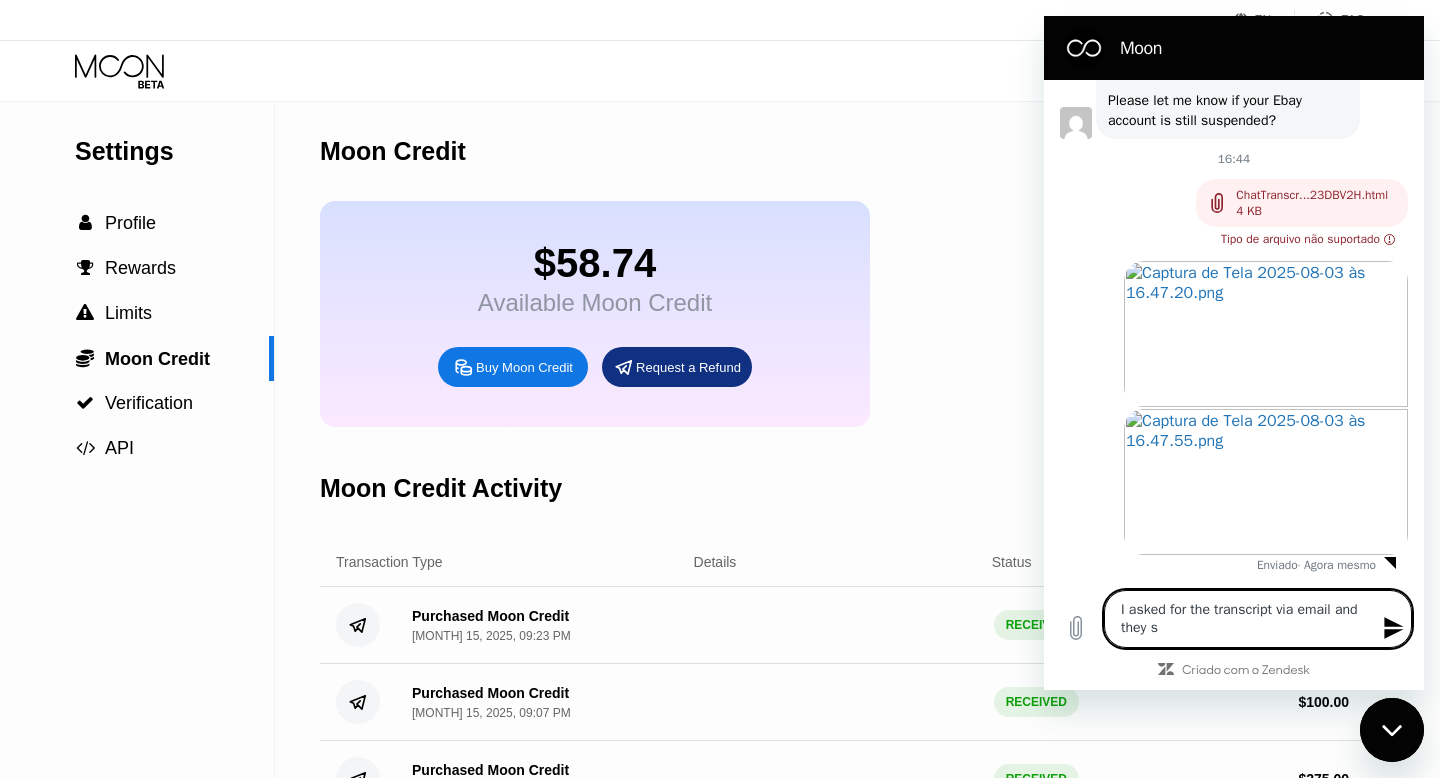 type on "I asked for the transcript via email and they se" 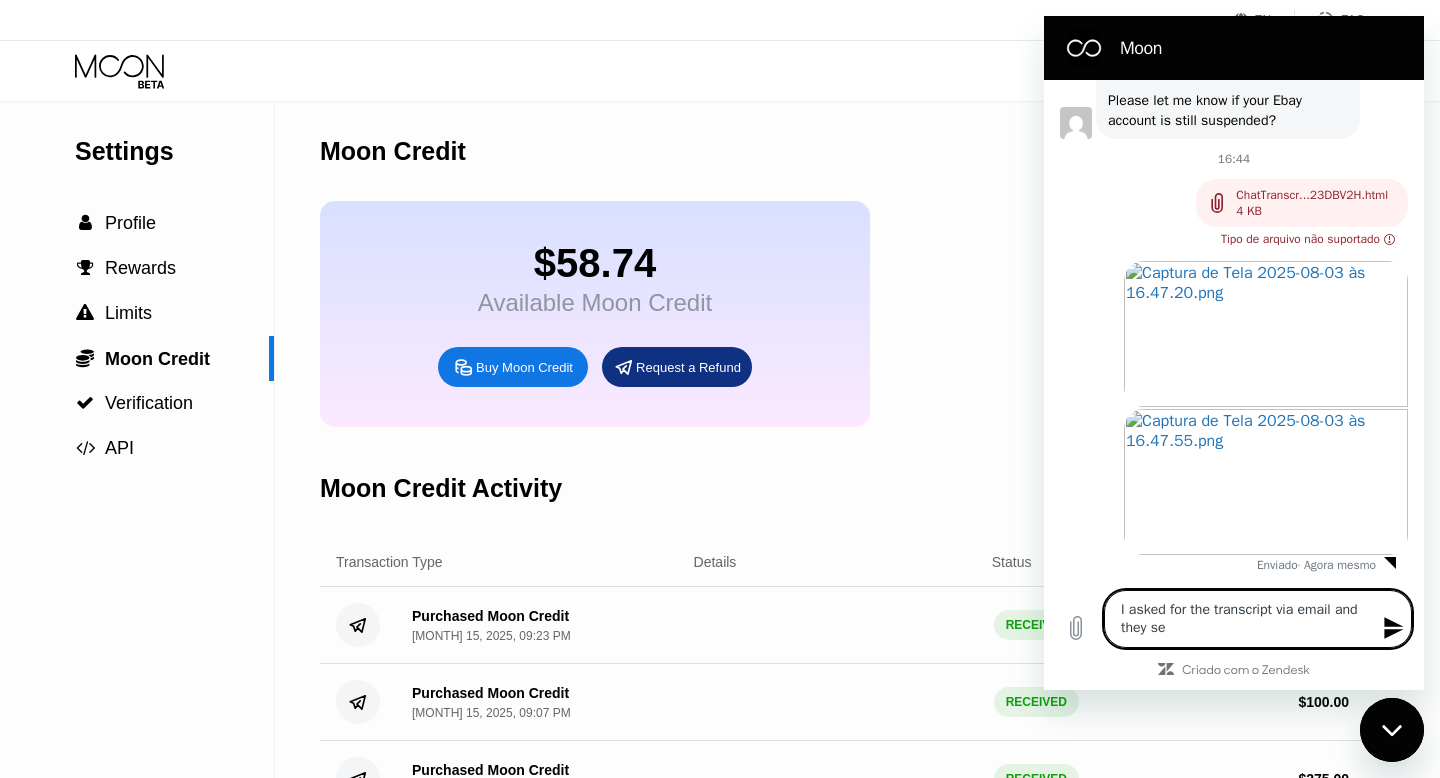 type on "I asked for the transcript via email and they sen" 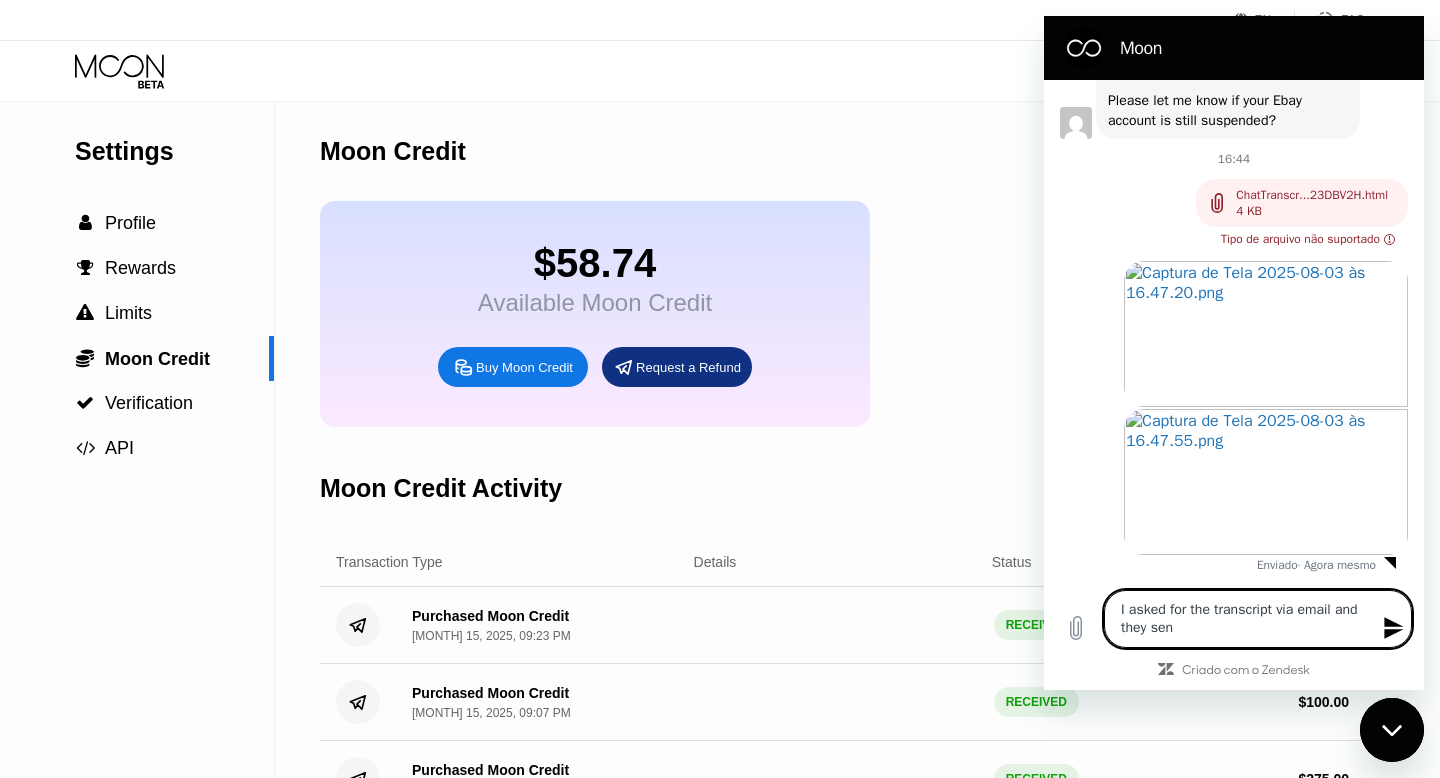 type on "I asked for the transcript via email and they sent" 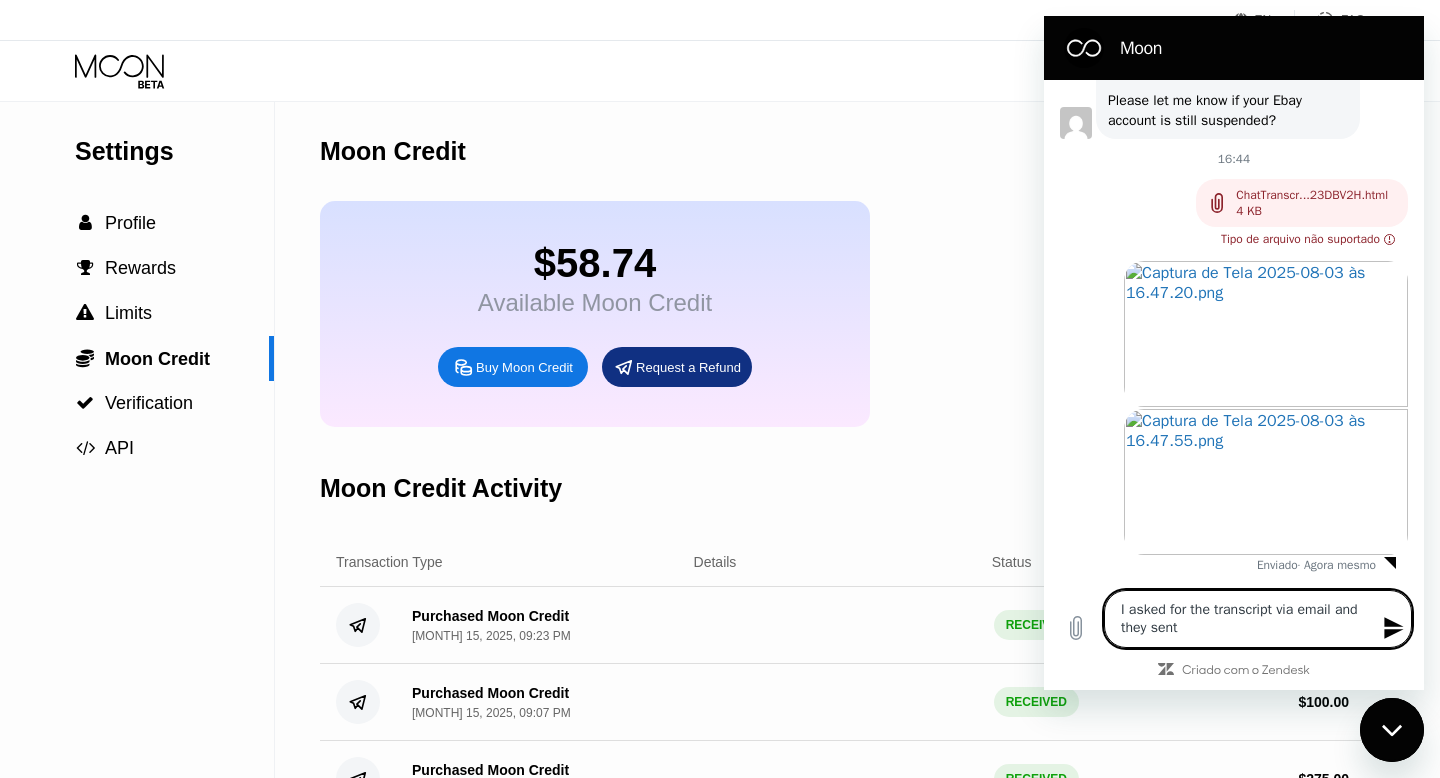 type on "I asked for the transcript via email and they sent" 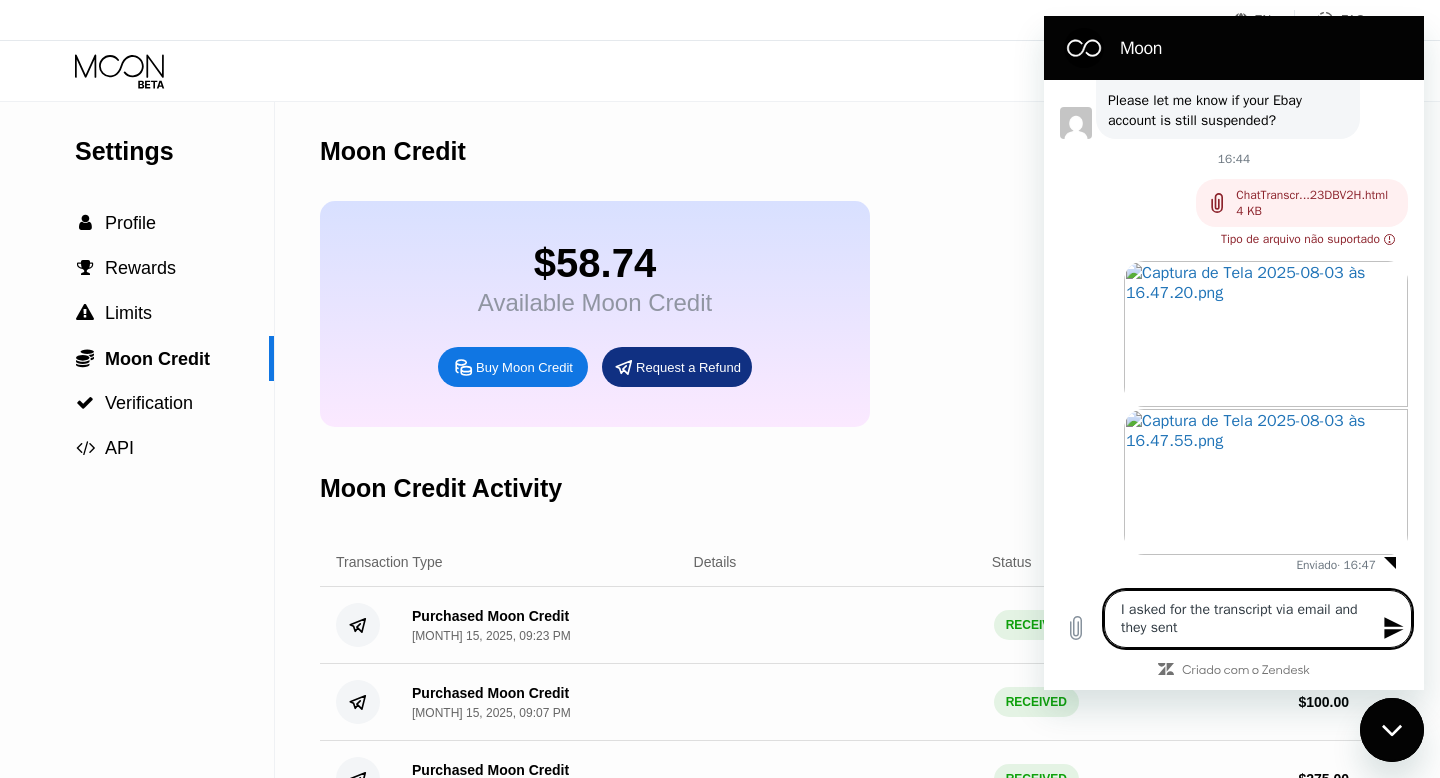 type on "I asked for the transcript via email and they sent m" 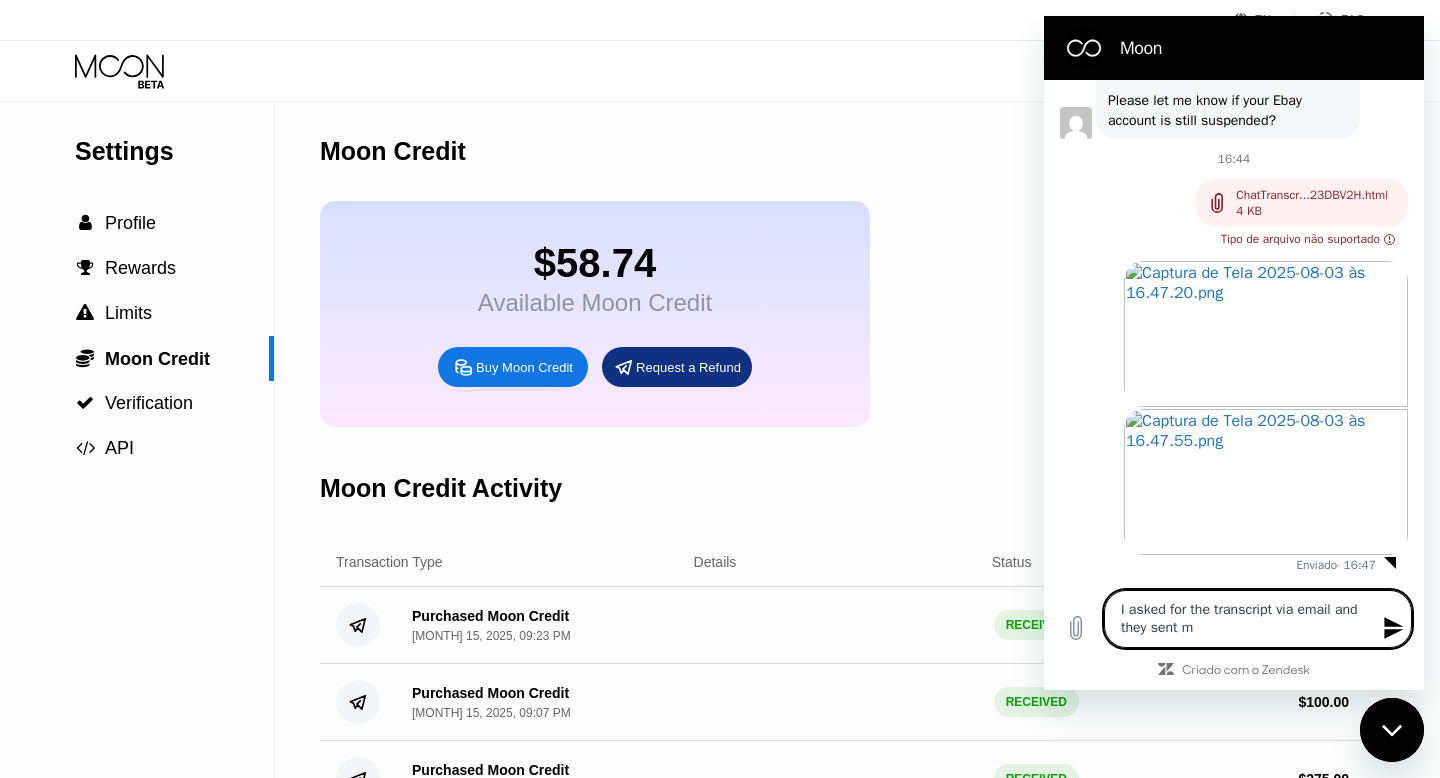 type on "I asked for the transcript via email and they sent me" 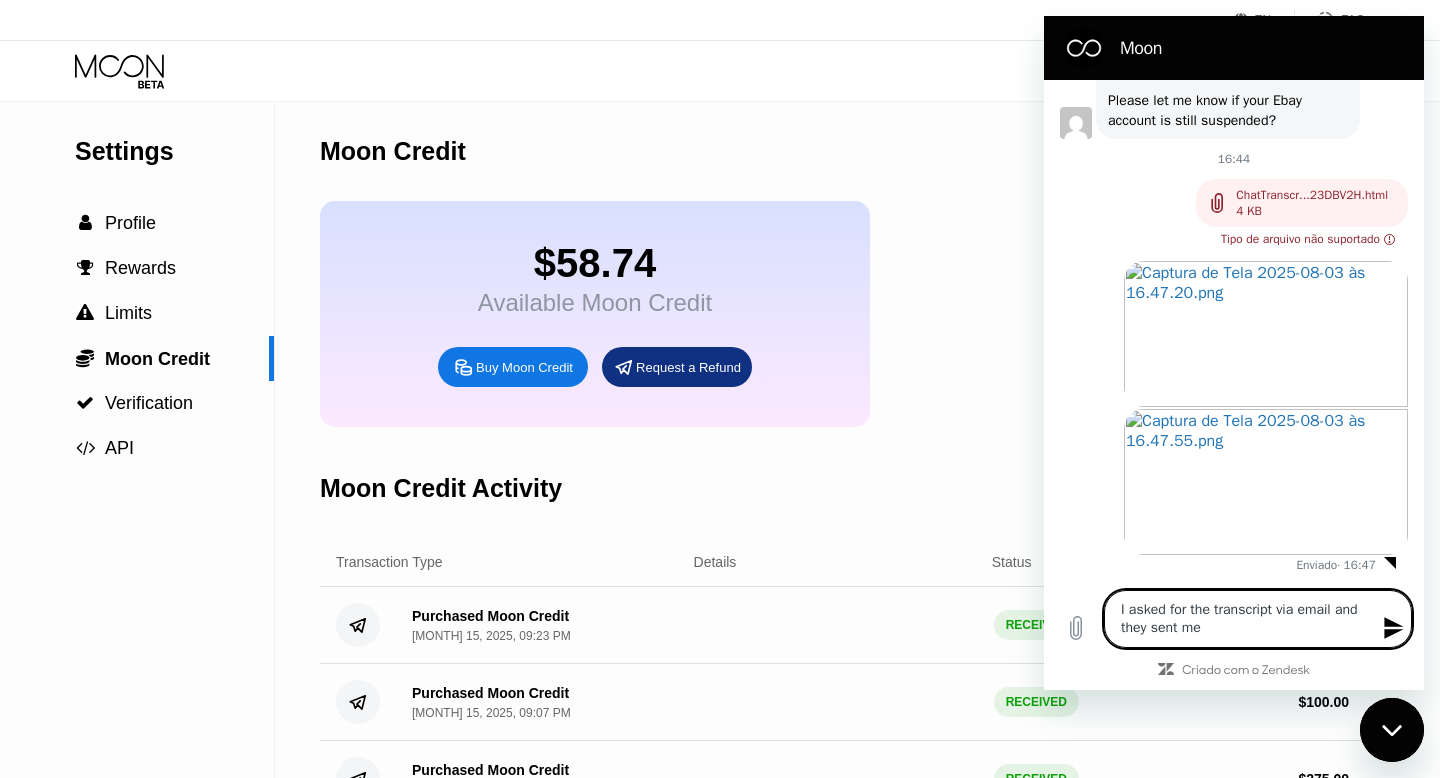 type on "I asked for the transcript via email and they sent me" 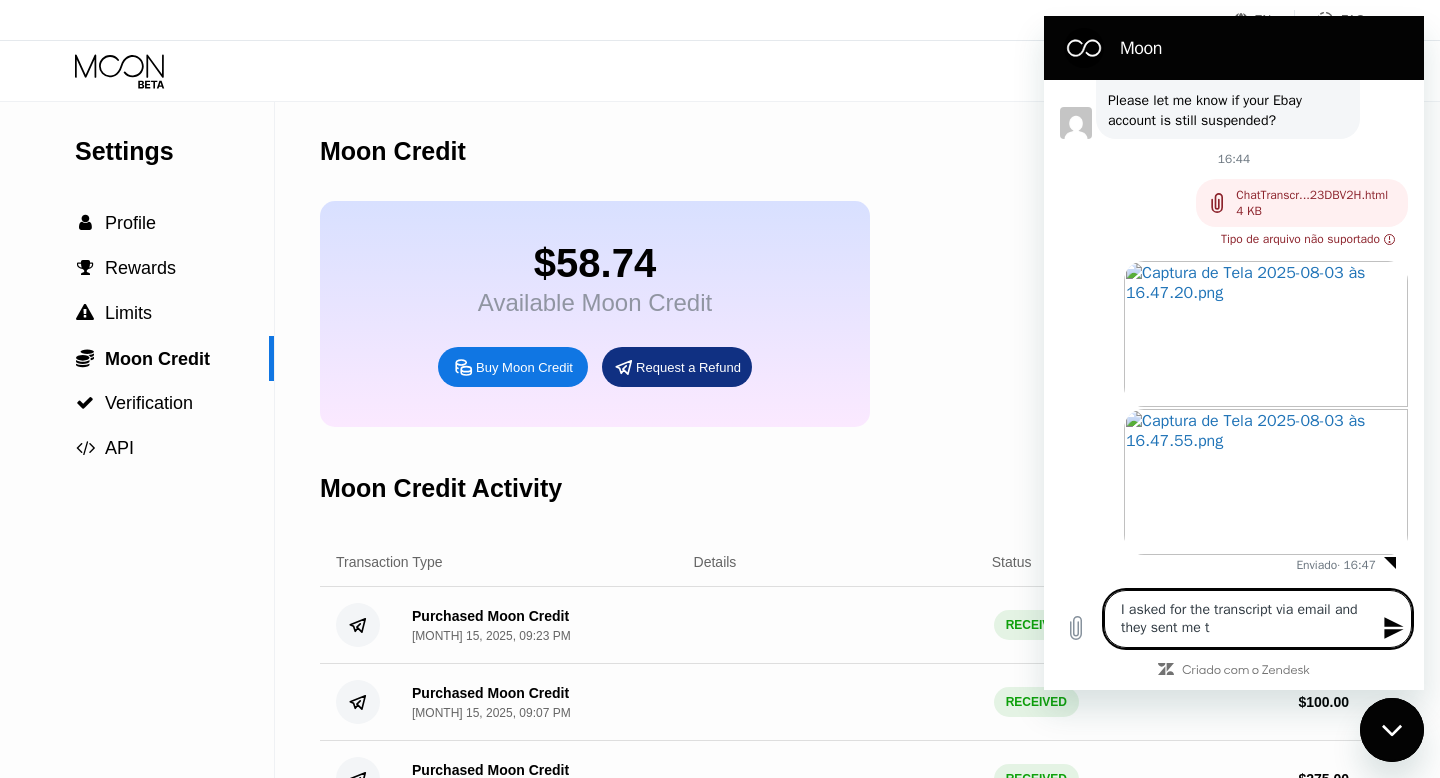 type on "x" 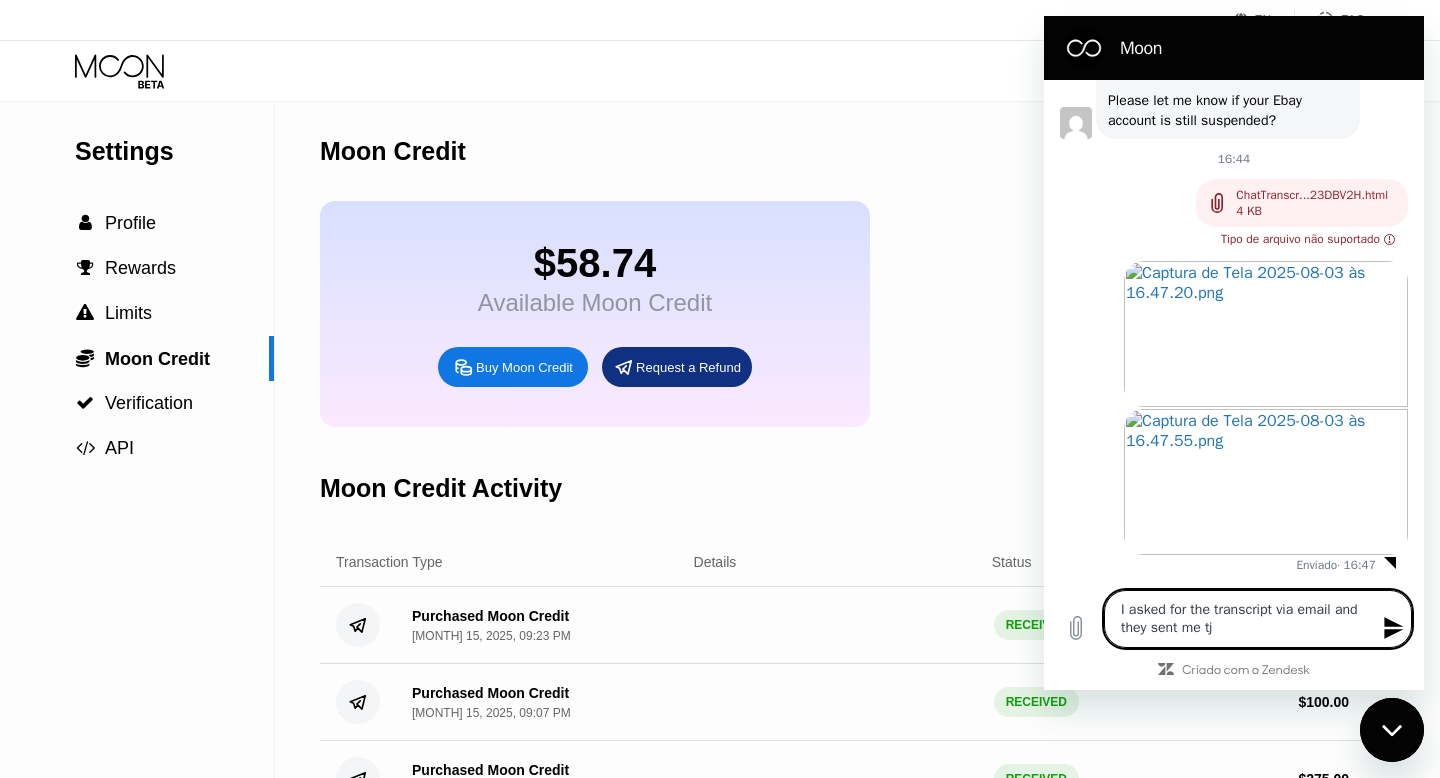 type on "I asked for the transcript via email and they sent me t" 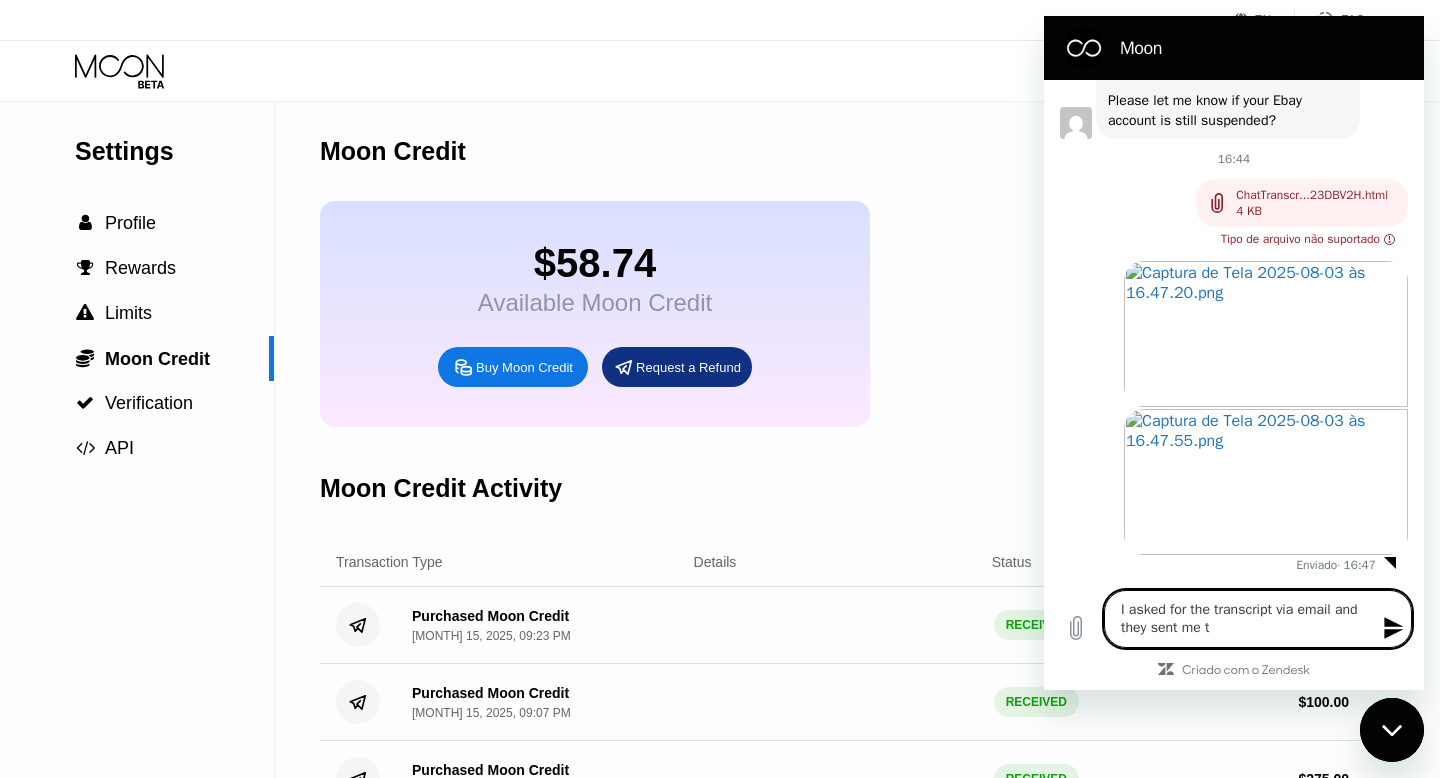 type on "I asked for the transcript via email and they sent me th" 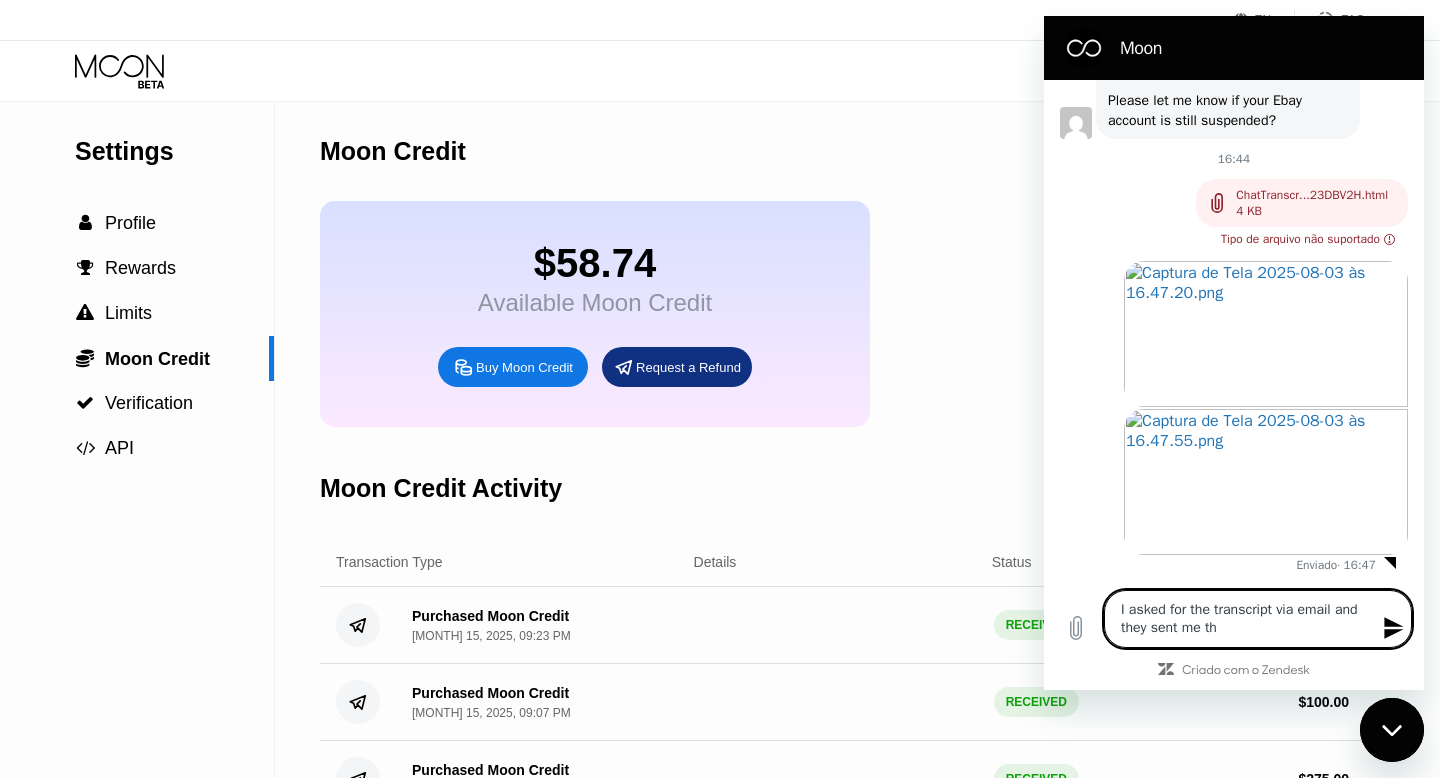 type on "I asked for the transcript via email and they sent me thi" 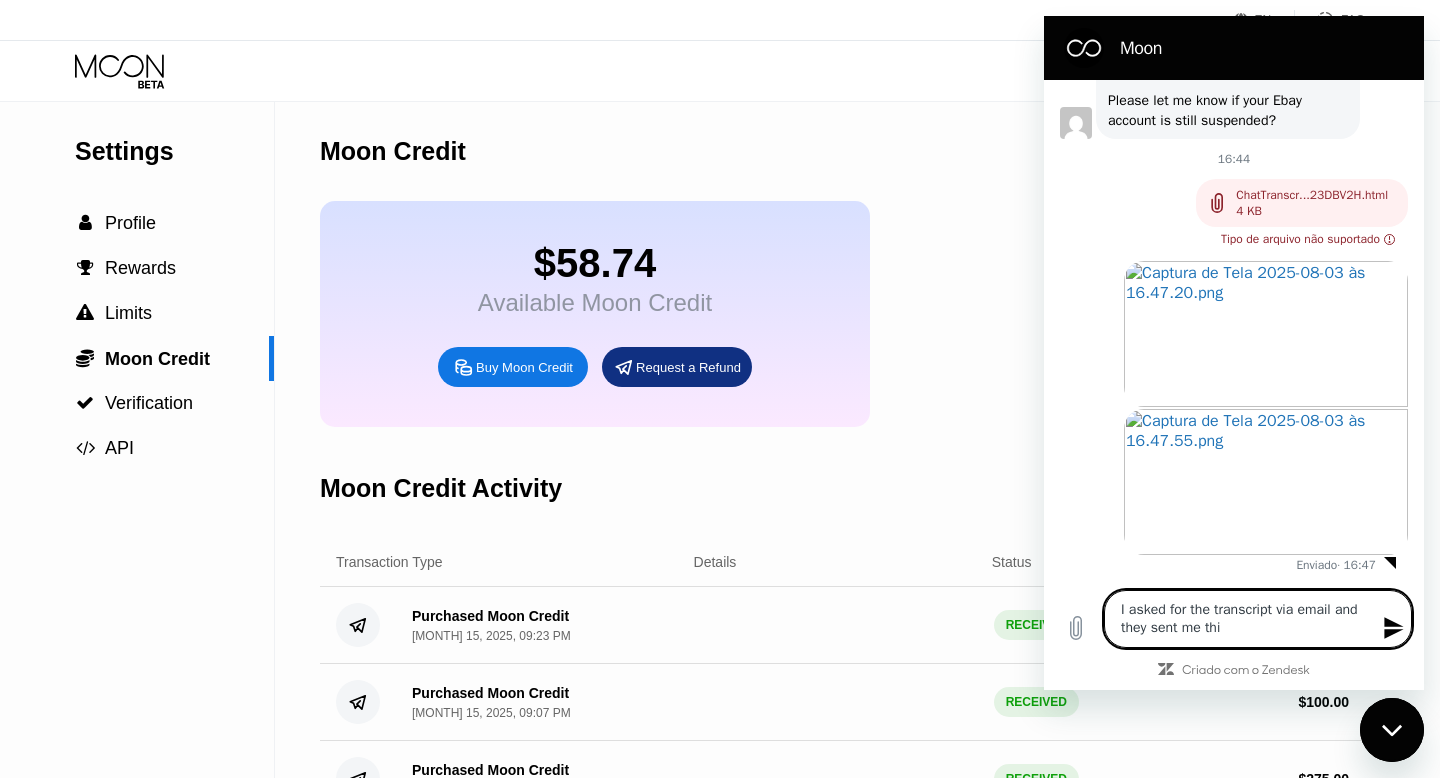 type on "I asked for the transcript via email and they sent me this" 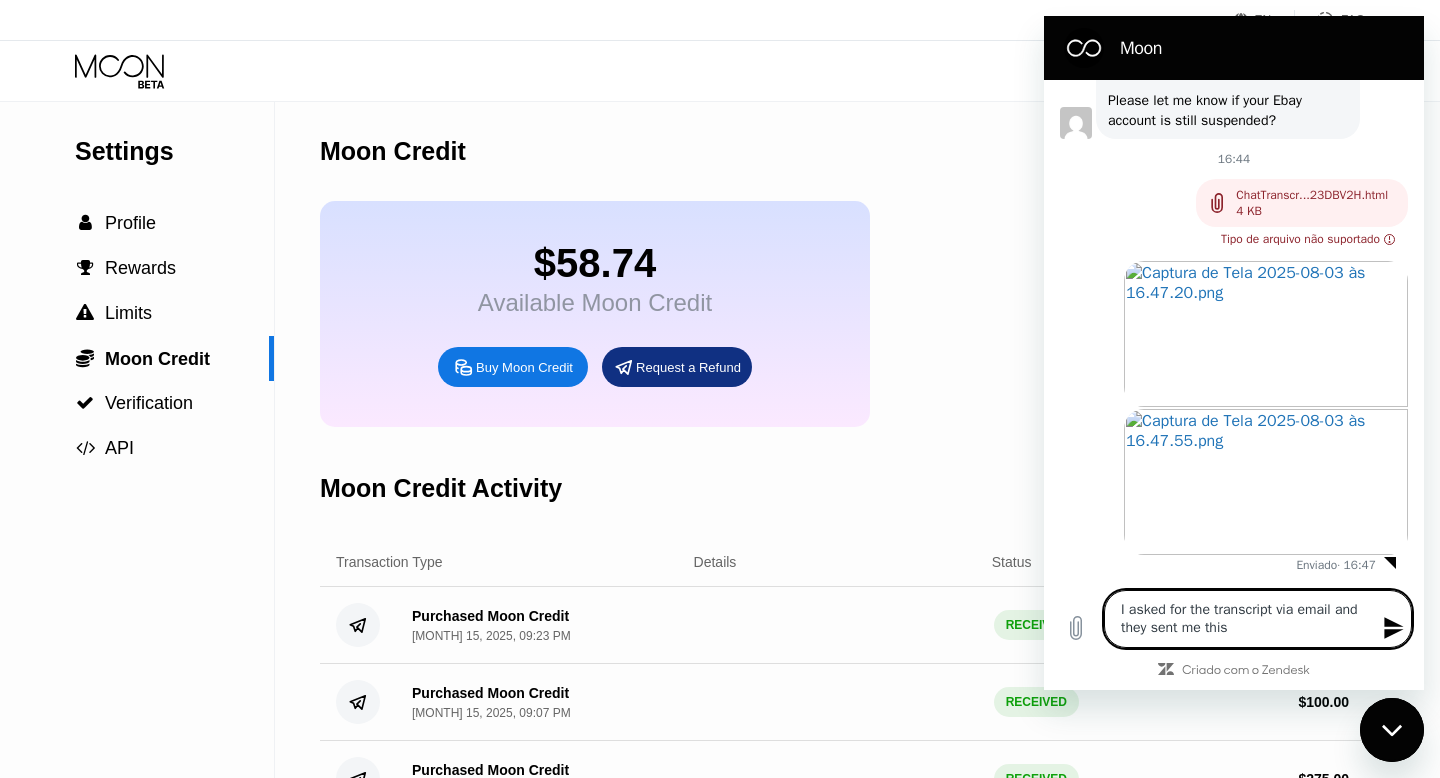 type on "I asked for the transcript via email and they sent me this" 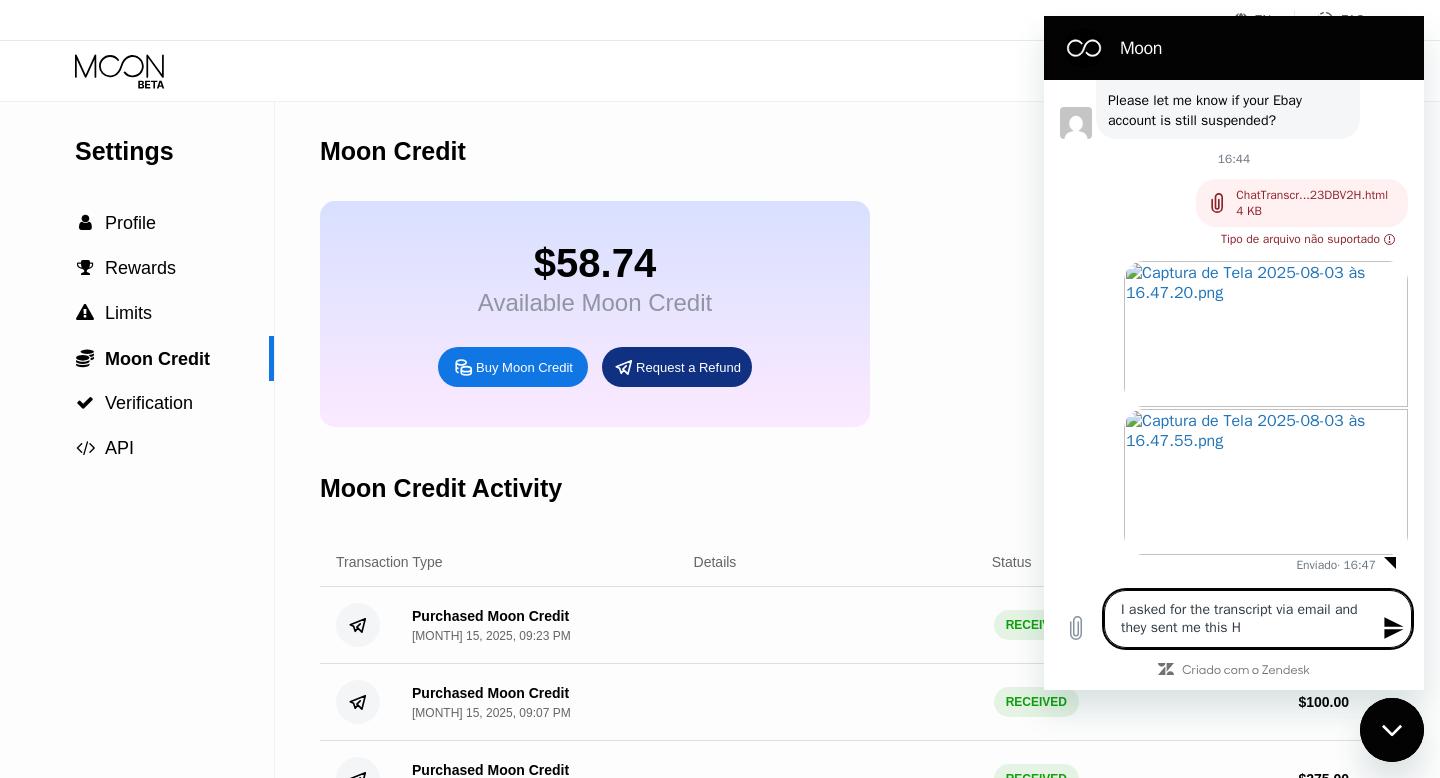 type on "I asked for the transcript via email and they sent me this HT" 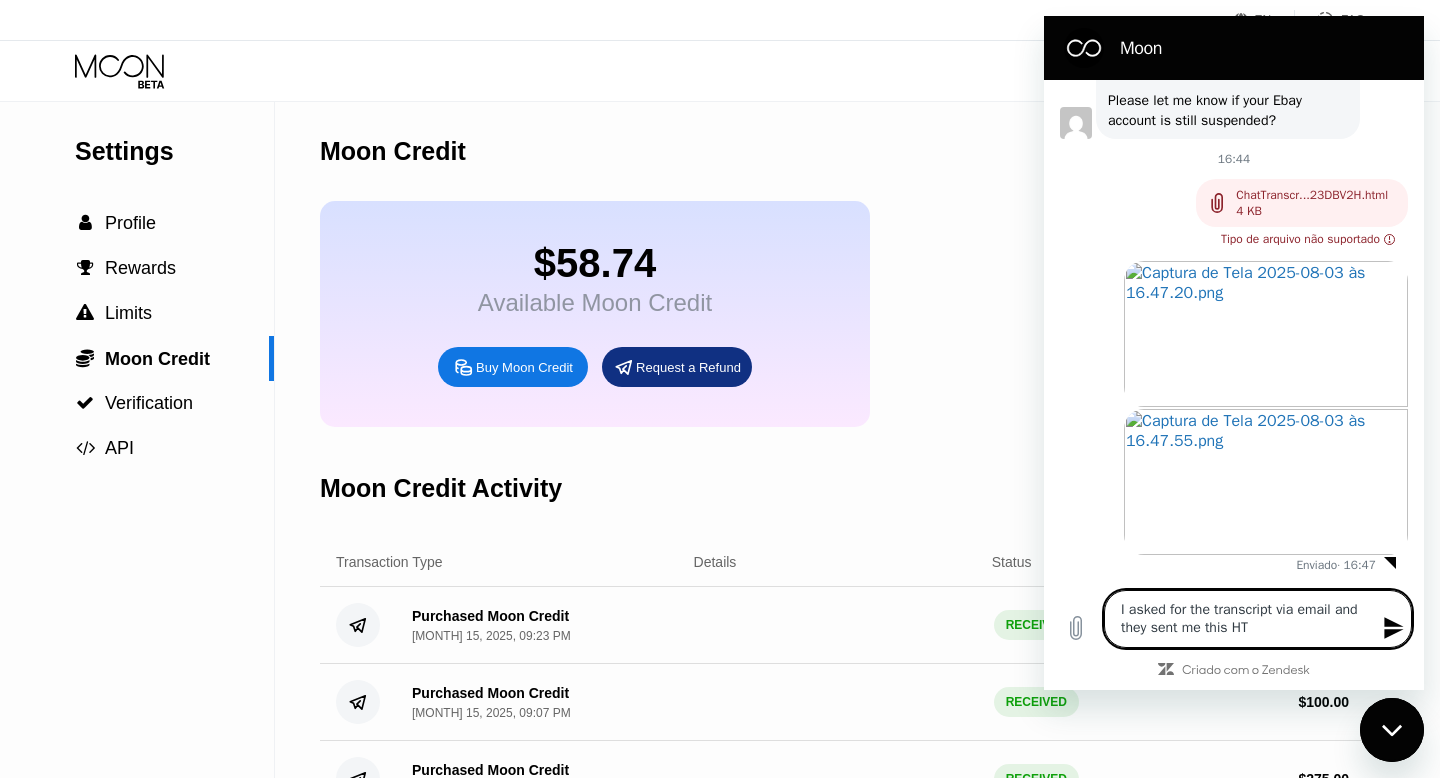 type on "I asked for the transcript via email and they sent me this HTM" 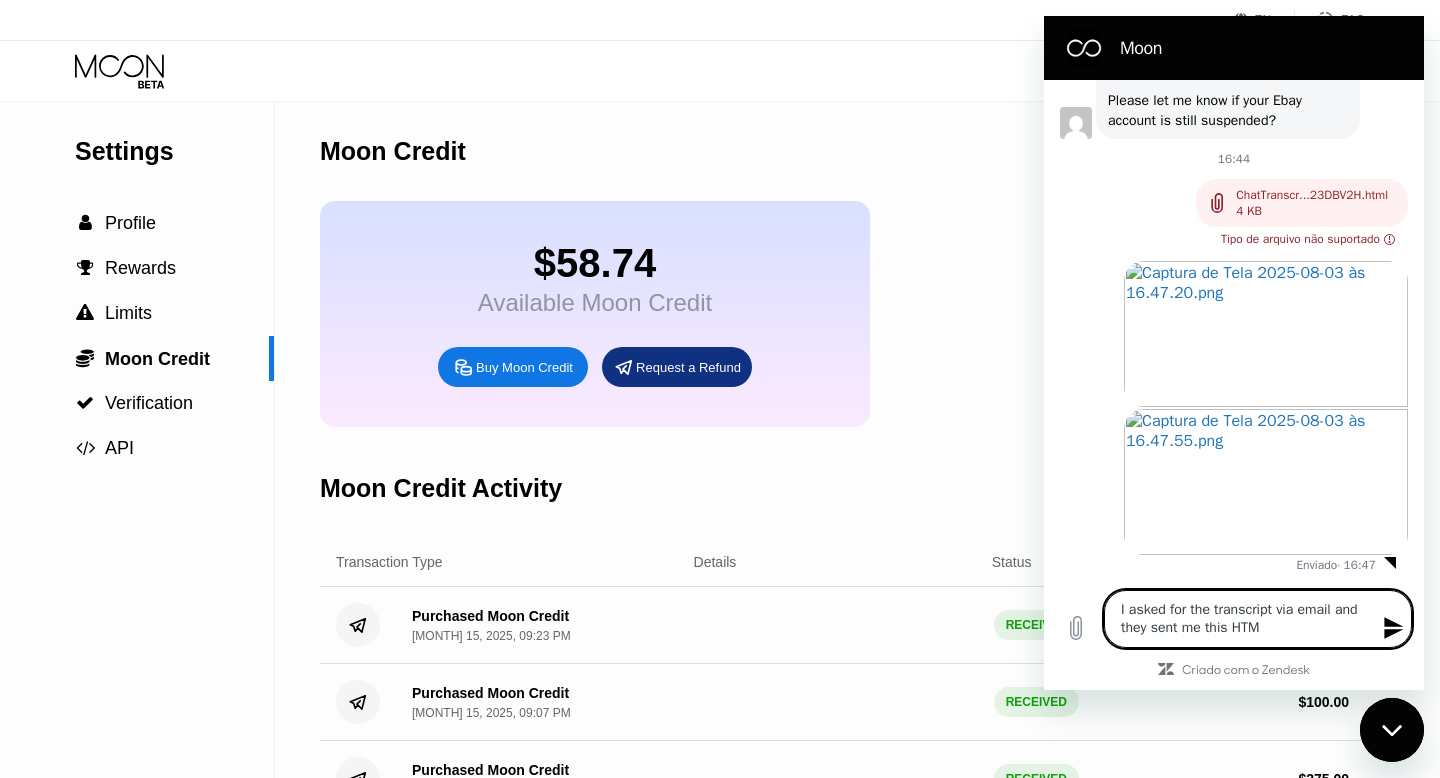 type on "I asked for the transcript via email and they sent me this HTML" 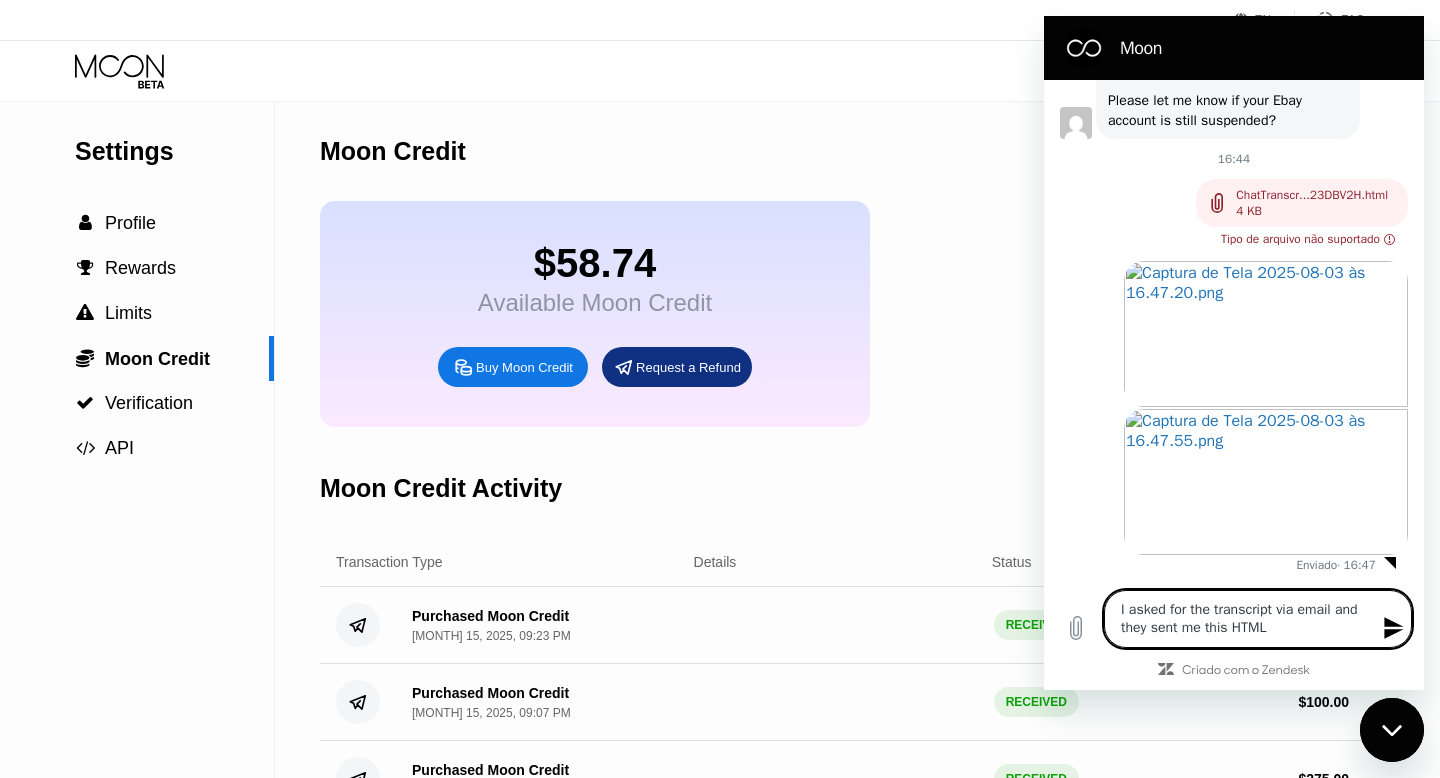 type on "I asked for the transcript via email and they sent me this HTML" 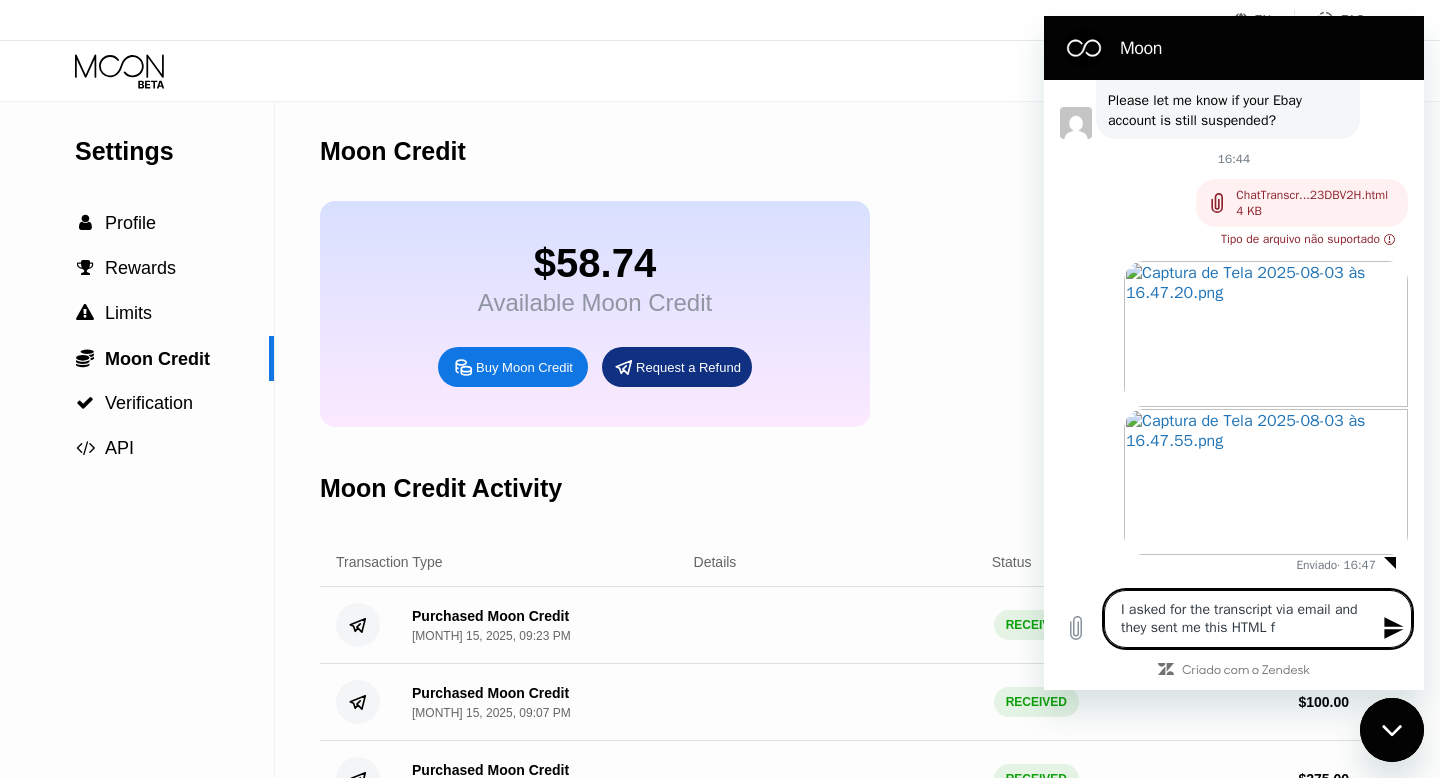 type on "I asked for the transcript via email and they sent me this HTML fi" 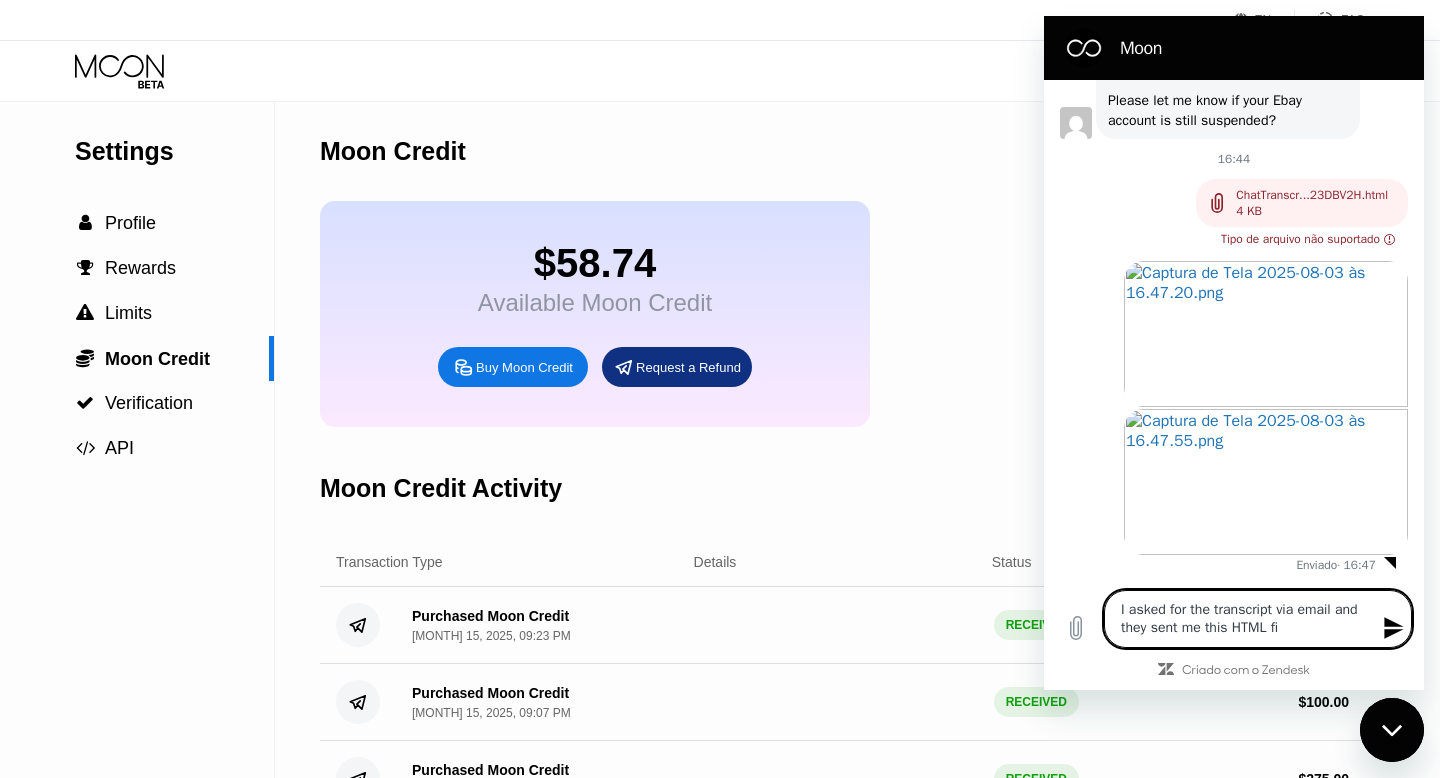 type on "I asked for the transcript via email and they sent me this HTML fil" 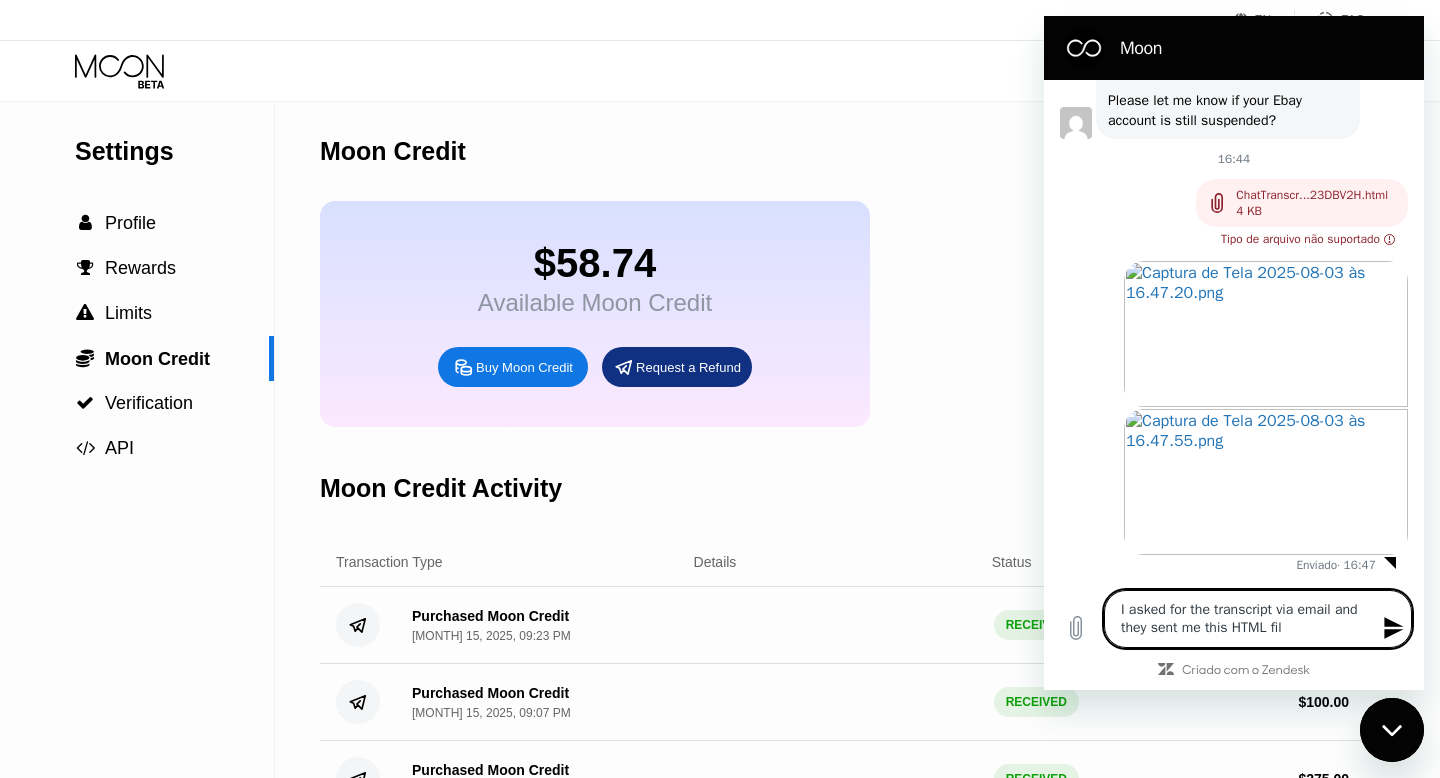 type on "I asked for the transcript via email and they sent me this HTML file" 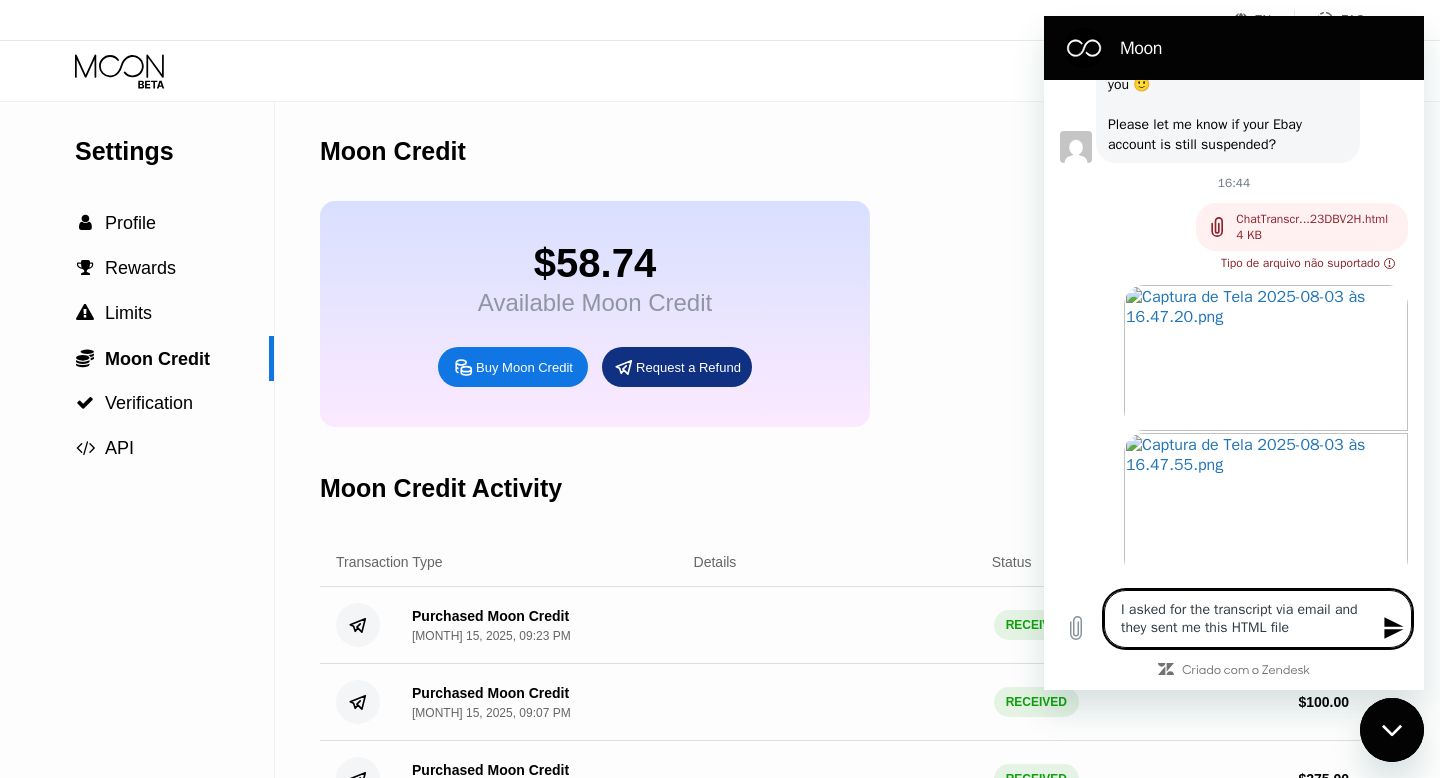 scroll, scrollTop: 4151, scrollLeft: 0, axis: vertical 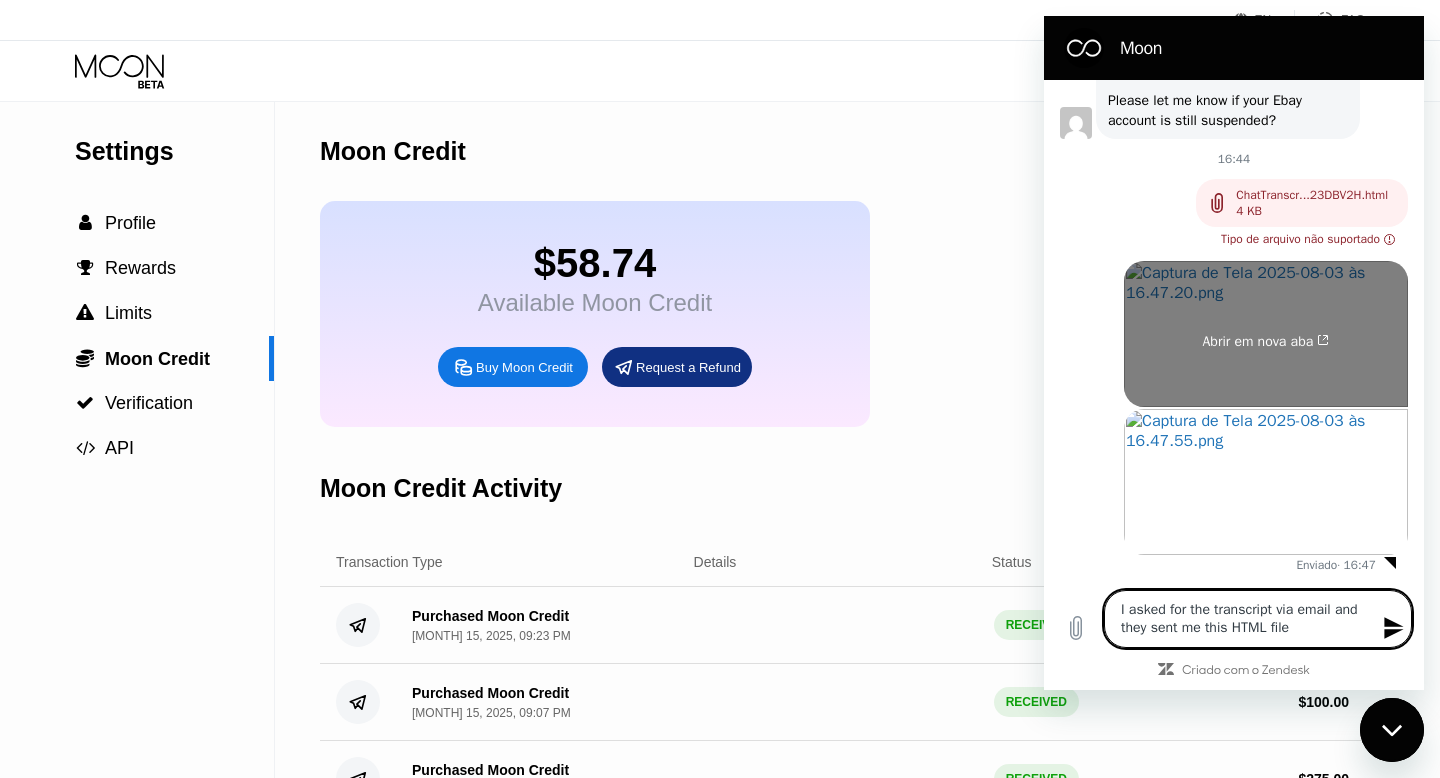 type on "I asked for the transcript via email and they sent me this HTML file," 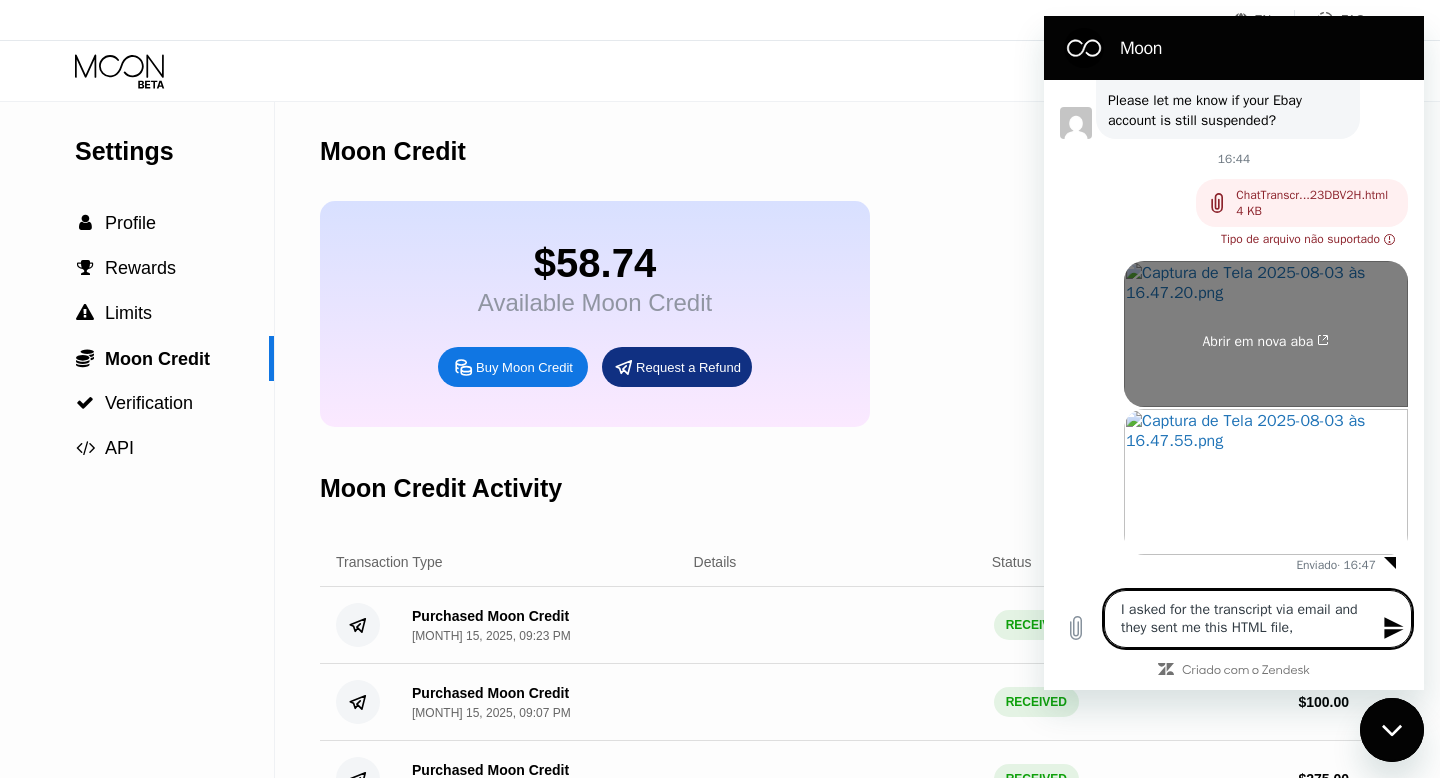 type on "I asked for the transcript via email and they sent me this HTML file," 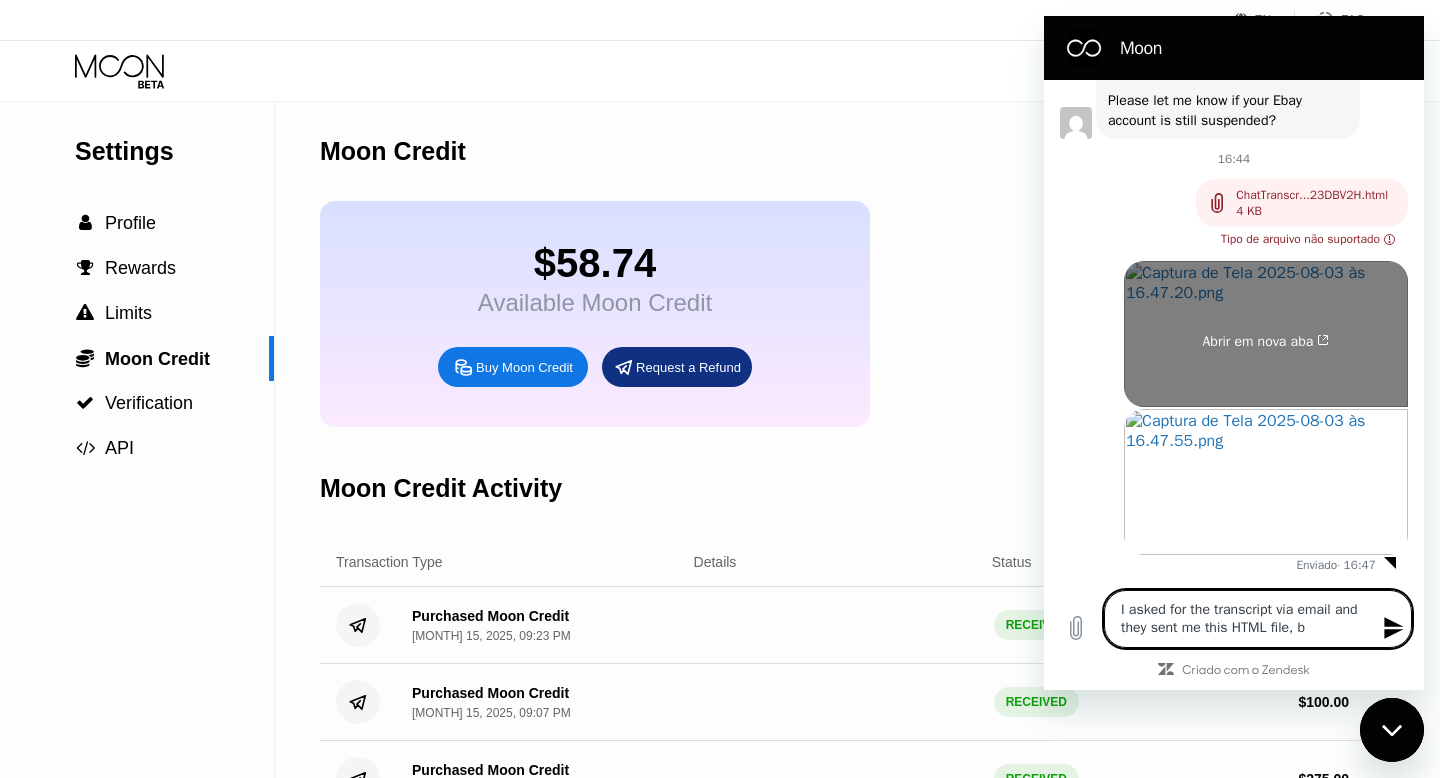 type on "I asked for the transcript via email and they sent me this HTML file, bu" 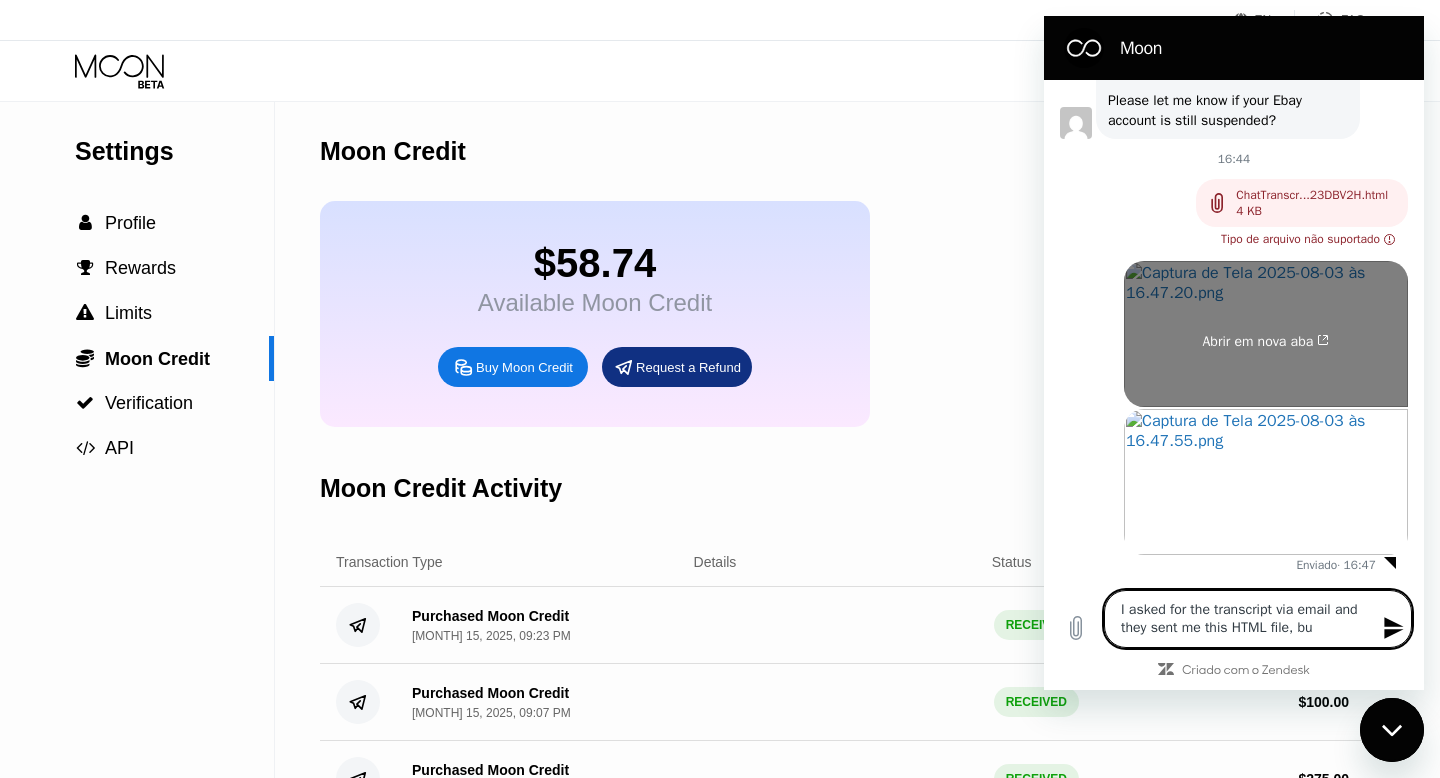 type on "I asked for the transcript via email and they sent me this HTML file, but" 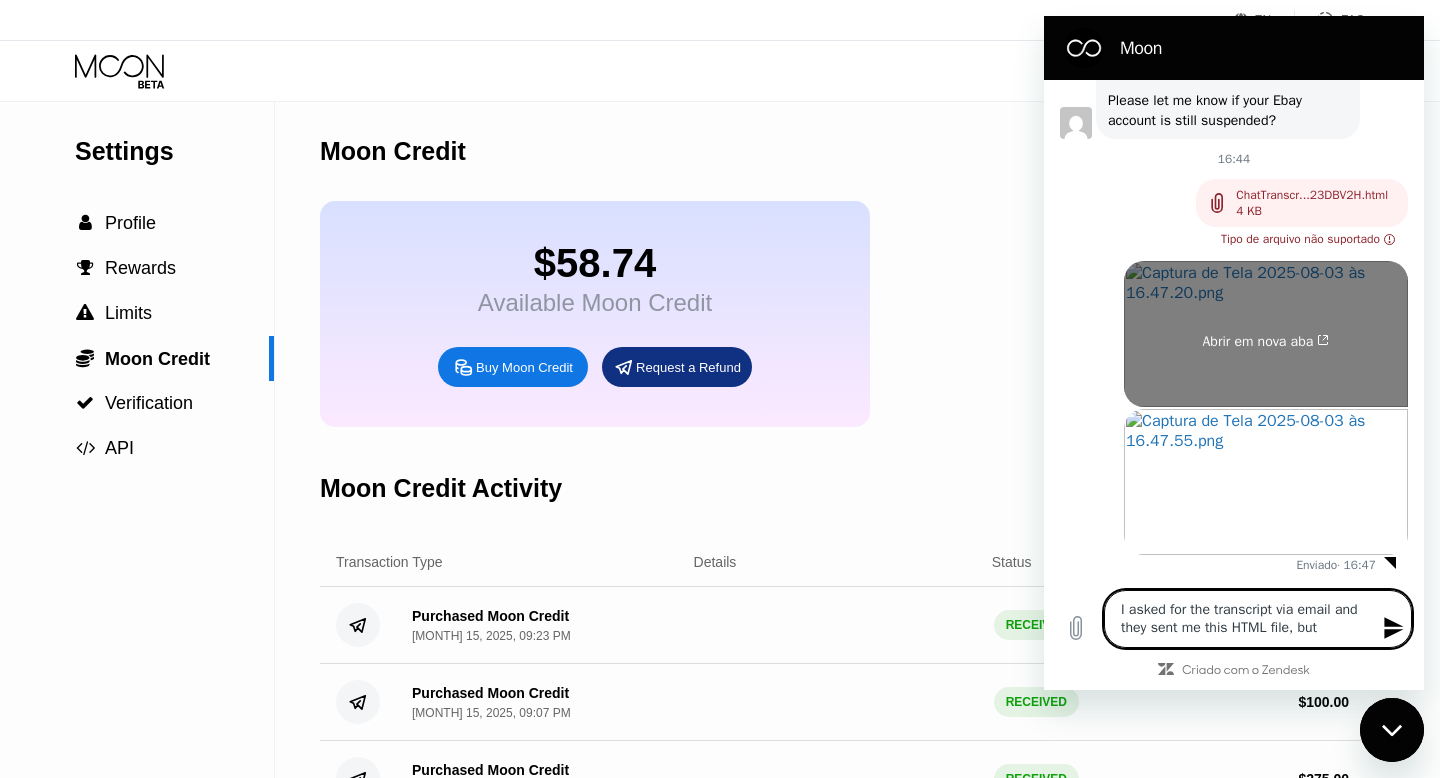 type on "I asked for the transcript via email and they sent me this HTML file, but" 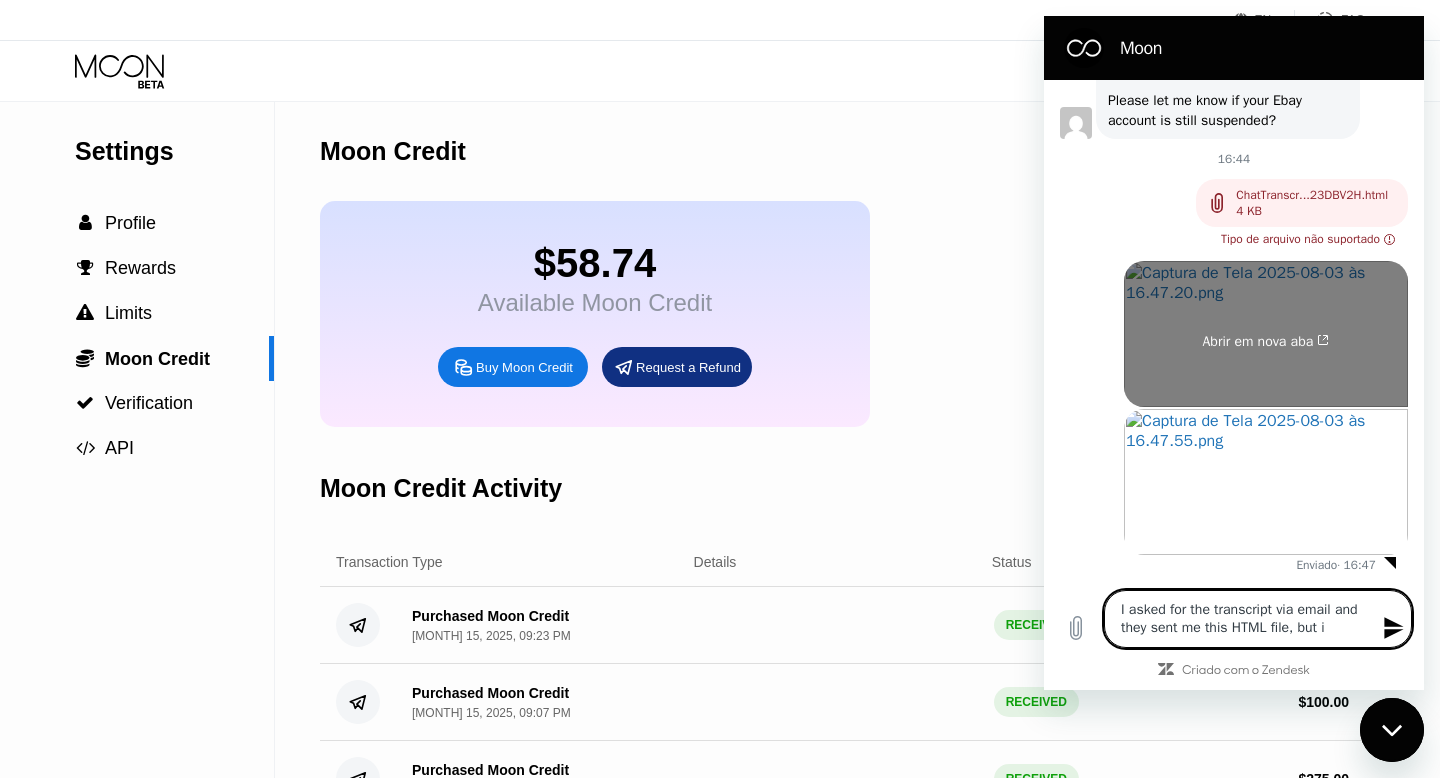 type on "I asked for the transcript via email and they sent me this HTML file, but" 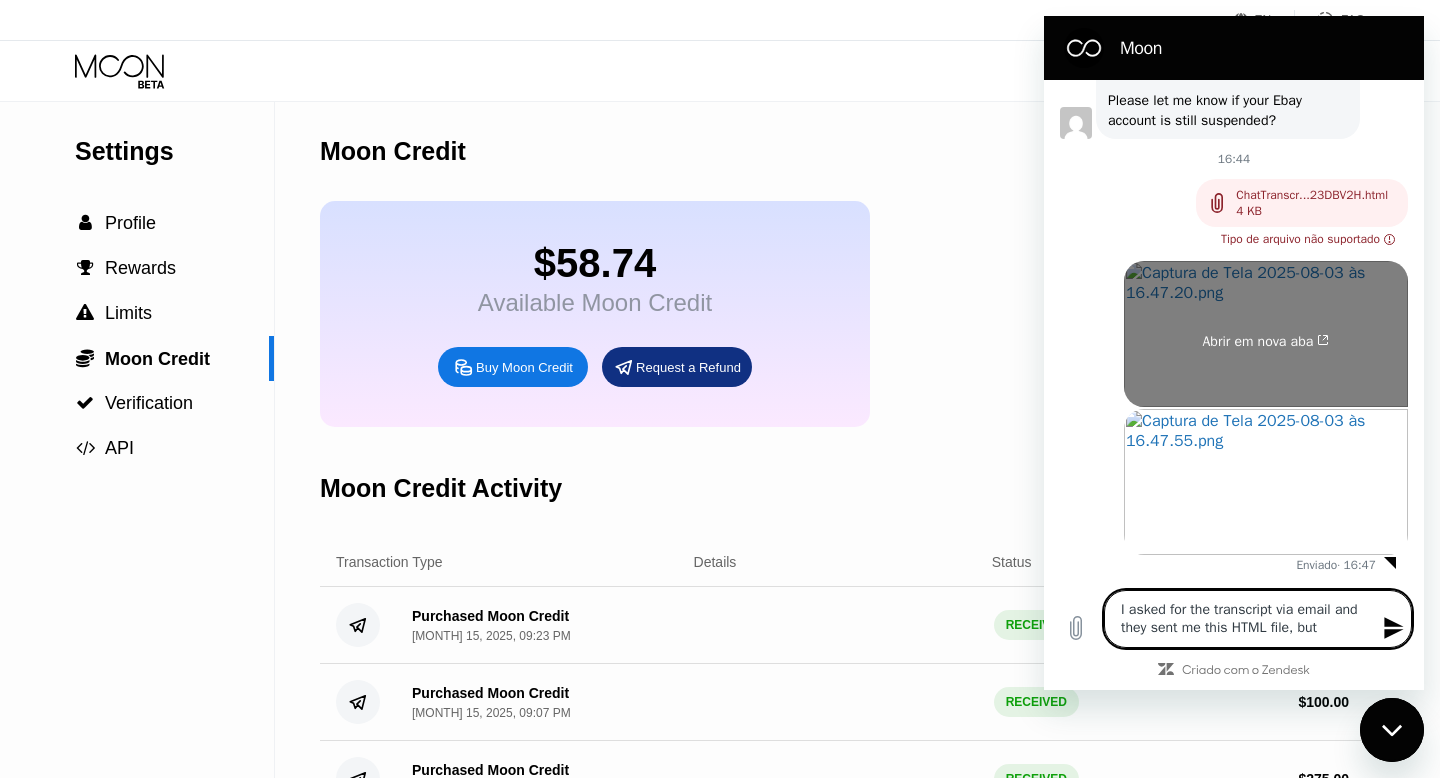 type on "I asked for the transcript via email and they sent me this HTML file, but I" 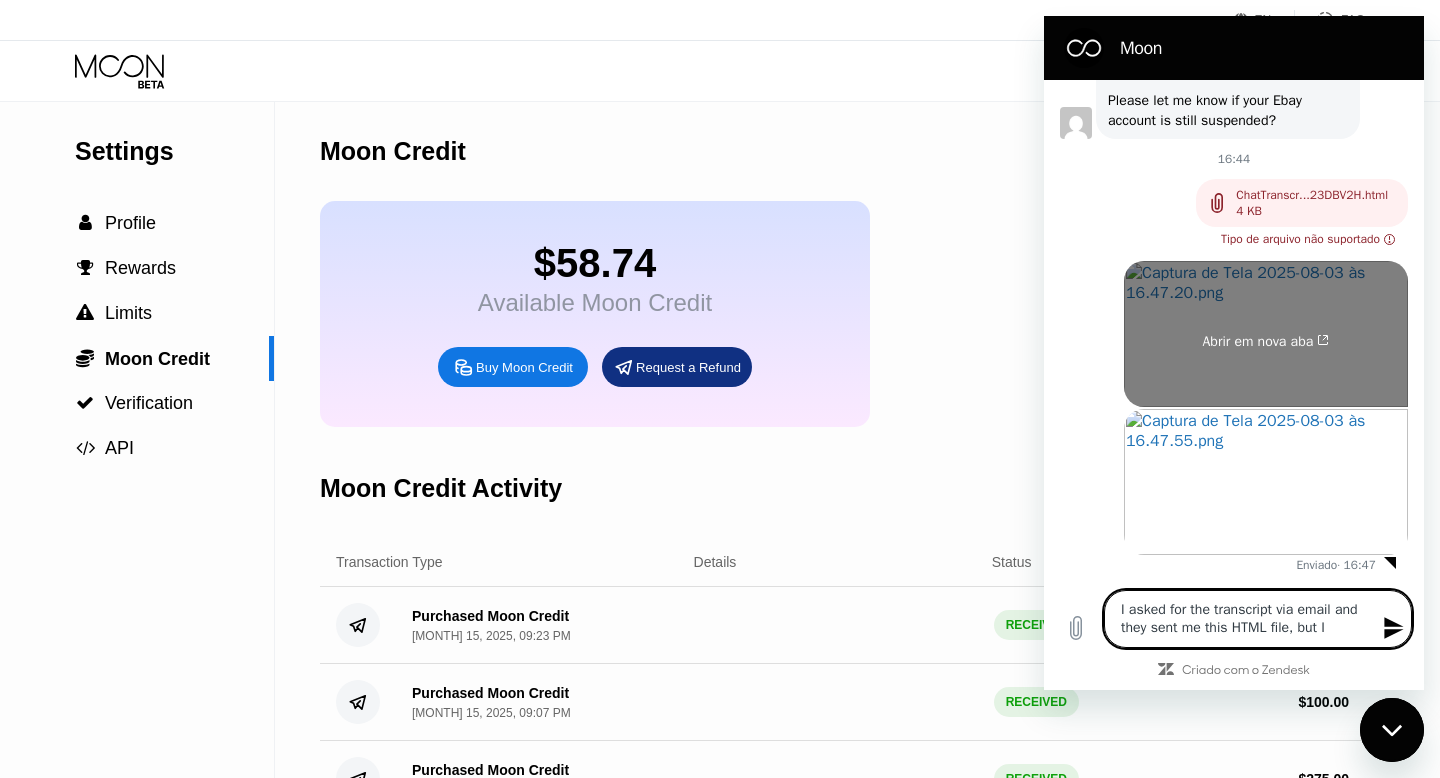 type on "I asked for the transcript via email and they sent me this HTML file, but I" 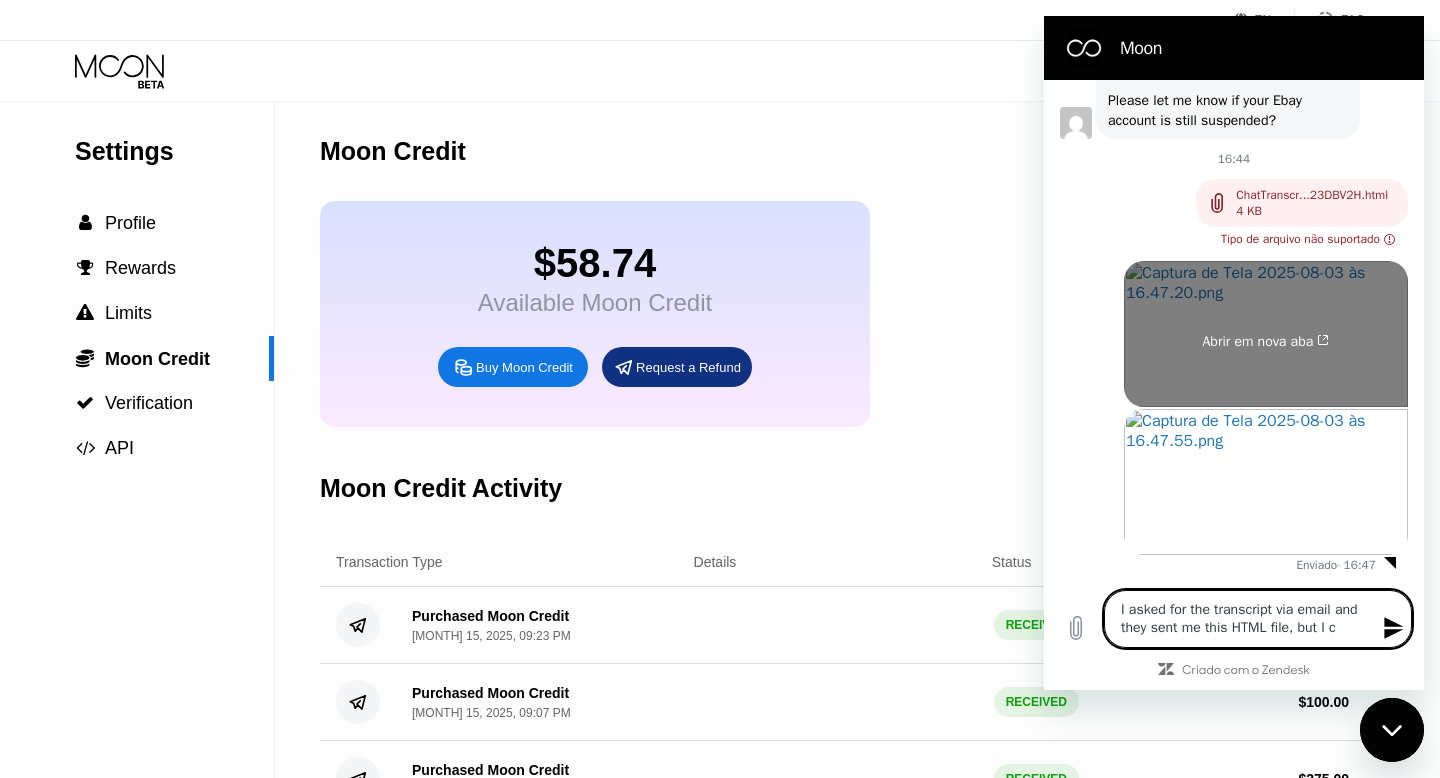 type on "I asked for the transcript via email and they sent me this HTML file, but I ca" 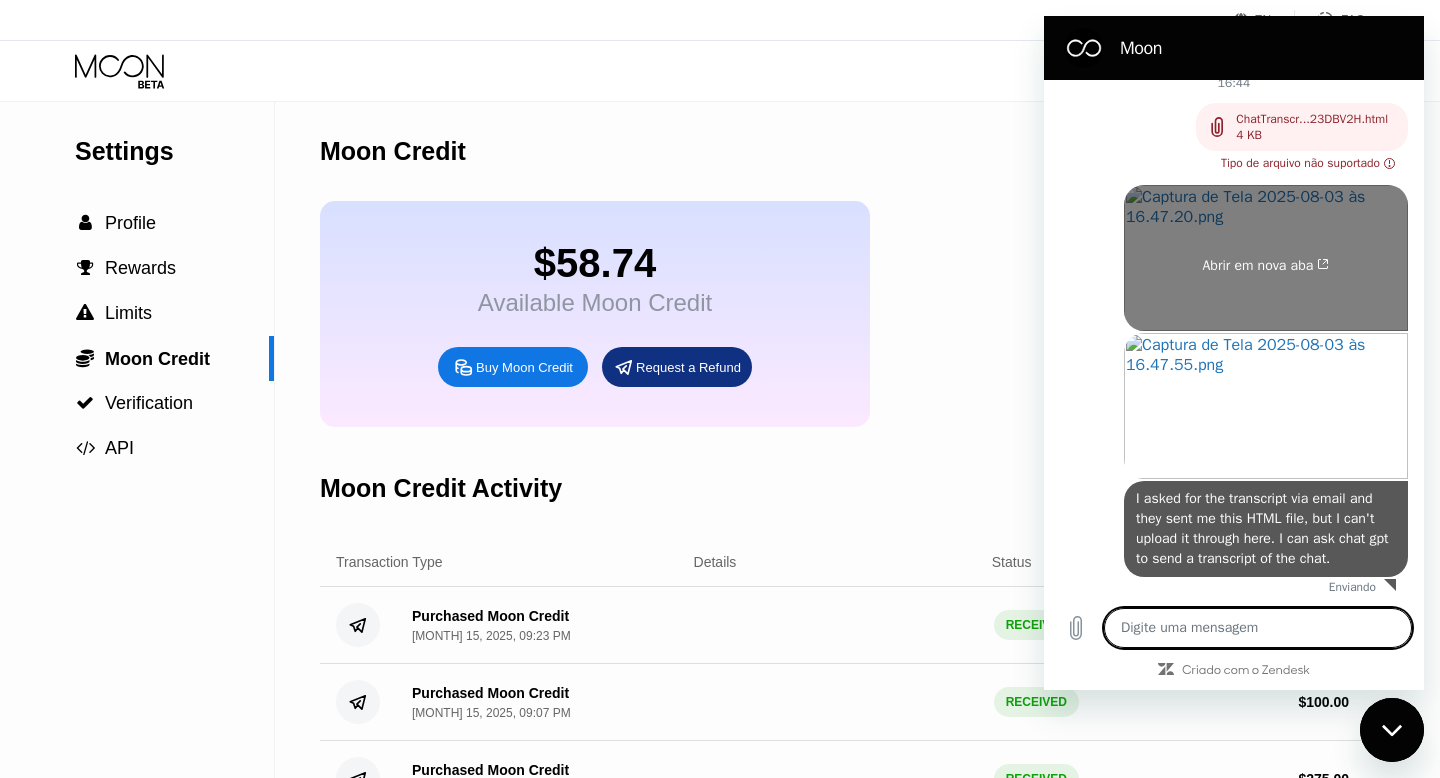 scroll, scrollTop: 4231, scrollLeft: 0, axis: vertical 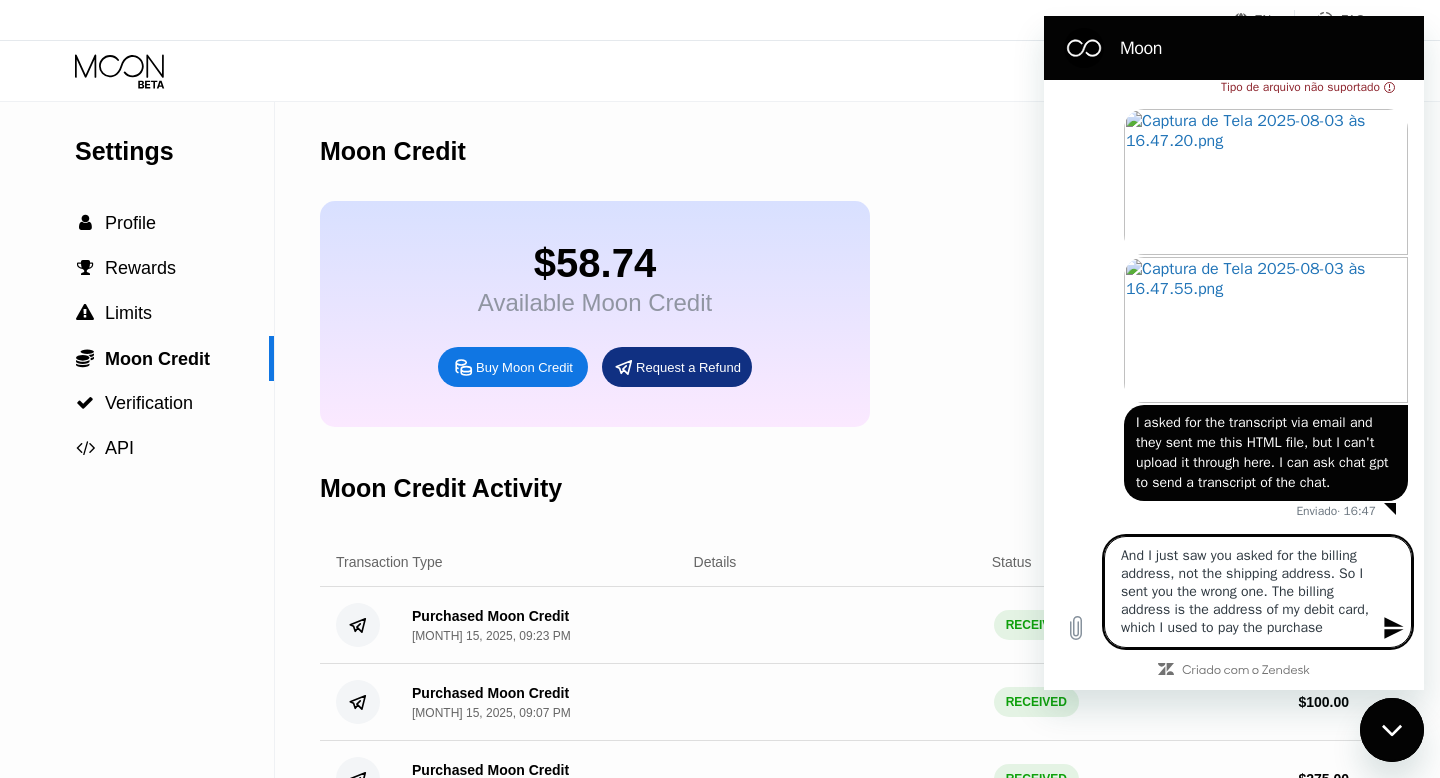click on "And I just saw you asked for the billing address, not the shipping address. So I sent you the wrong one. The billing address is the address of my debit card, which I used to pay the purchase" at bounding box center [1258, 592] 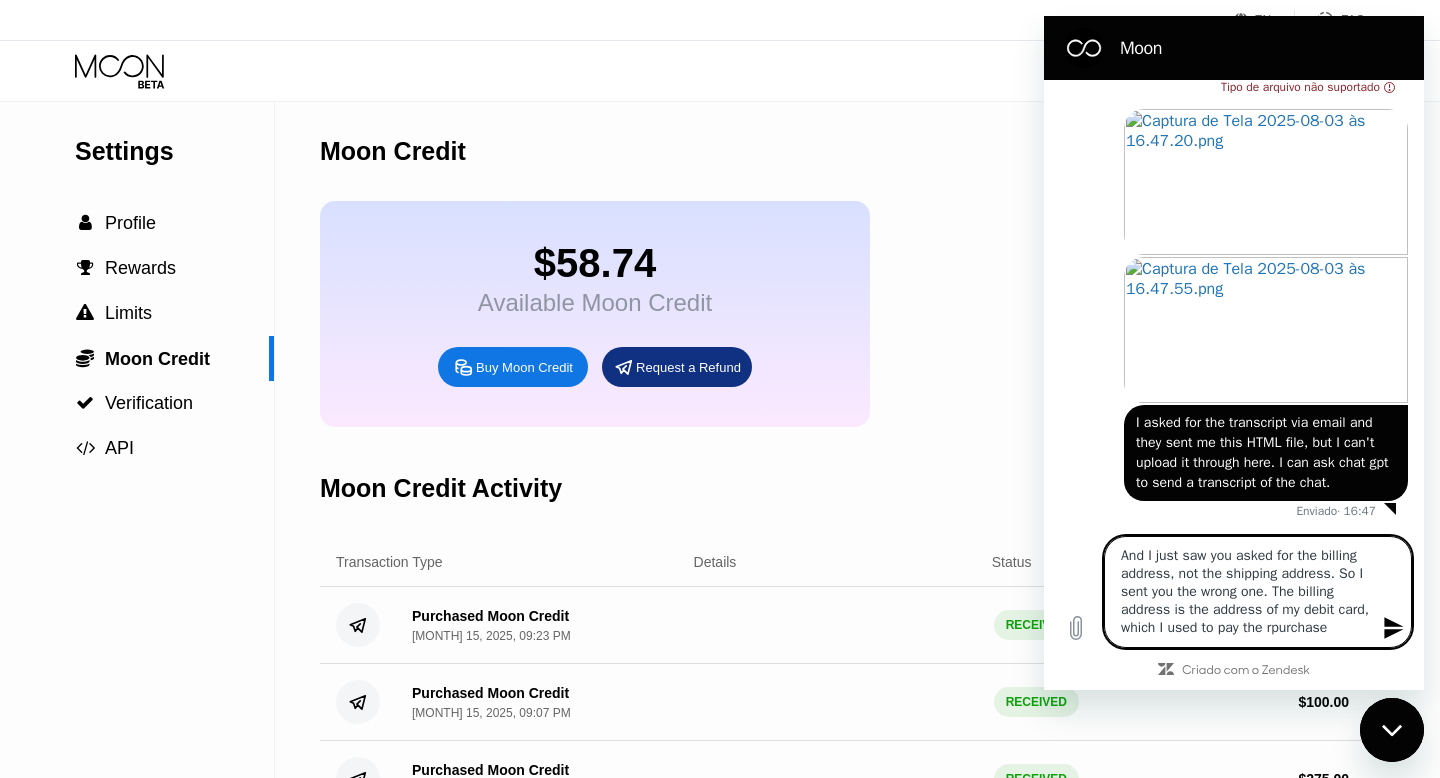 scroll, scrollTop: 7, scrollLeft: 0, axis: vertical 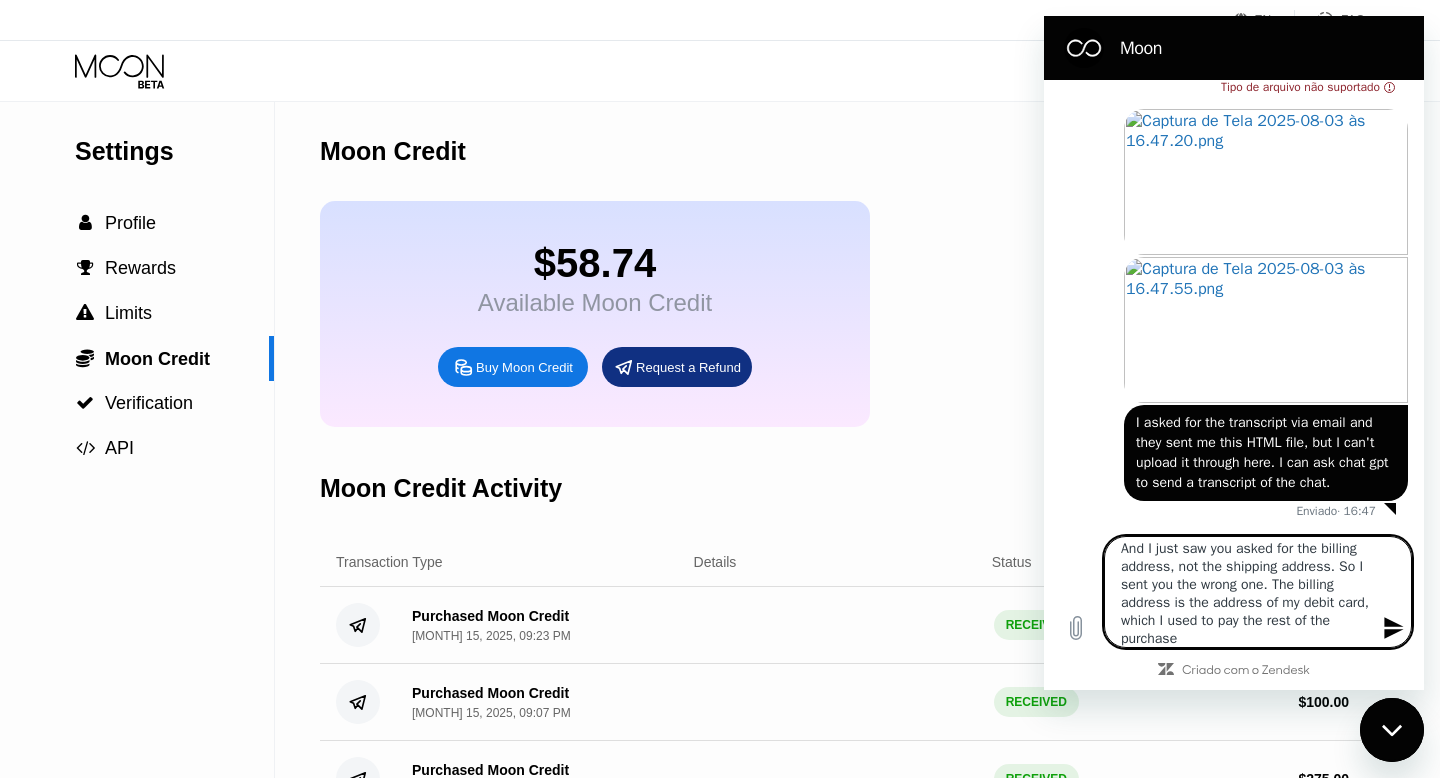 click on "And I just saw you asked for the billing address, not the shipping address. So I sent you the wrong one. The billing address is the address of my debit card, which I used to pay the rest of the purchase" at bounding box center (1258, 592) 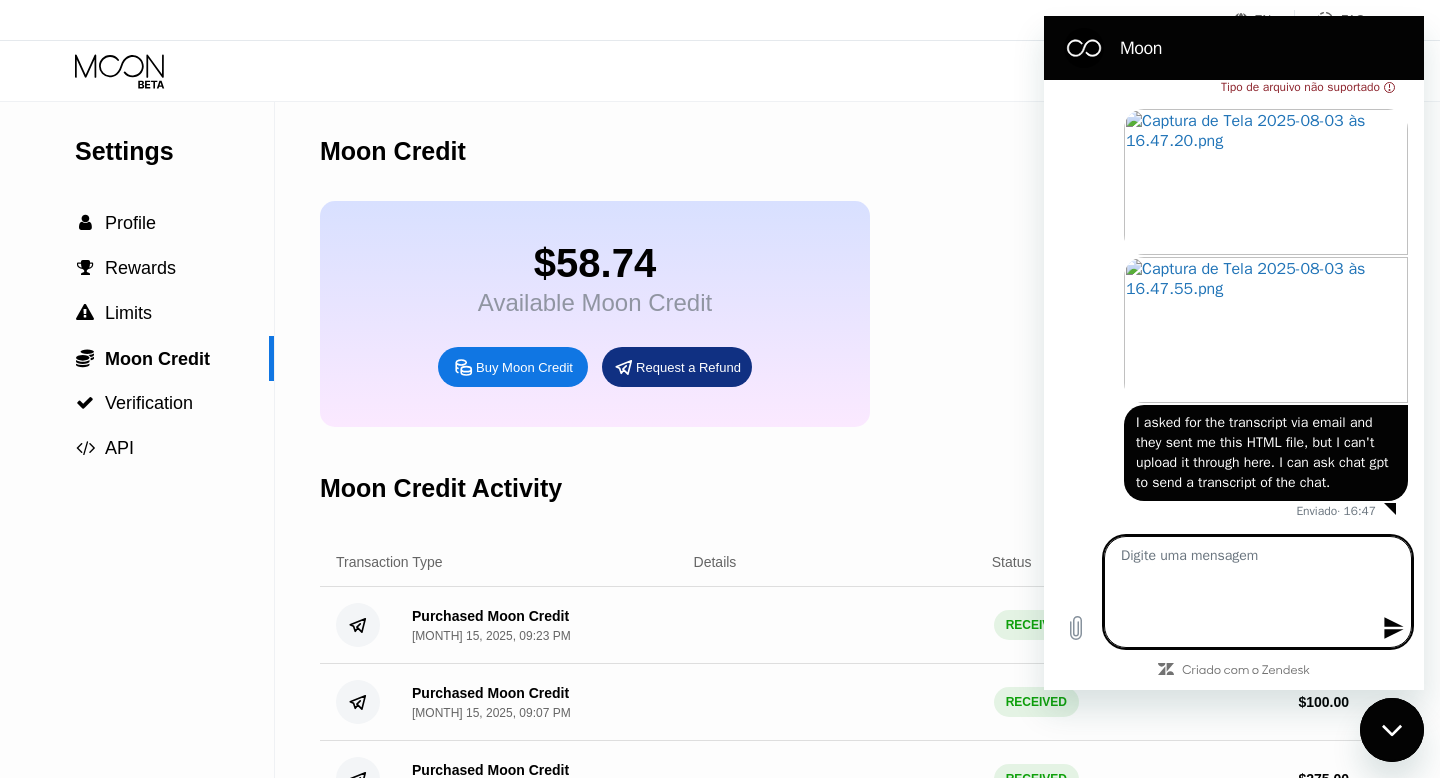 scroll, scrollTop: 0, scrollLeft: 0, axis: both 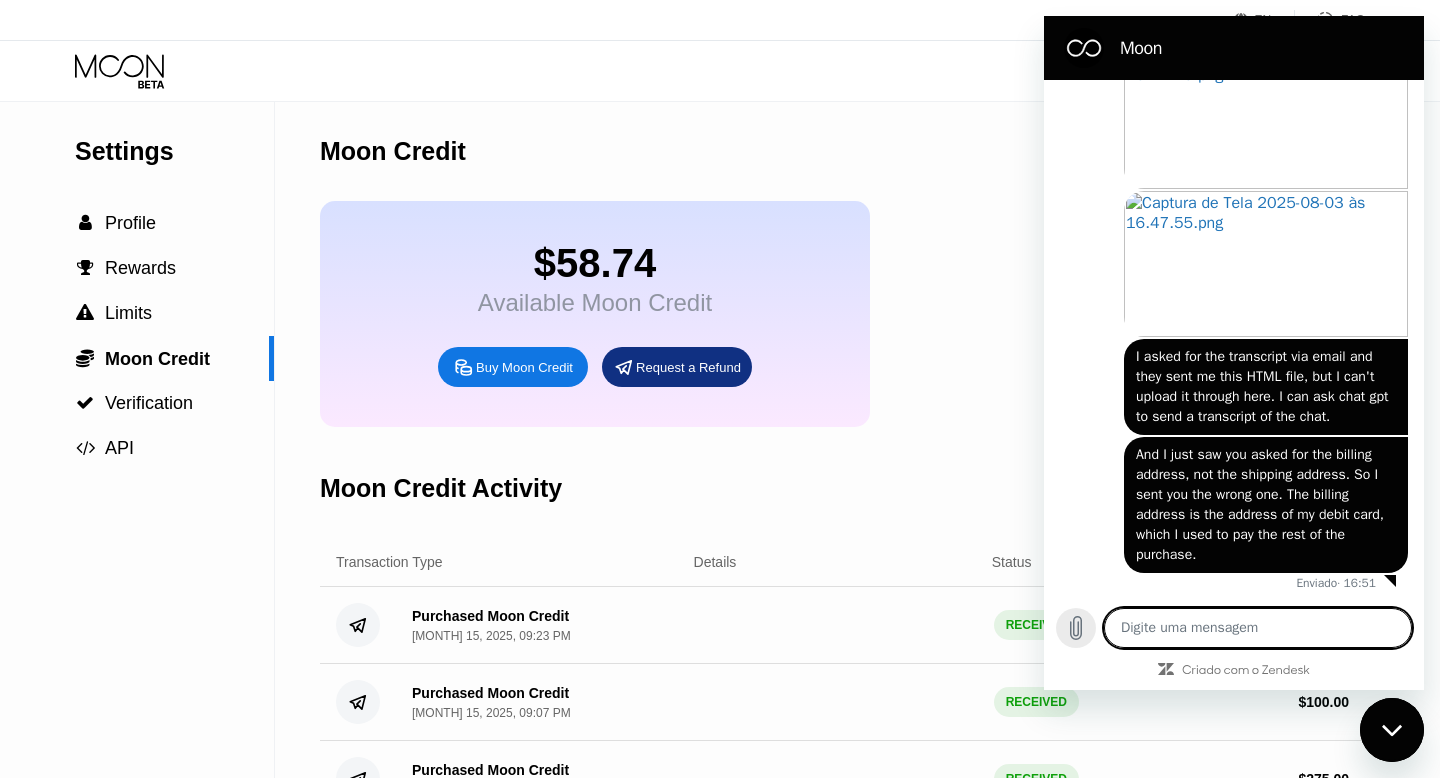 click at bounding box center (1076, 628) 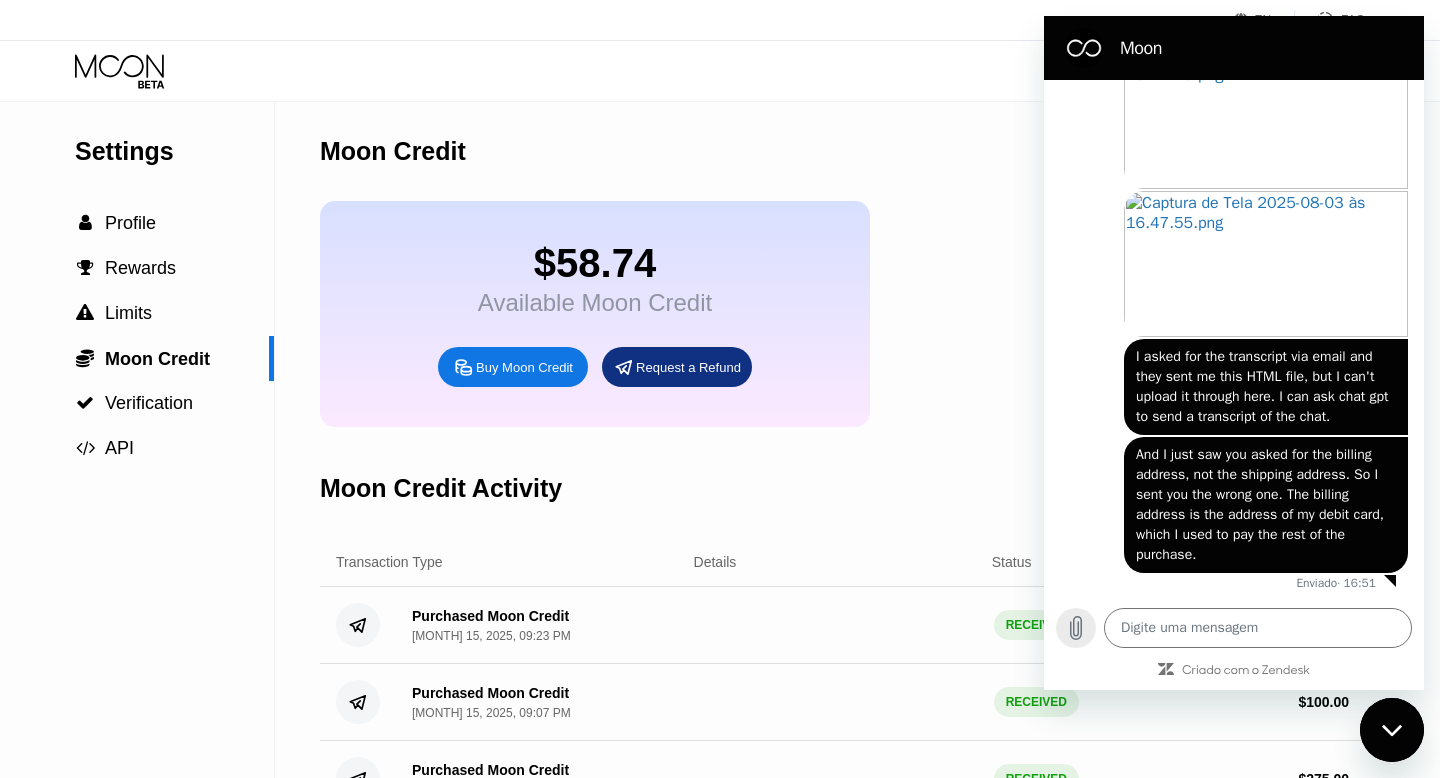 click 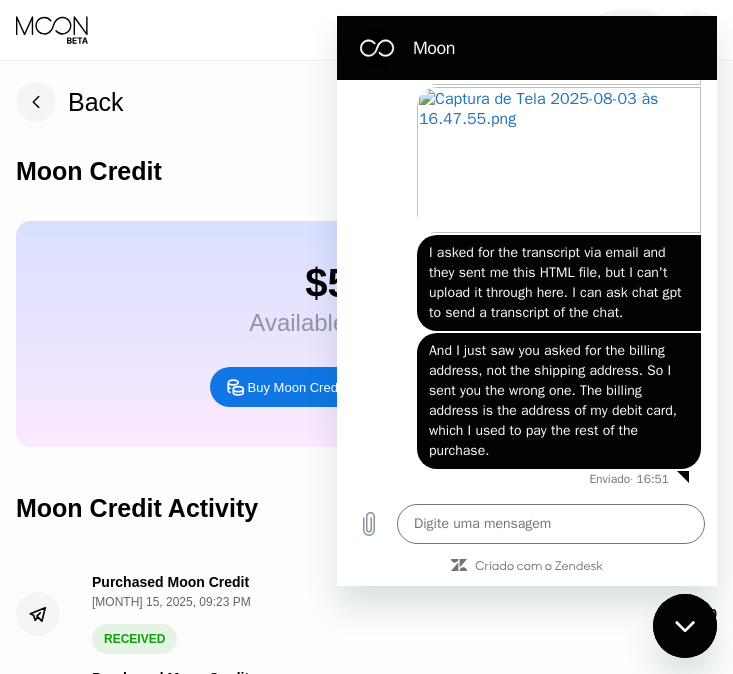 scroll, scrollTop: 4473, scrollLeft: 0, axis: vertical 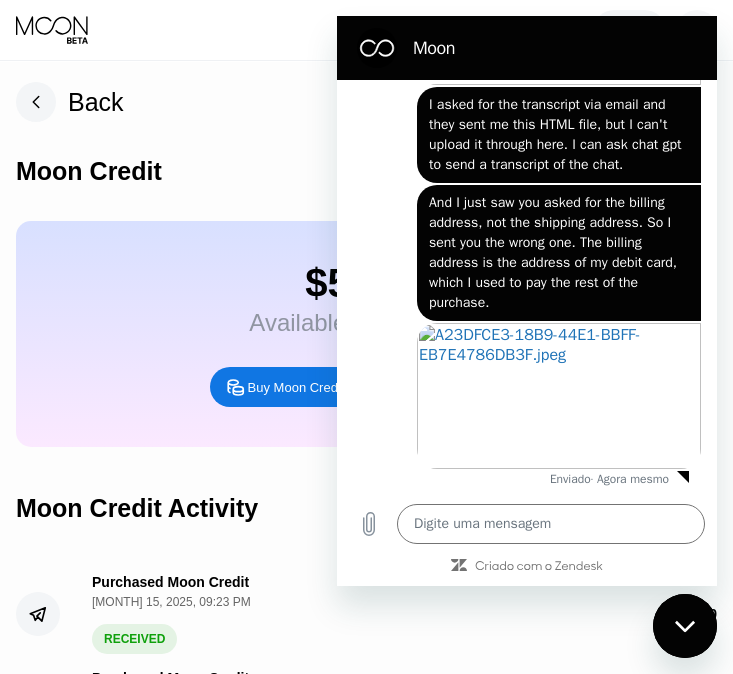 click on "$58.74 Available Moon Credit Buy Moon Credit Request a Refund" at bounding box center [366, 334] 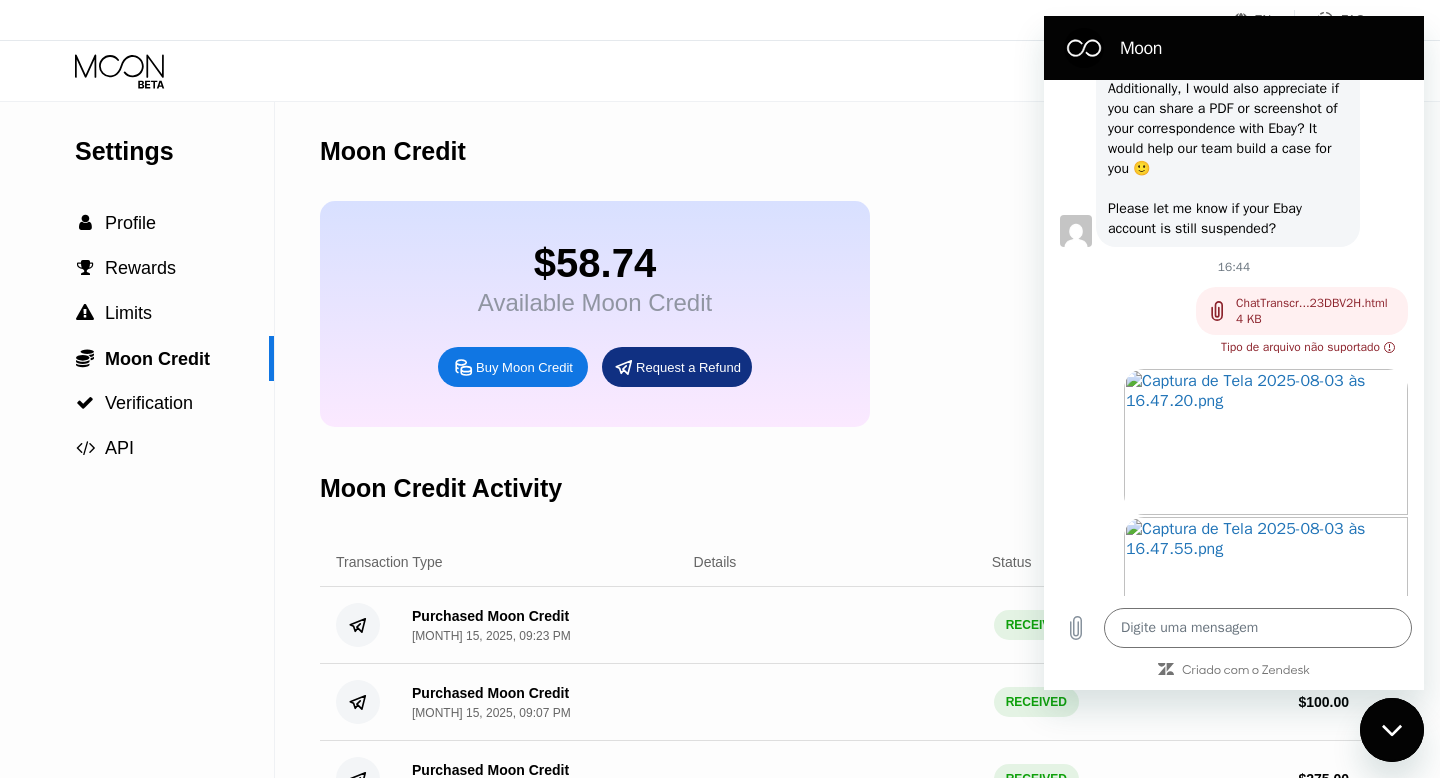 scroll, scrollTop: 4034, scrollLeft: 0, axis: vertical 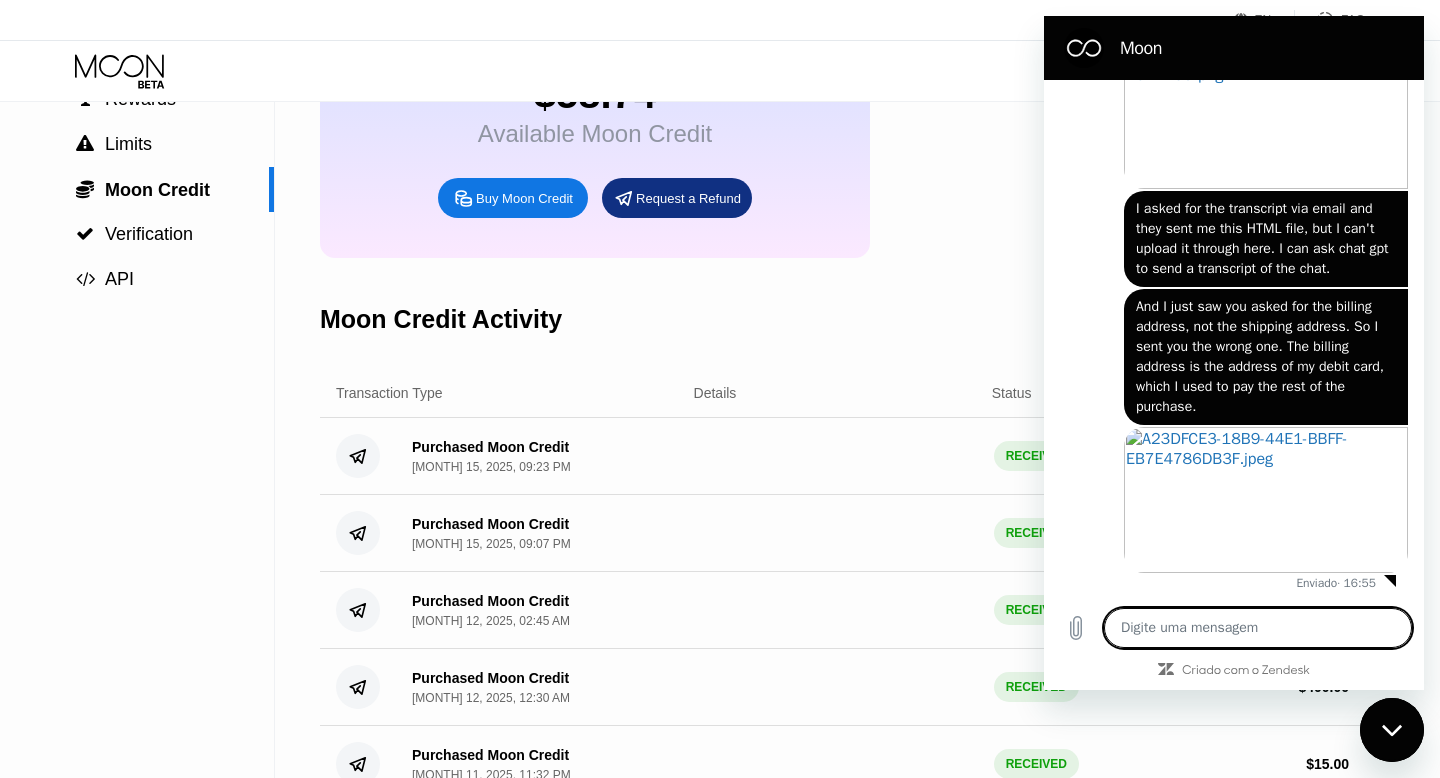 click at bounding box center [1258, 628] 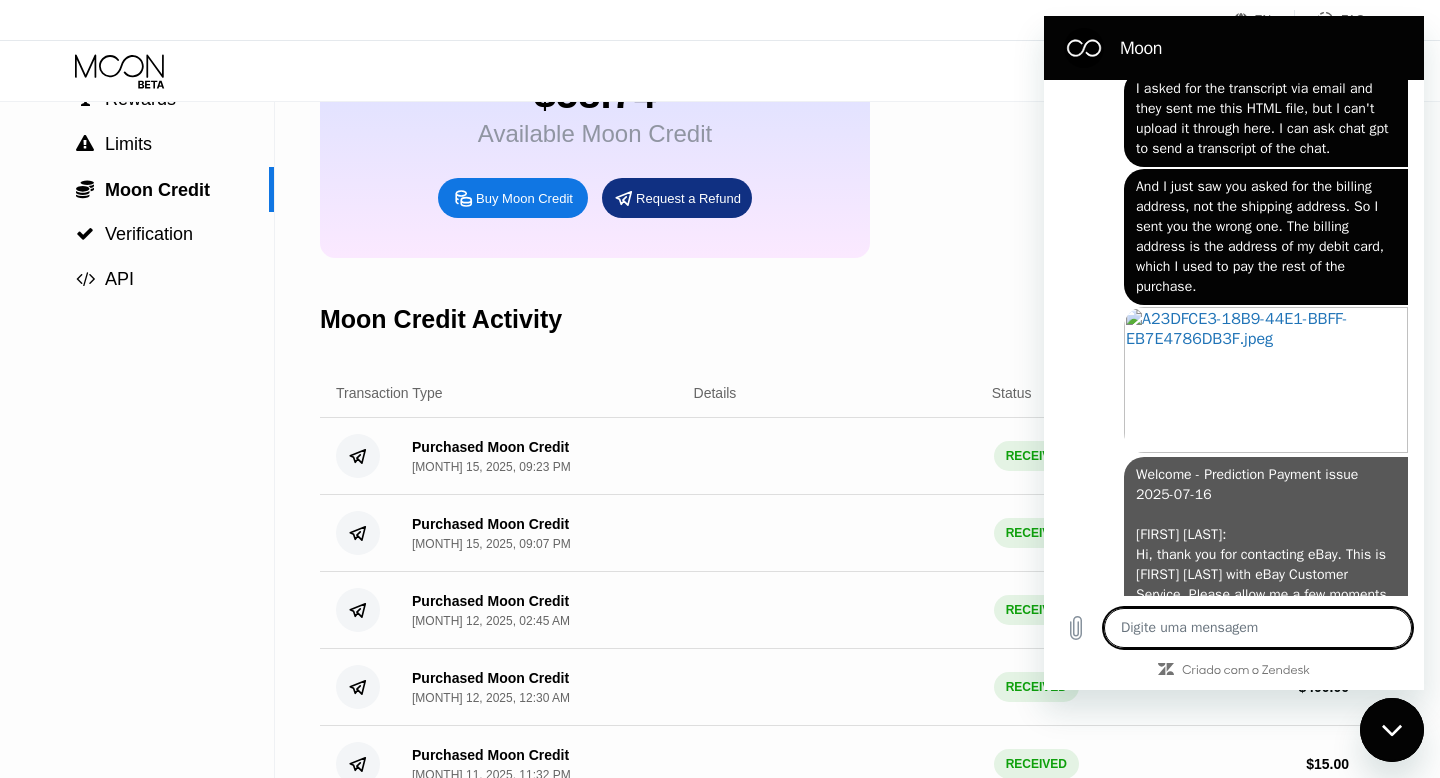 scroll, scrollTop: 0, scrollLeft: 0, axis: both 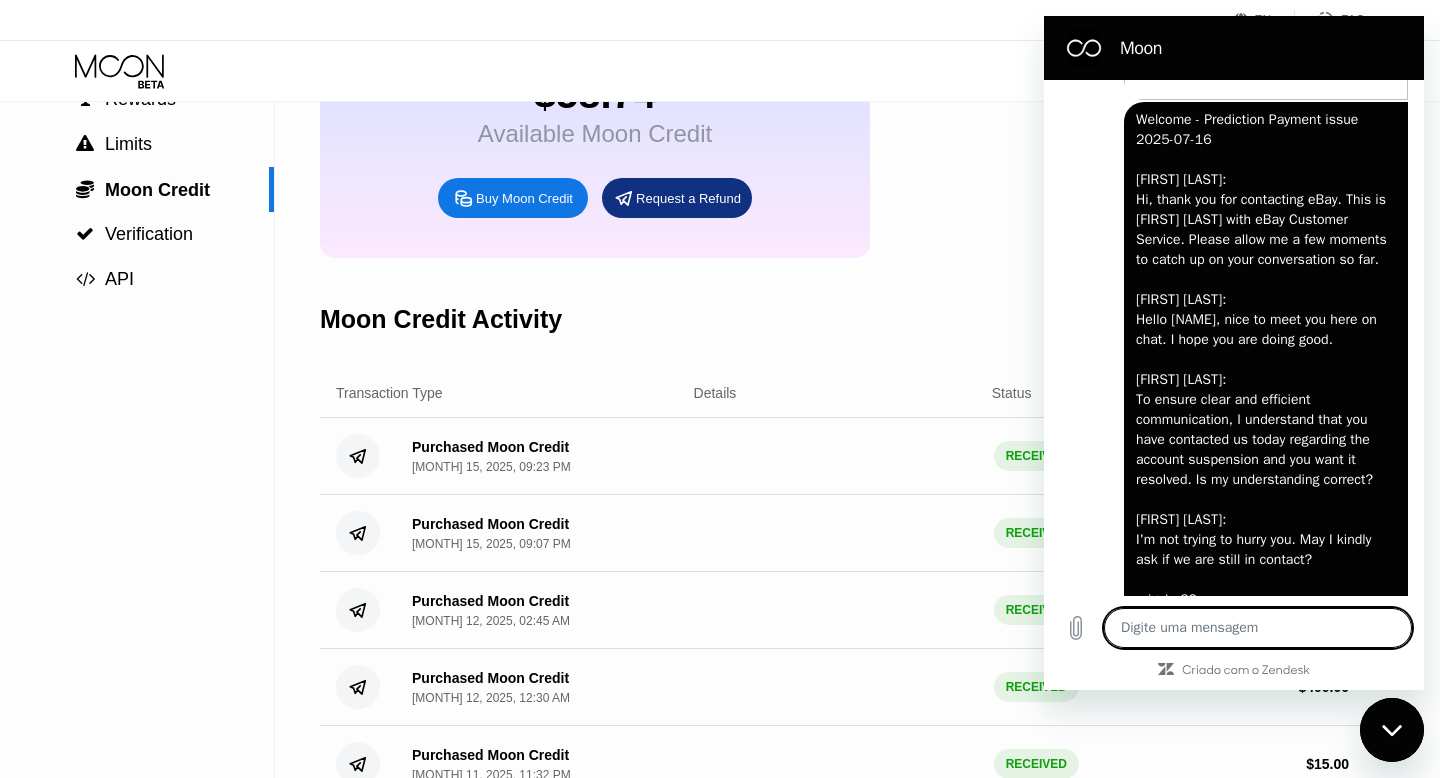 click on "$58.74 Available Moon Credit Buy Moon Credit Request a Refund" at bounding box center [842, 145] 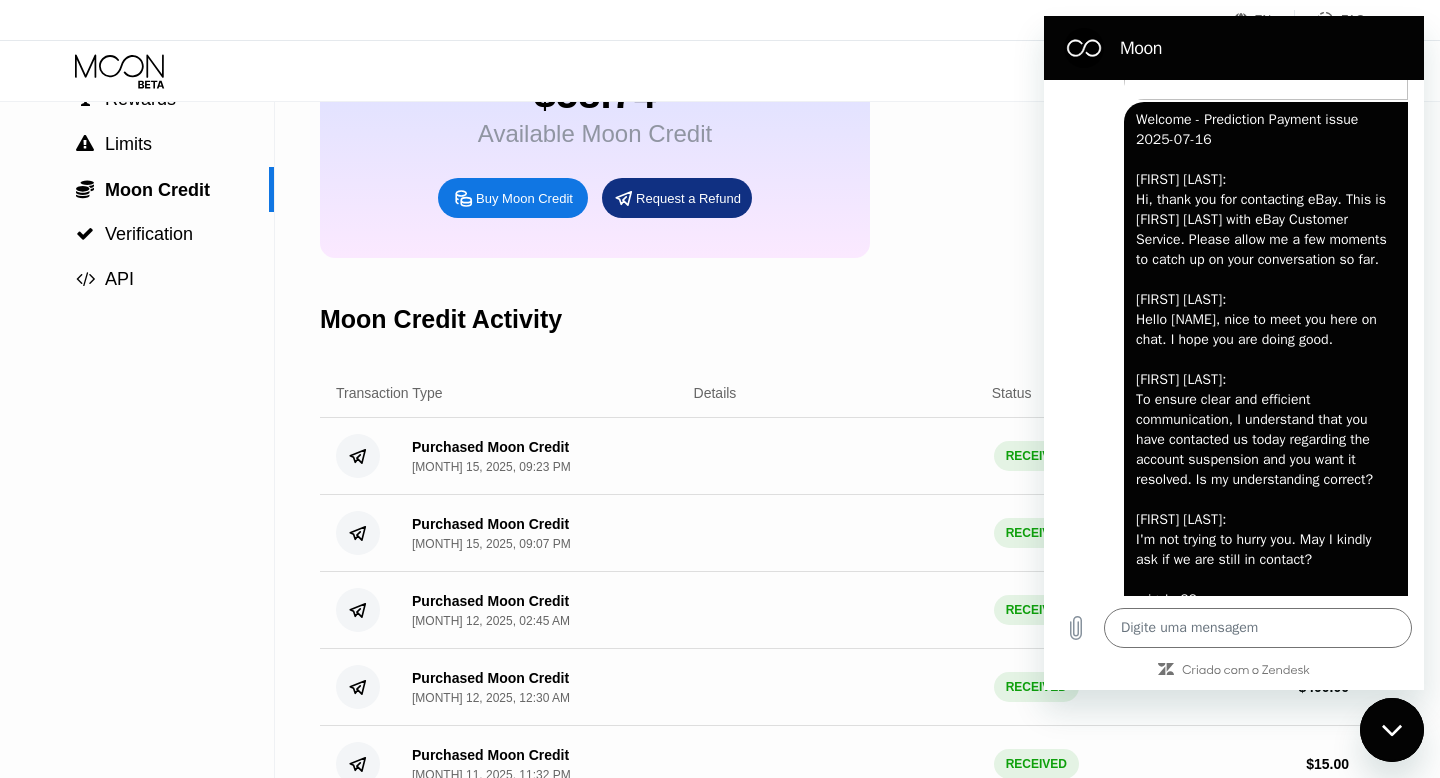 scroll, scrollTop: 0, scrollLeft: 0, axis: both 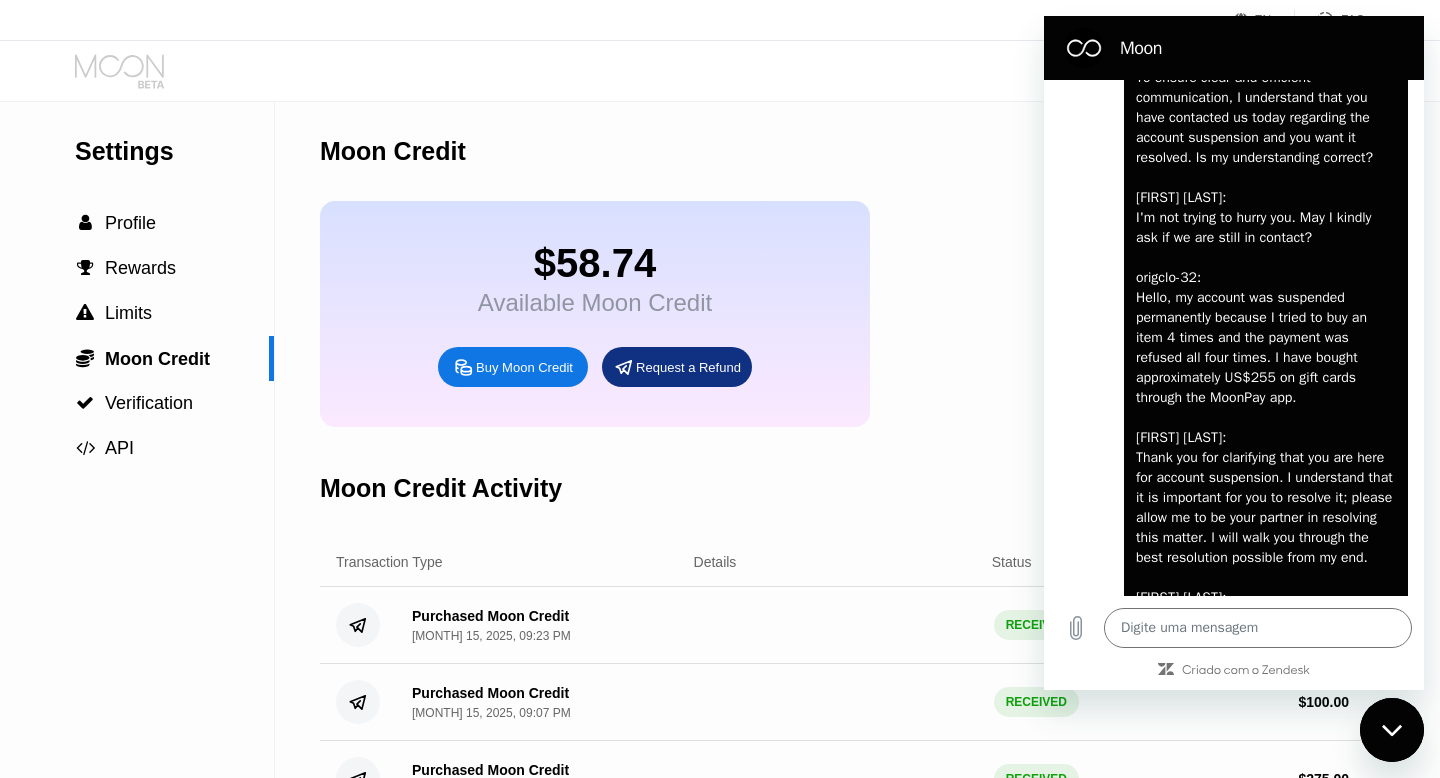 click 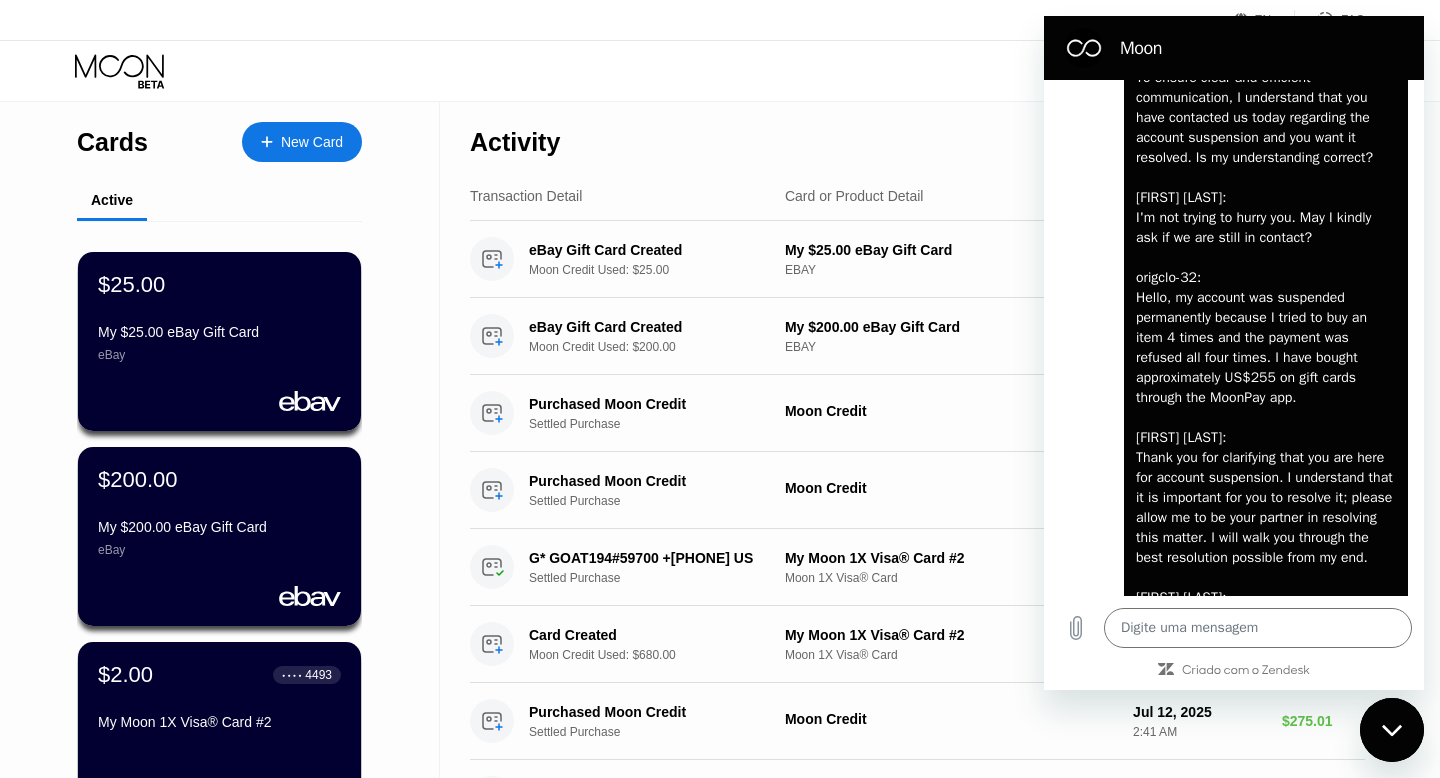 scroll, scrollTop: 5476, scrollLeft: 0, axis: vertical 